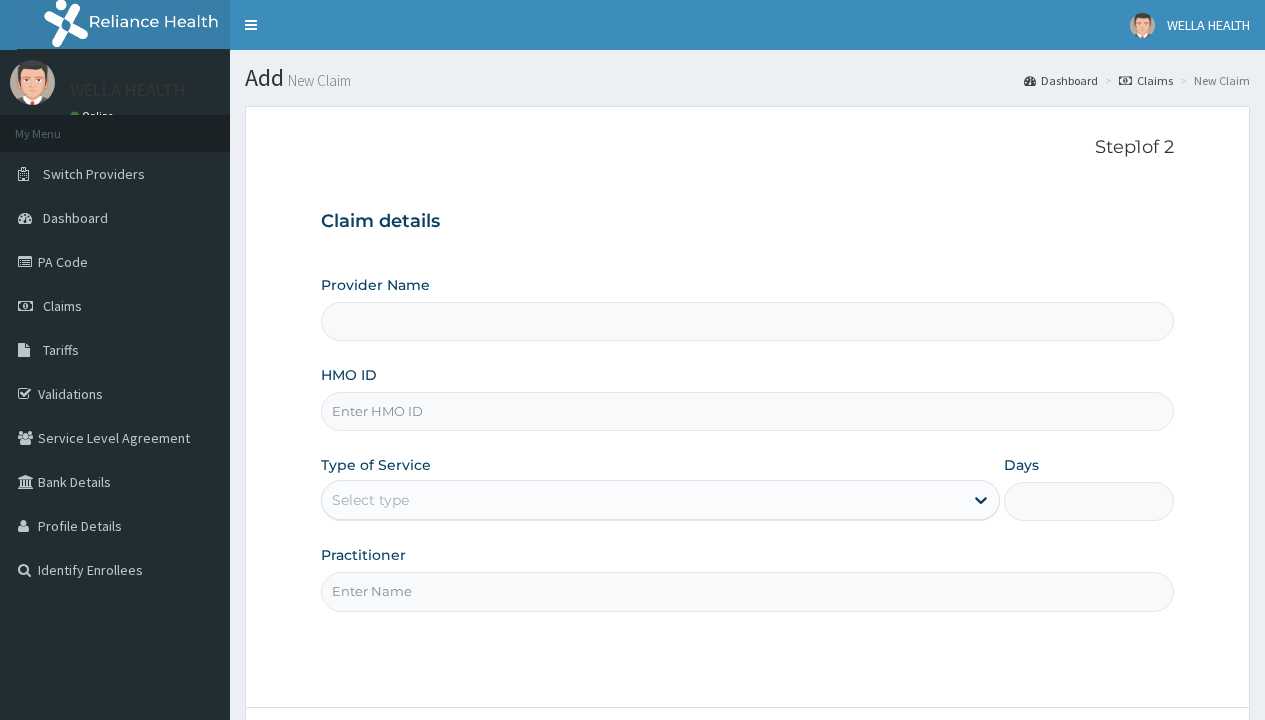 scroll, scrollTop: 0, scrollLeft: 0, axis: both 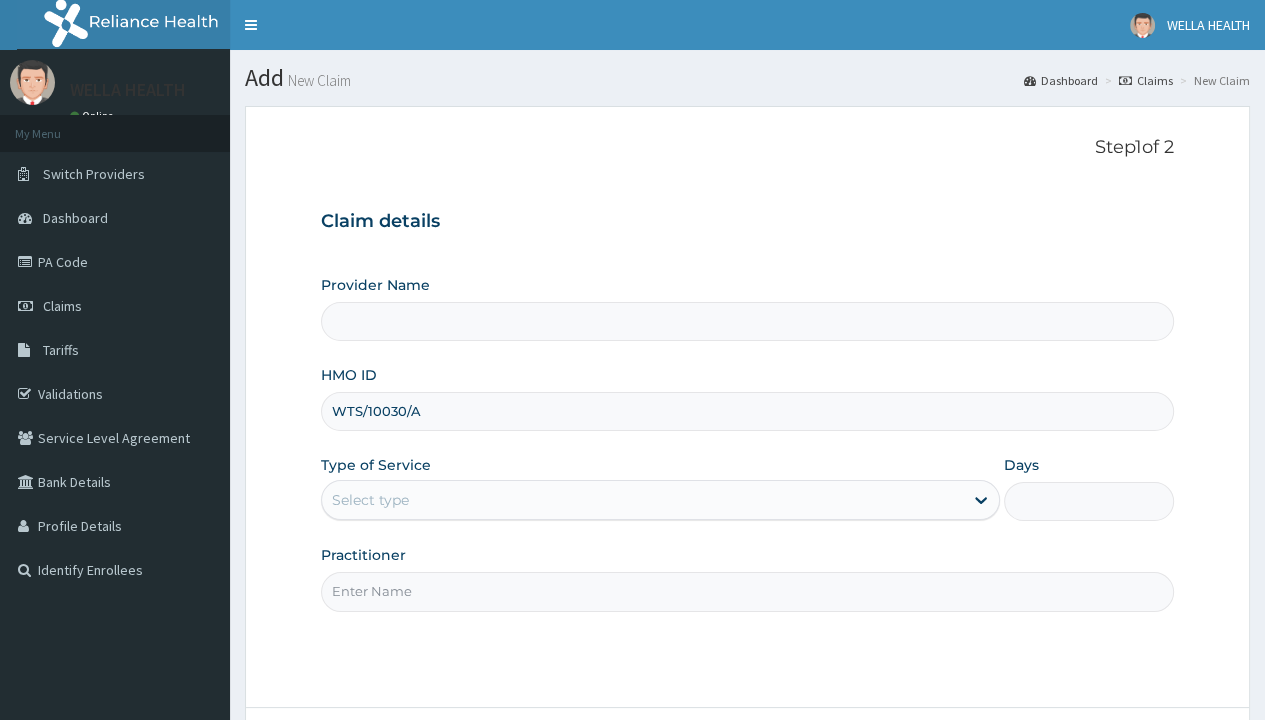 type on "WTS/10030/A" 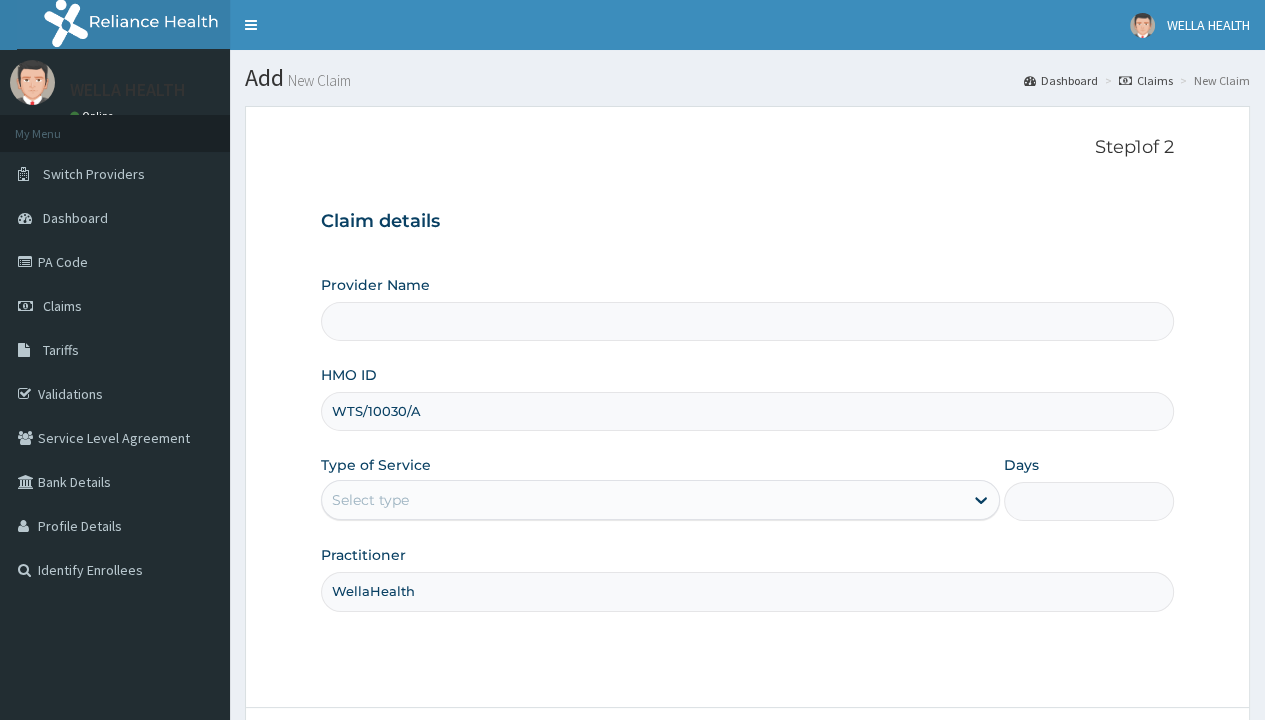 type on "WellaHealth" 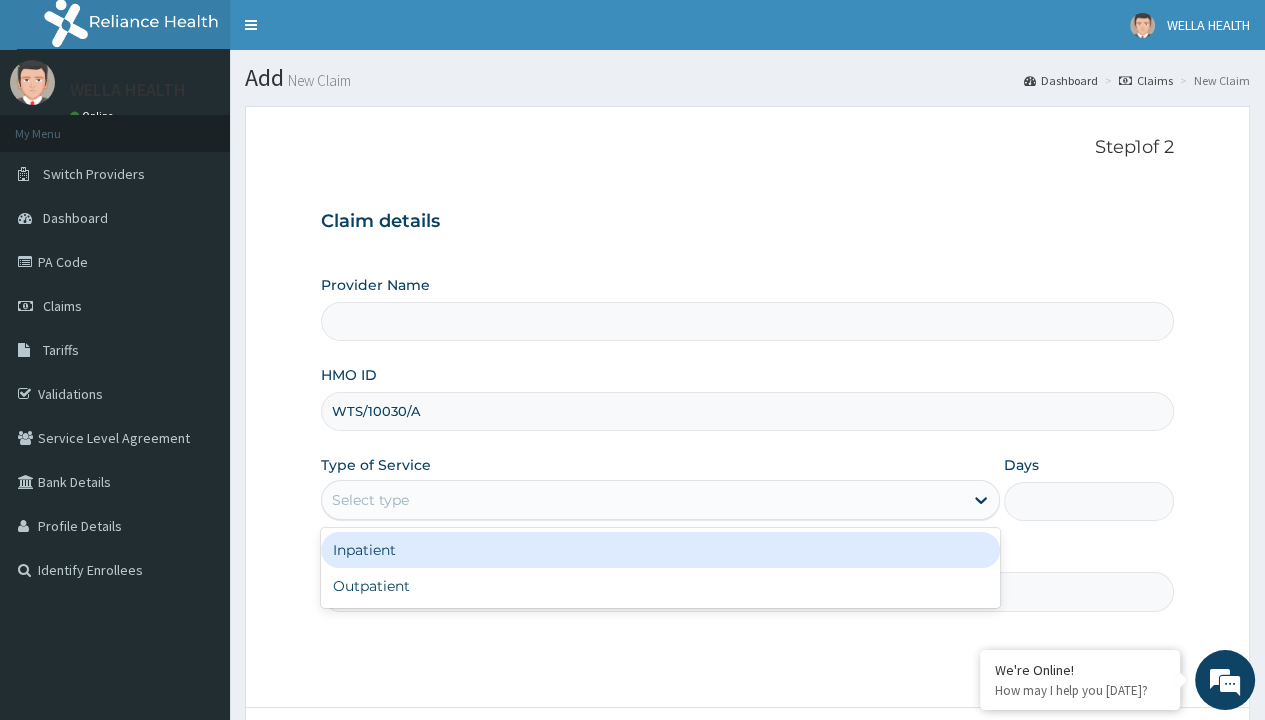 type on "Pharmacy Pick Up ( WellaHealth)" 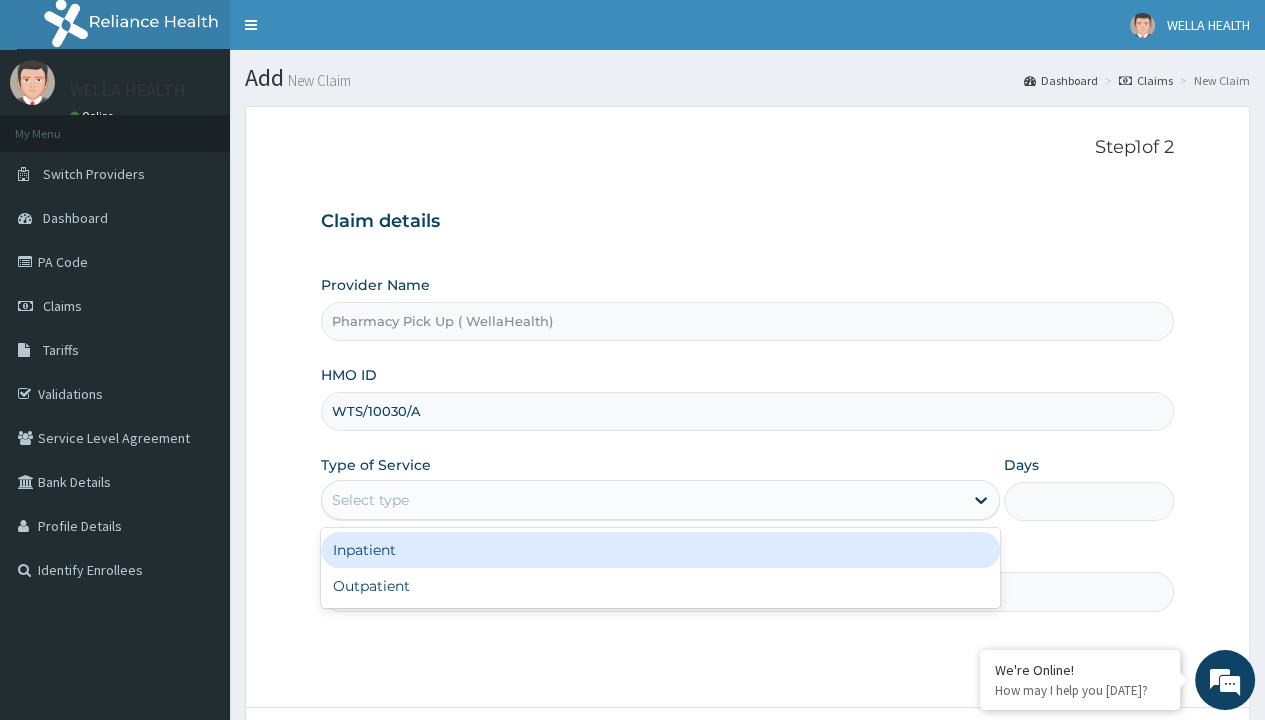 click on "Outpatient" at bounding box center [660, 586] 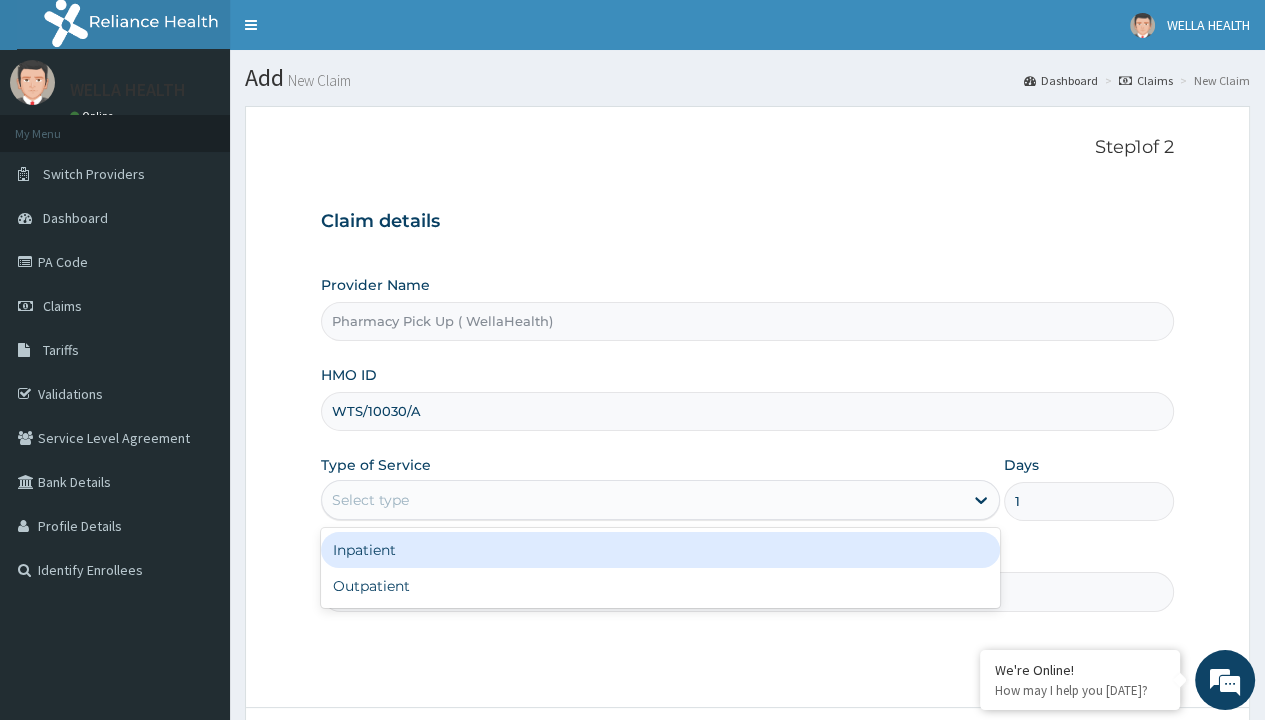 click on "Next" at bounding box center (1123, 764) 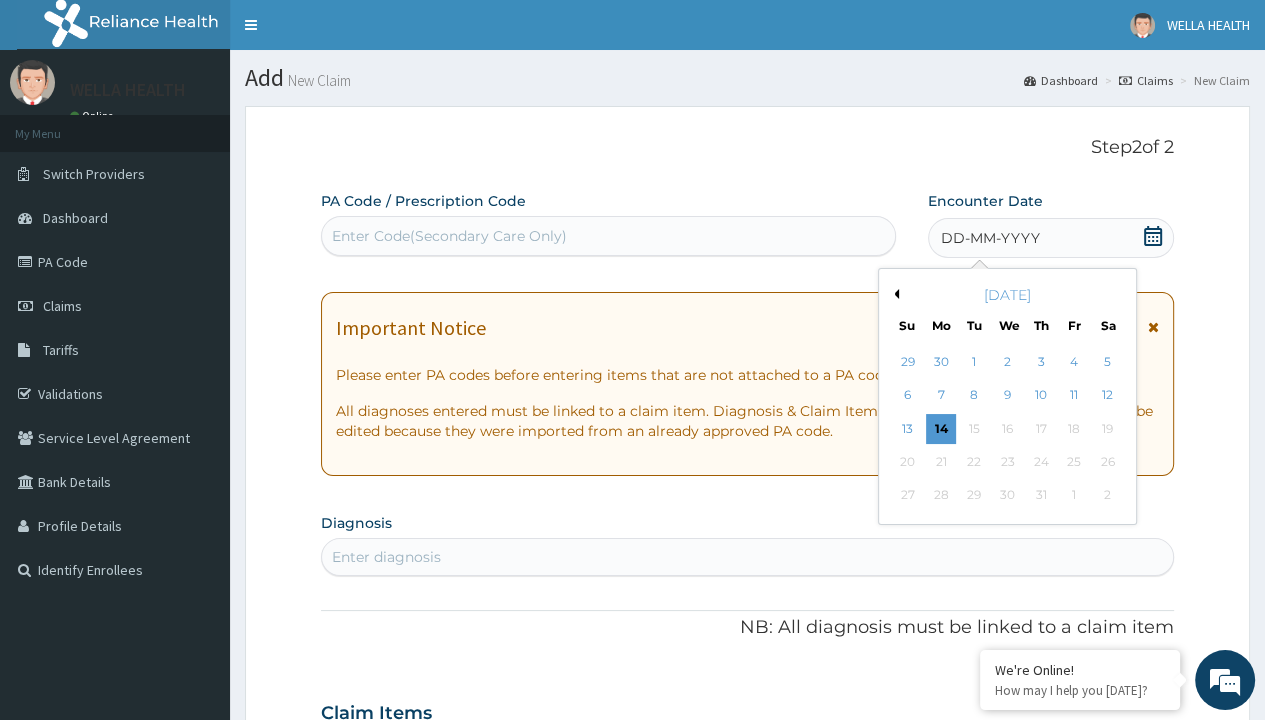 scroll, scrollTop: 167, scrollLeft: 0, axis: vertical 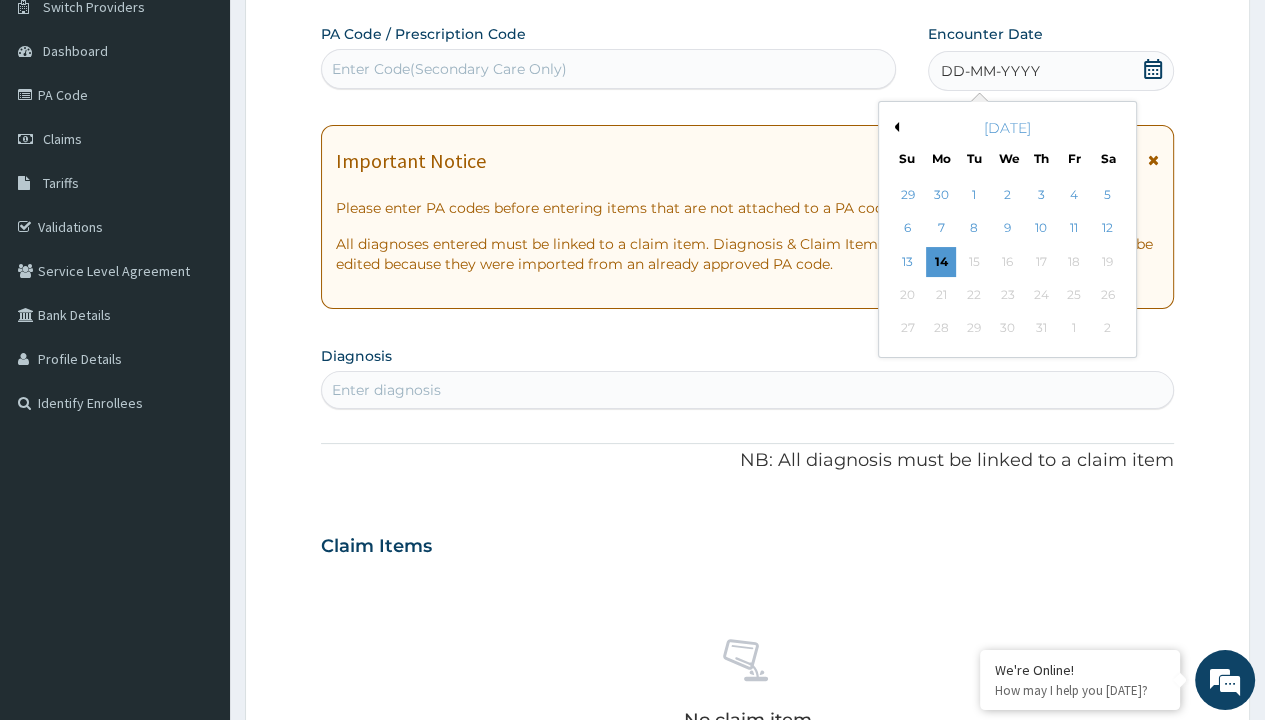 click on "2" at bounding box center [1007, 195] 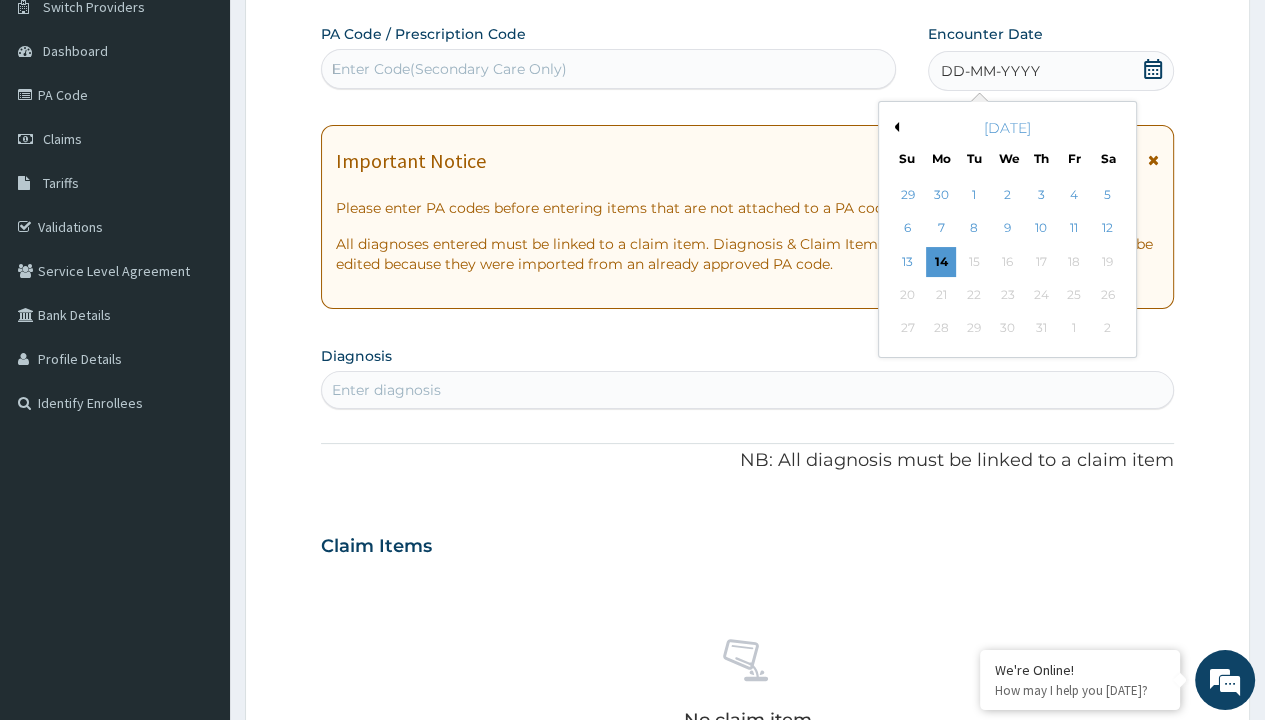 type 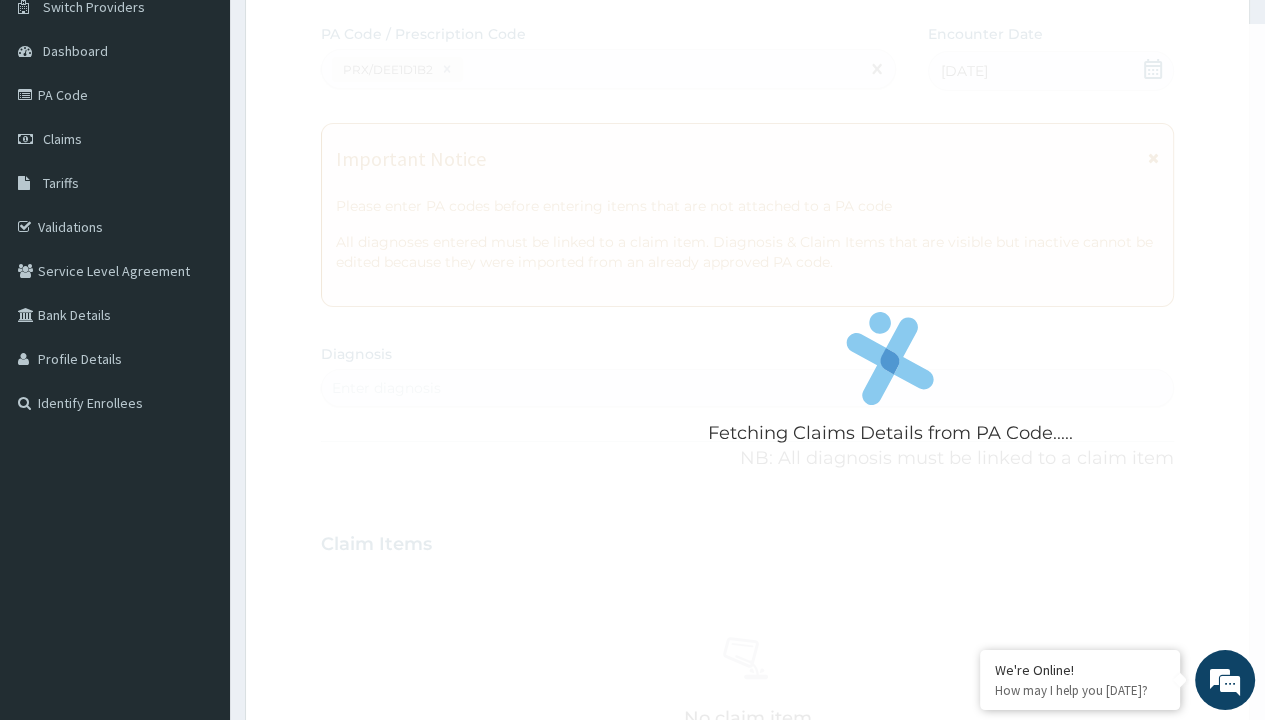 scroll, scrollTop: 0, scrollLeft: 0, axis: both 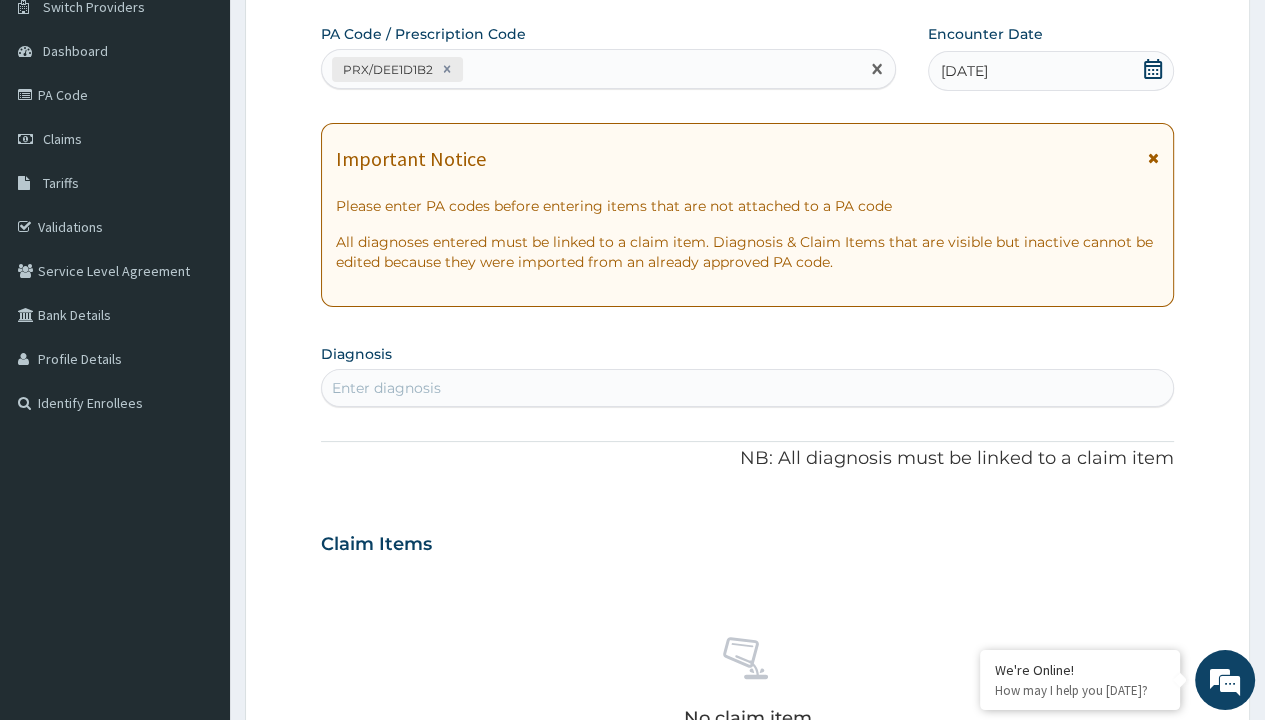 click on "Enter diagnosis" at bounding box center [386, 388] 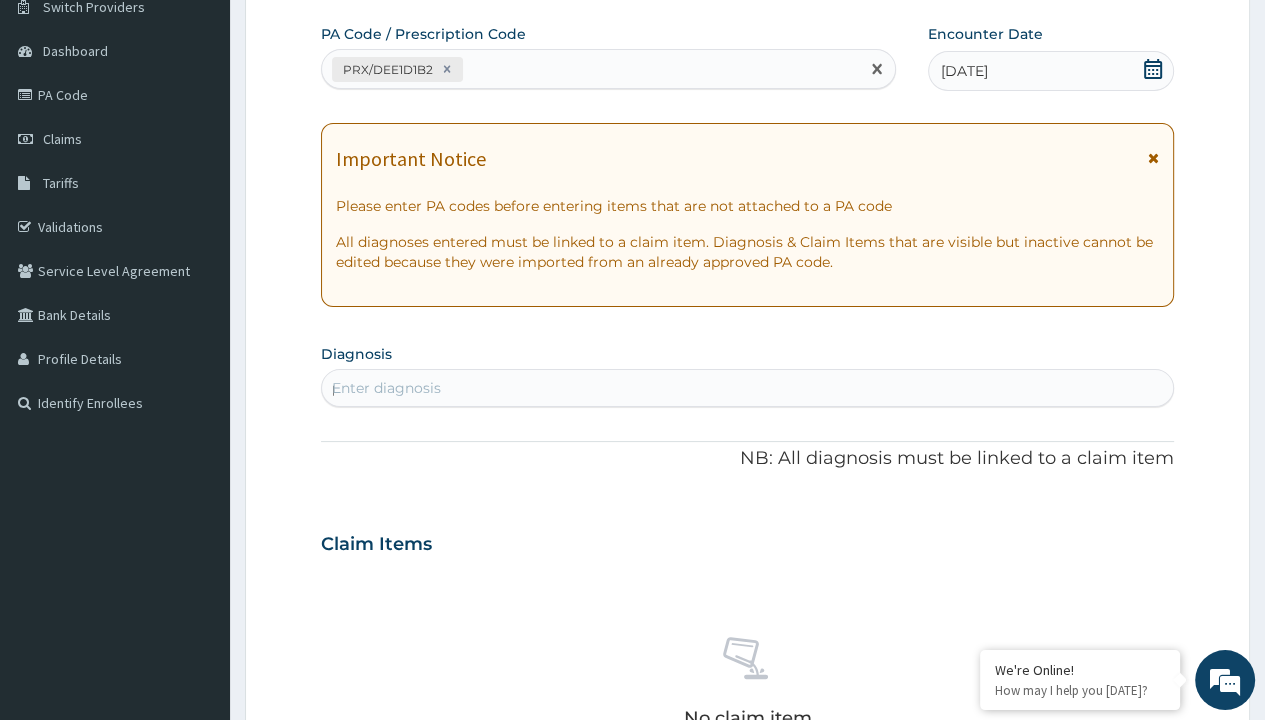 scroll, scrollTop: 0, scrollLeft: 0, axis: both 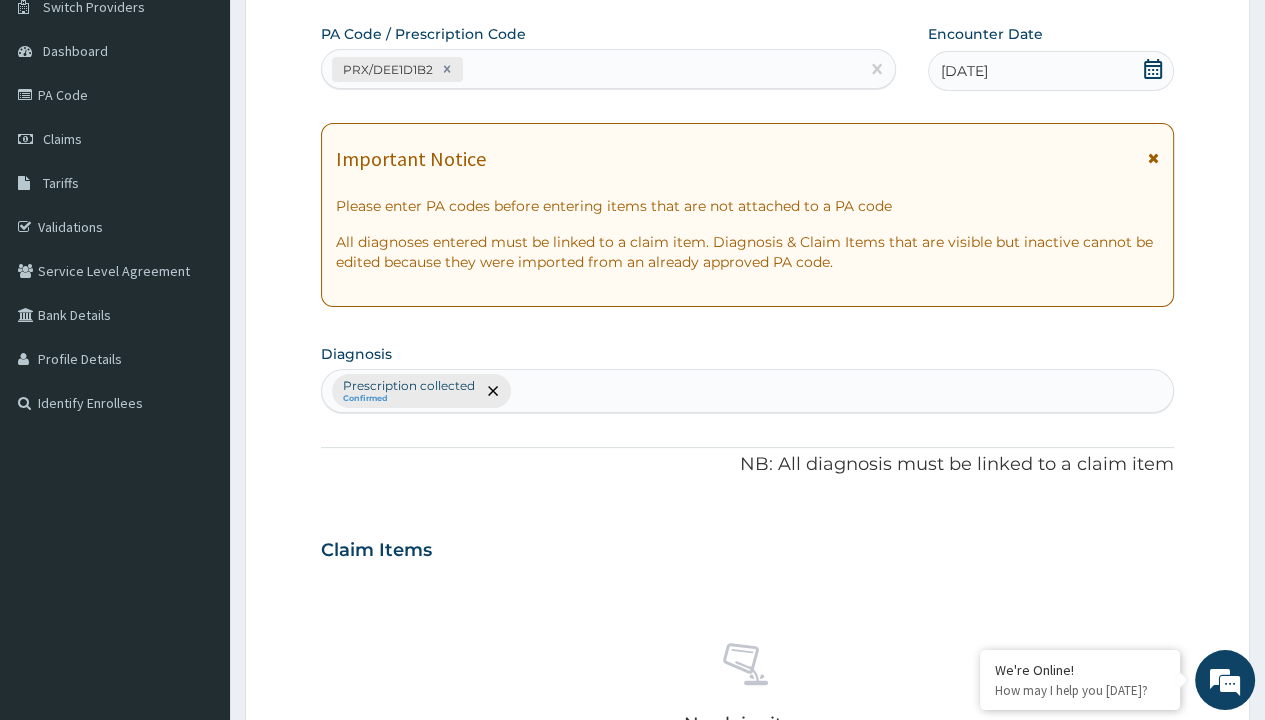 click on "Step  2  of 2 PA Code / Prescription Code PRX/DEE1D1B2 Encounter Date 02-07-2025 Important Notice Please enter PA codes before entering items that are not attached to a PA code   All diagnoses entered must be linked to a claim item. Diagnosis & Claim Items that are visible but inactive cannot be edited because they were imported from an already approved PA code. Diagnosis option Prescription collected, selected.   Select is focused ,type to refine list, press Down to open the menu,  press left to focus selected values Prescription collected Confirmed NB: All diagnosis must be linked to a claim item Claim Items No claim item Types Select Type Item Select Item Pair Diagnosis Select Diagnosis Unit Price 0 Add Comment     Previous   Submit" at bounding box center [747, 573] 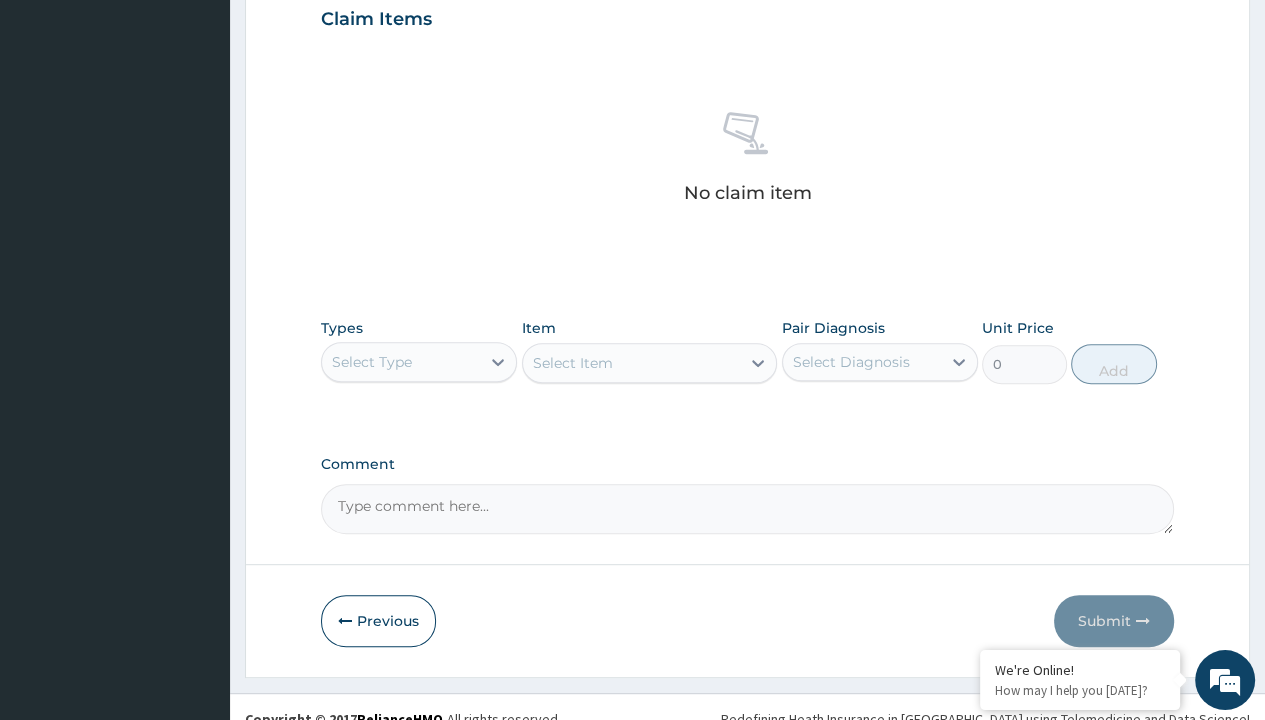 type on "procedures" 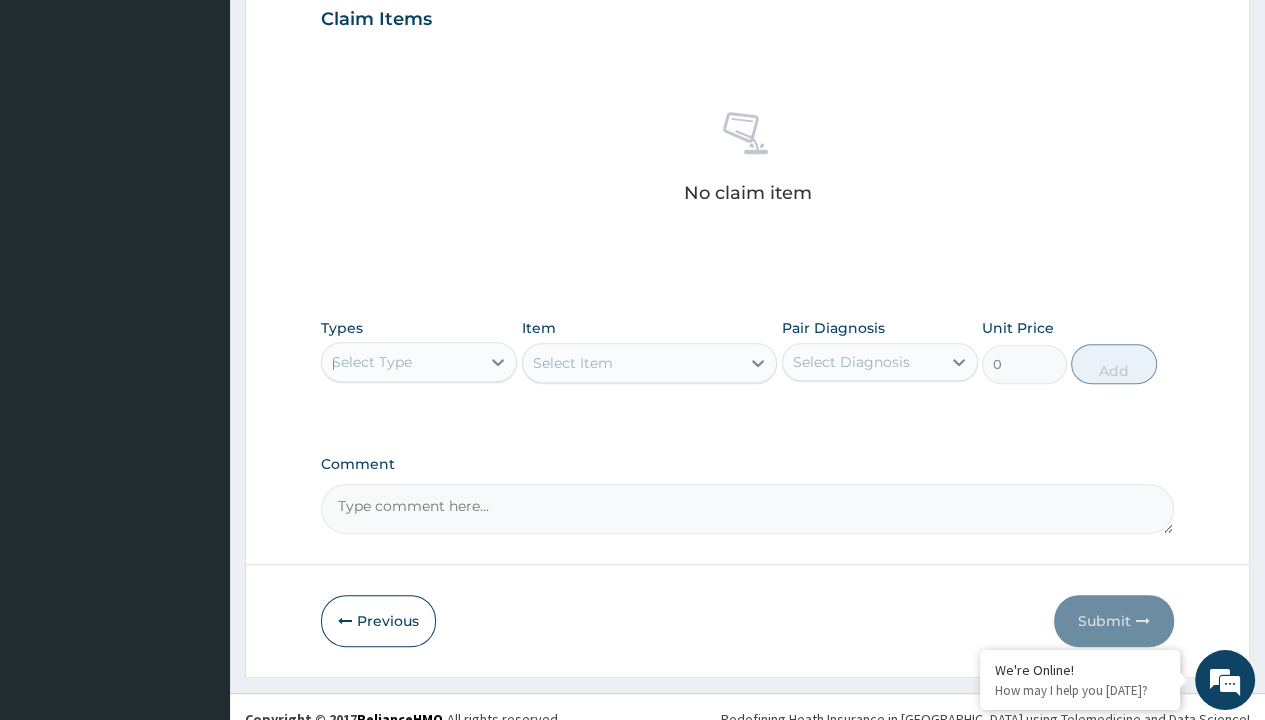 type 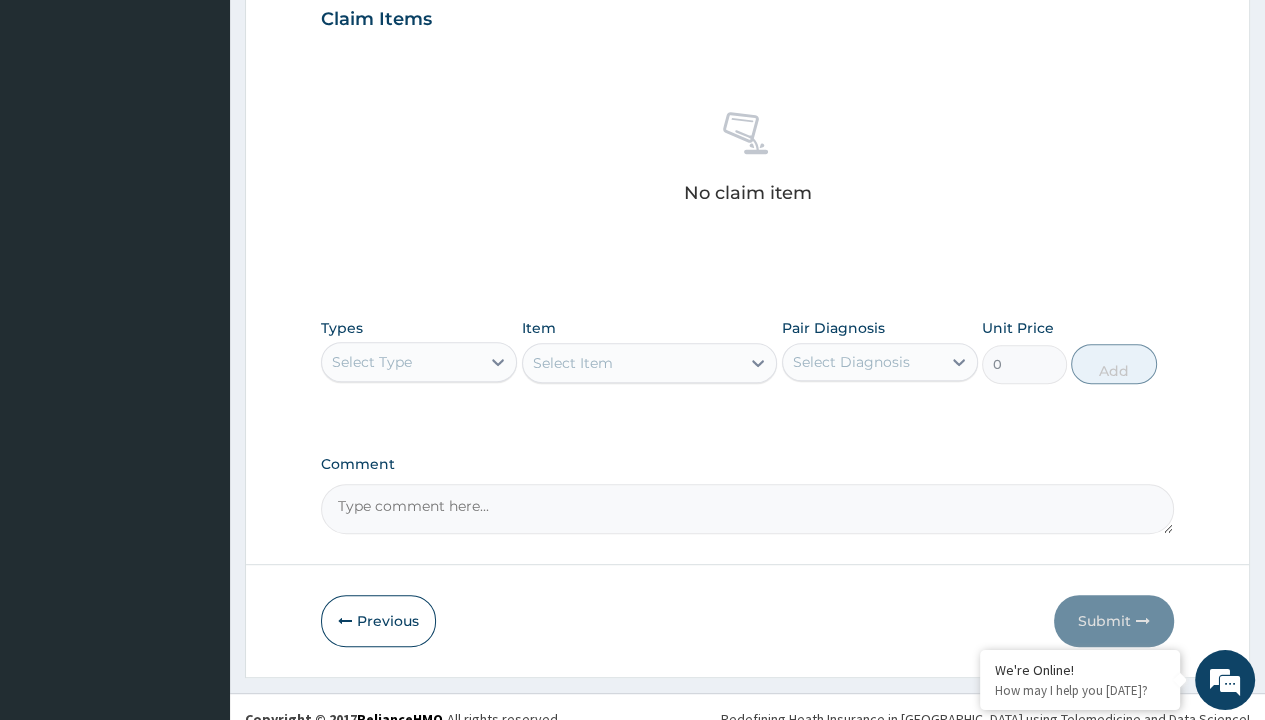 scroll, scrollTop: 0, scrollLeft: 0, axis: both 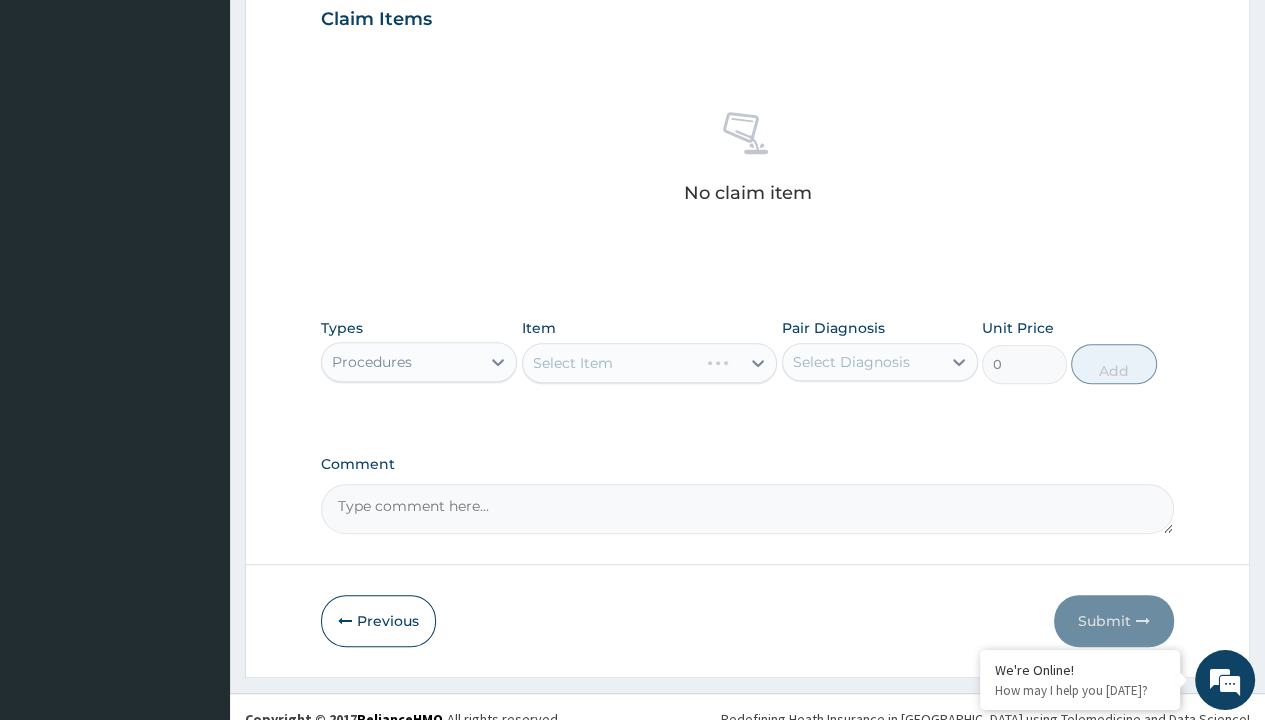 click on "Select Item" at bounding box center [573, 363] 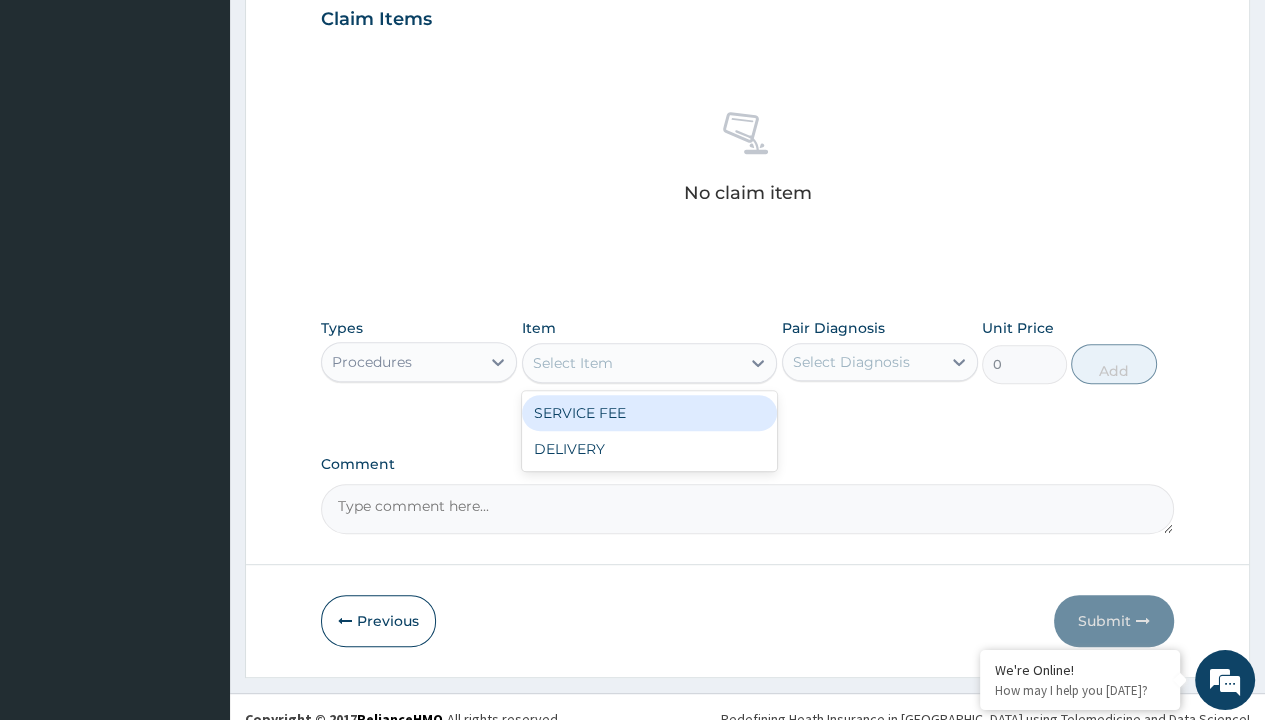 type on "service fee" 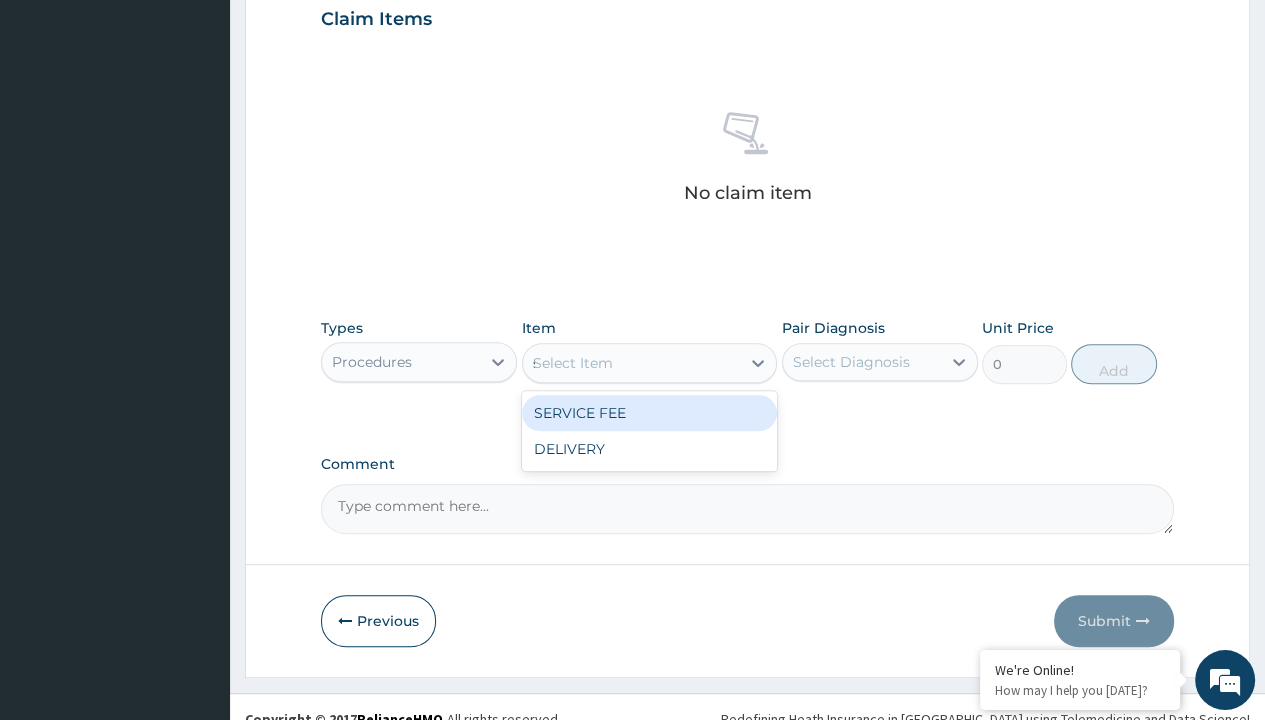 click on "SERVICE FEE" at bounding box center (650, 413) 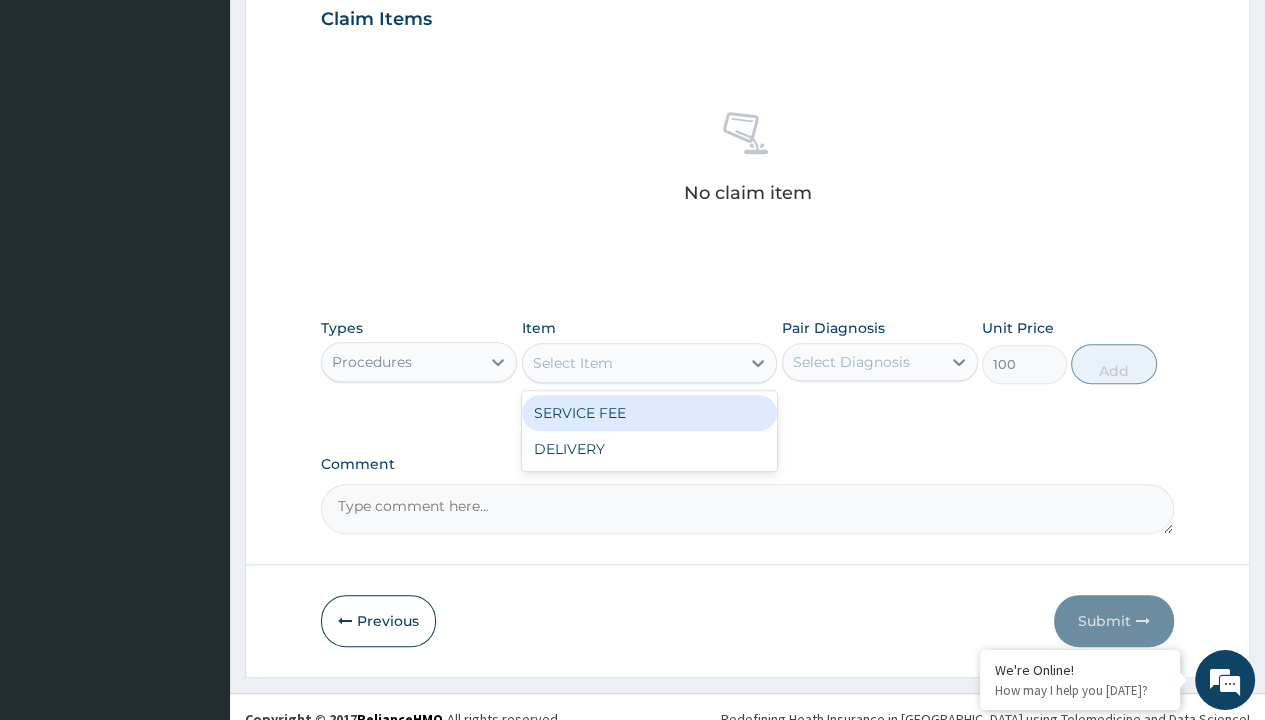 click on "Prescription collected" at bounding box center (409, -145) 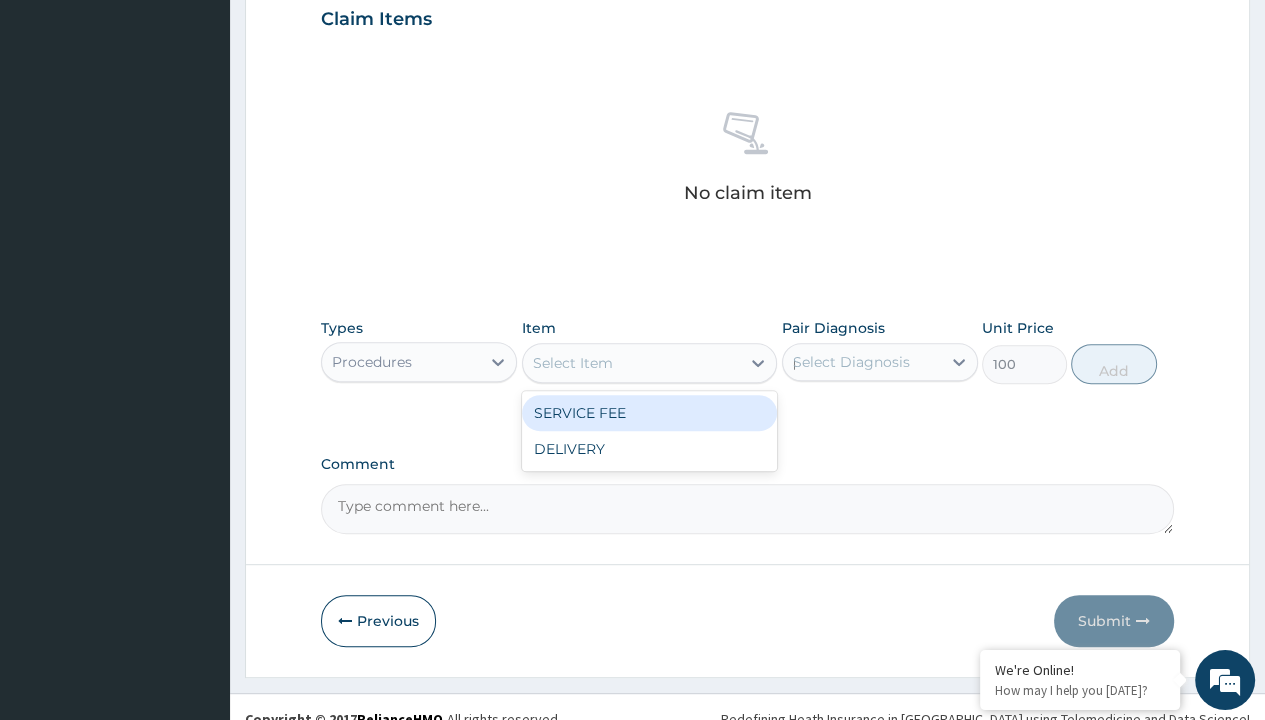 type 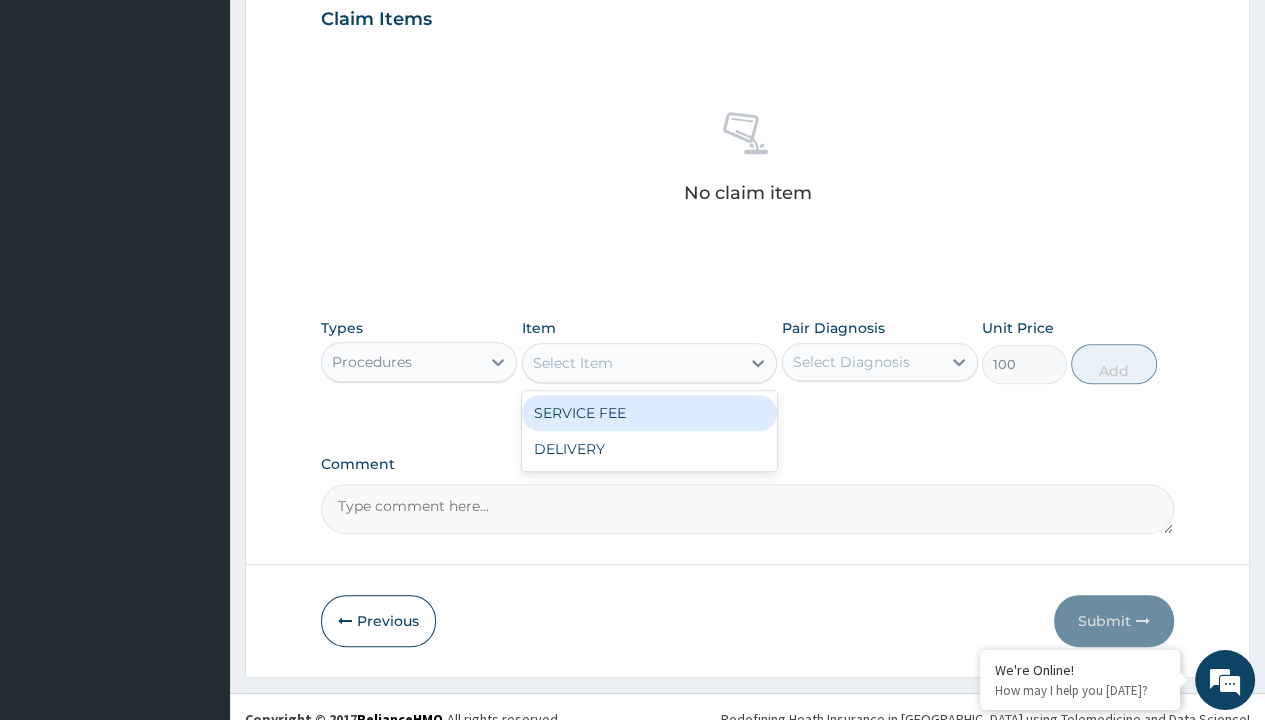 scroll, scrollTop: 720, scrollLeft: 0, axis: vertical 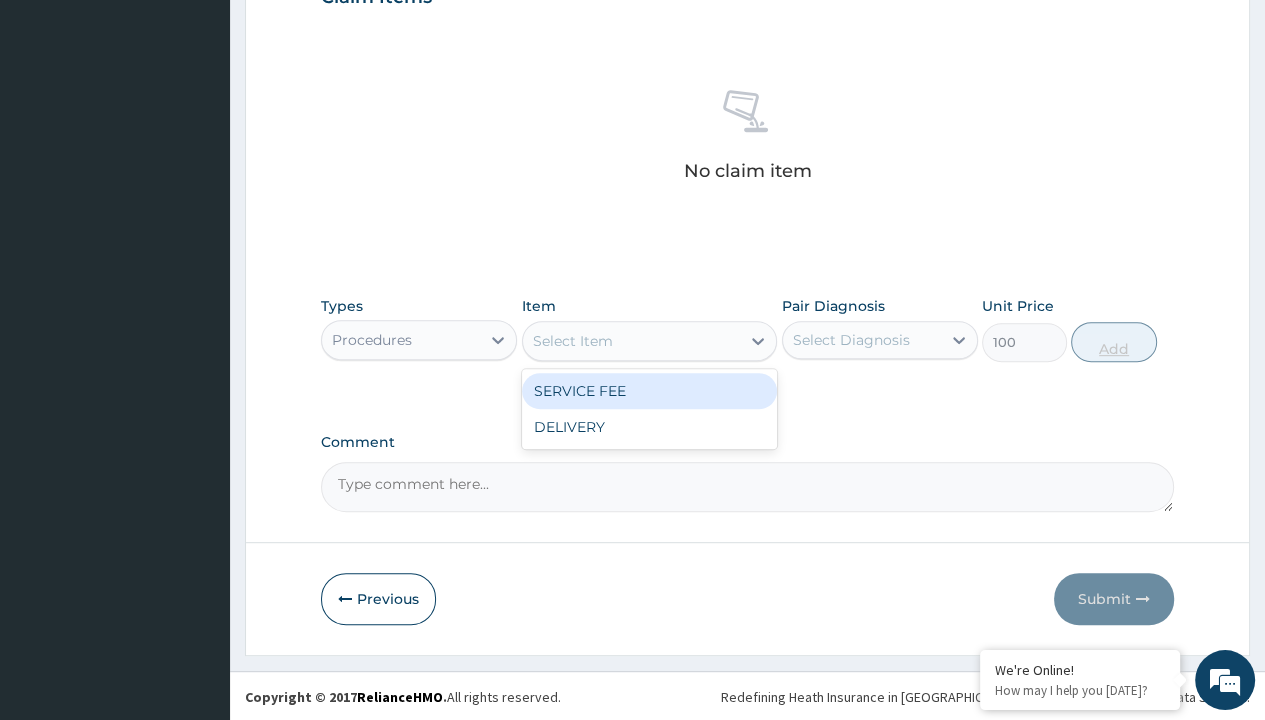 click on "Add" at bounding box center [1113, 342] 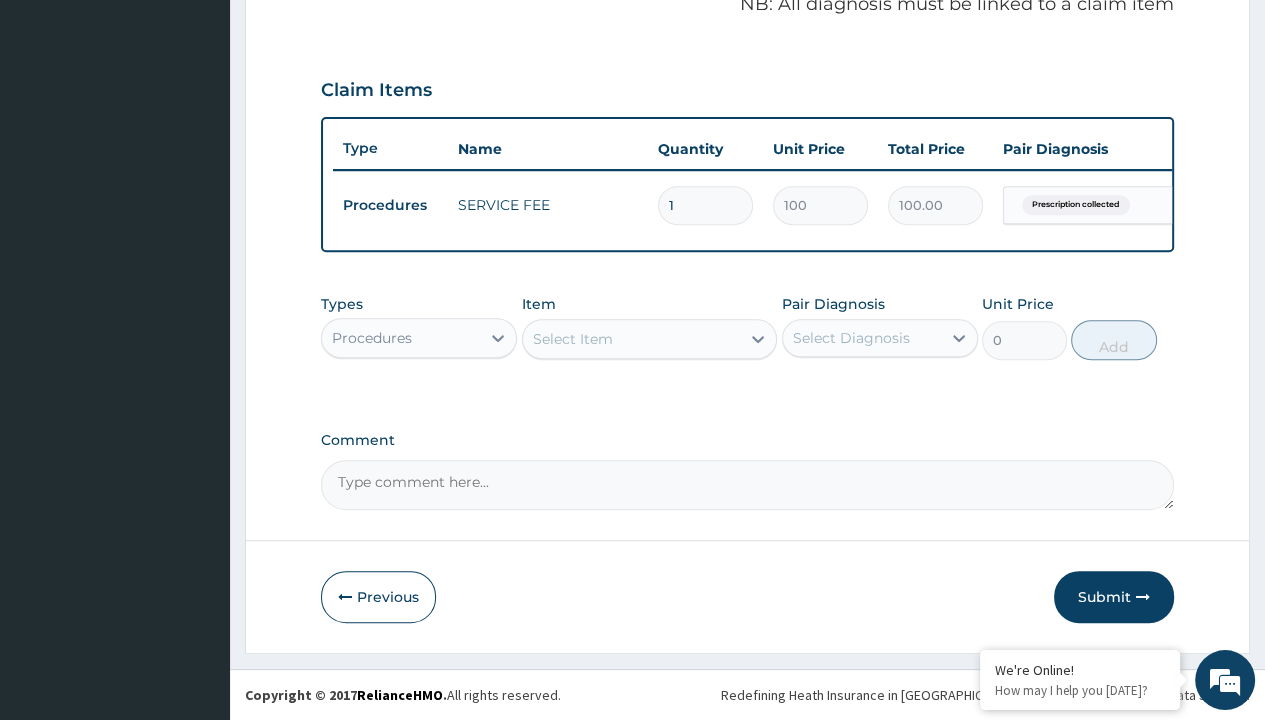 click on "Step  2  of 2 PA Code / Prescription Code PRX/DEE1D1B2 Encounter Date 02-07-2025 Important Notice Please enter PA codes before entering items that are not attached to a PA code   All diagnoses entered must be linked to a claim item. Diagnosis & Claim Items that are visible but inactive cannot be edited because they were imported from an already approved PA code. Diagnosis Prescription collected Confirmed NB: All diagnosis must be linked to a claim item Claim Items Type Name Quantity Unit Price Total Price Pair Diagnosis Actions Procedures SERVICE FEE 1 100 100.00 Prescription collected Delete Types Procedures Item Select Item Pair Diagnosis Select Diagnosis Unit Price 0 Add Comment     Previous   Submit" at bounding box center [747, 66] 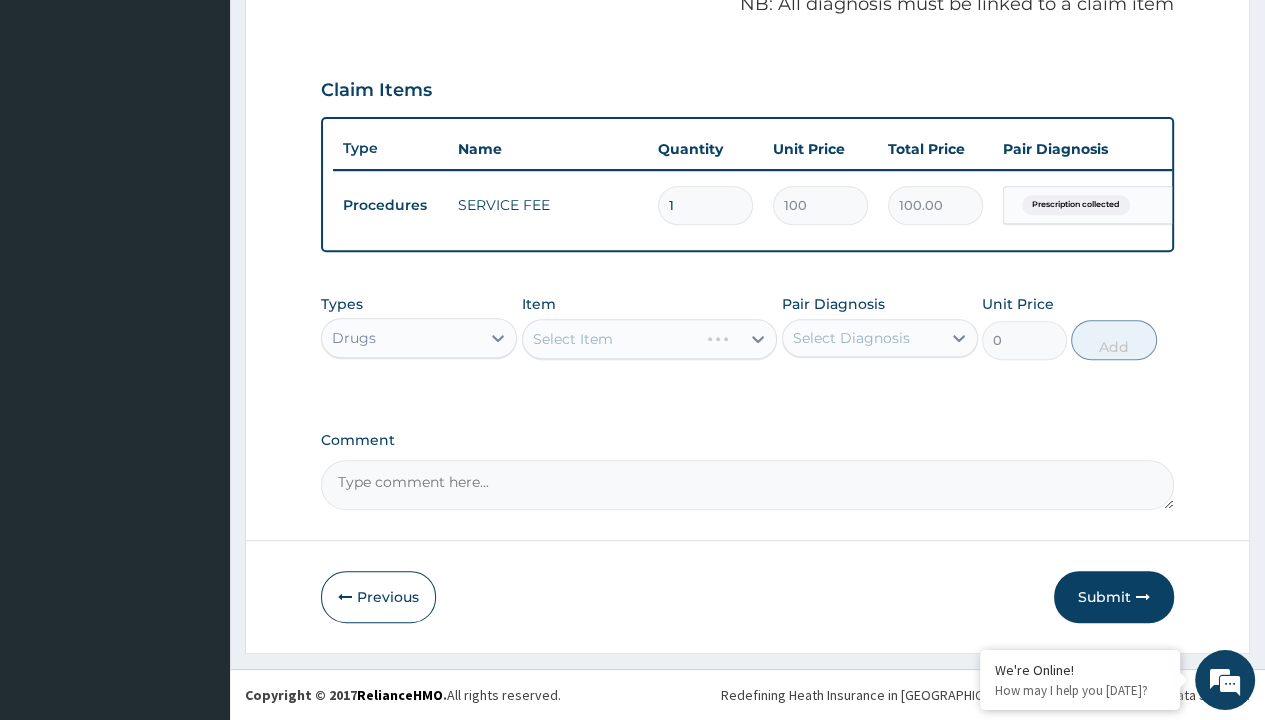 click on "Select Item" at bounding box center (573, 339) 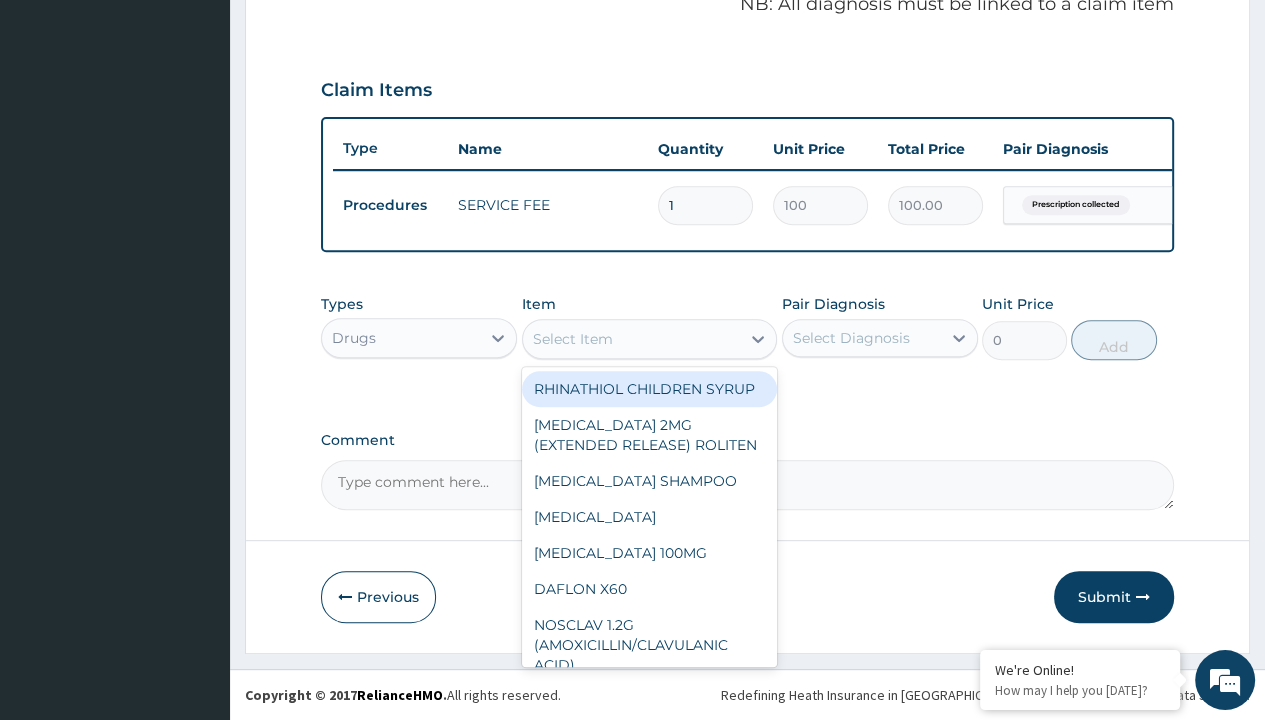 type on "exforge 10/160mg amlodipine/valsartan x28" 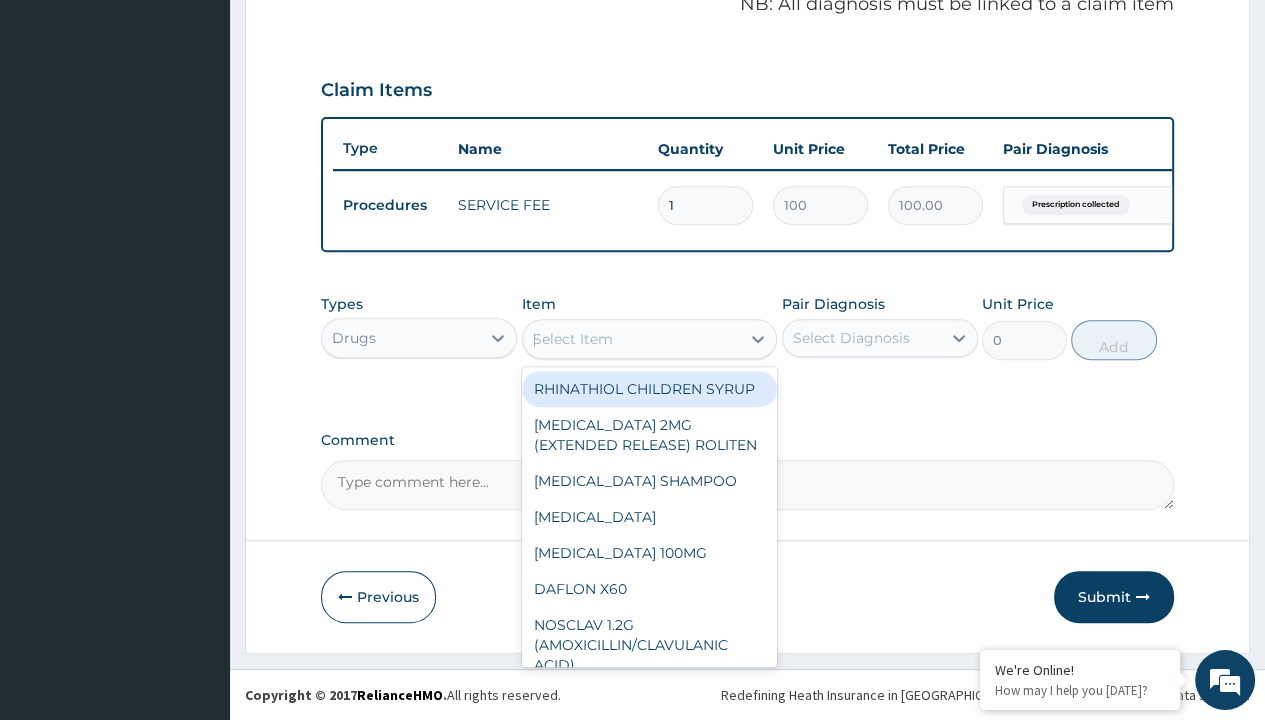 click on "[MEDICAL_DATA] 10/160MG AMLODIPINE/VALSARTAN X28" at bounding box center [650, 33403] 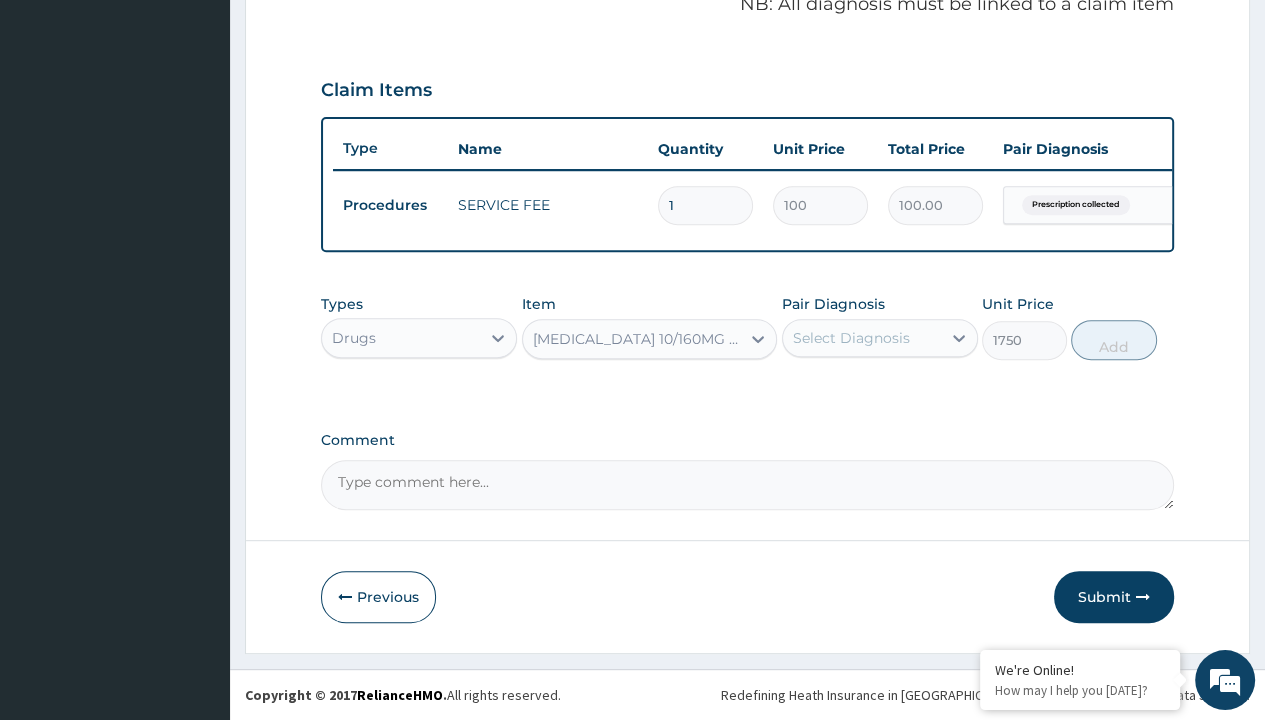scroll, scrollTop: 0, scrollLeft: 0, axis: both 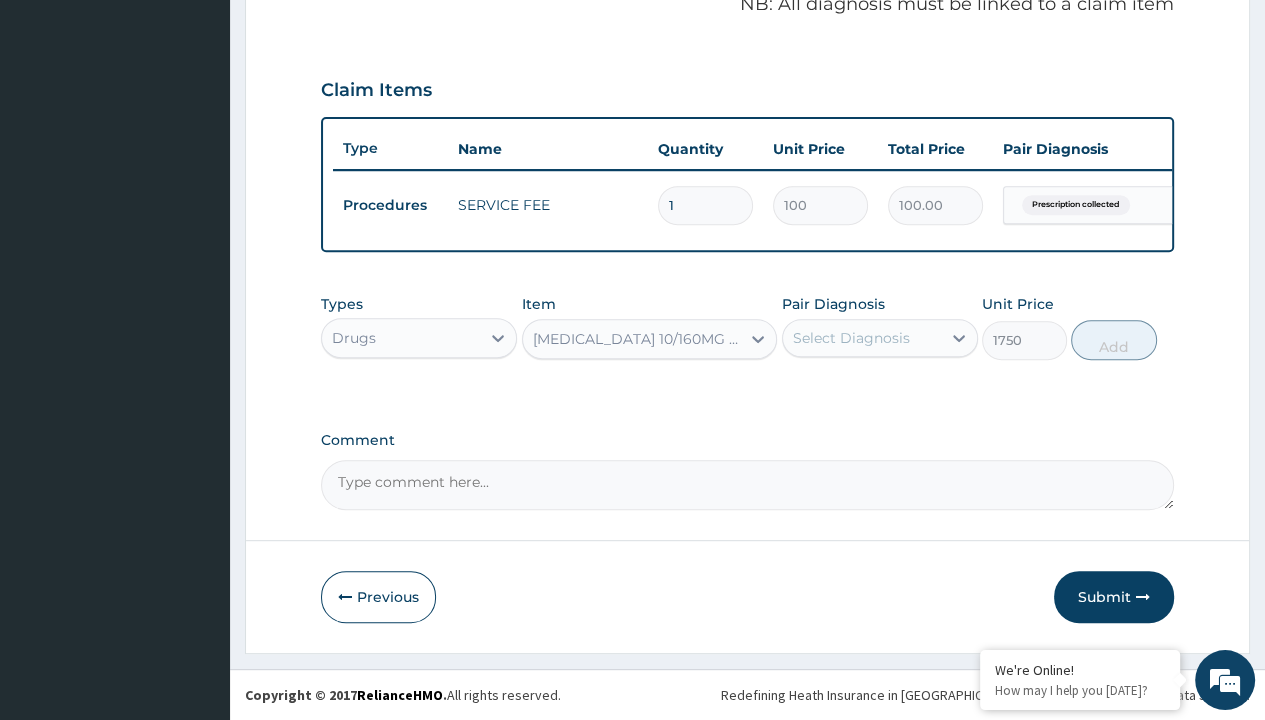 click on "Prescription collected" at bounding box center [409, -74] 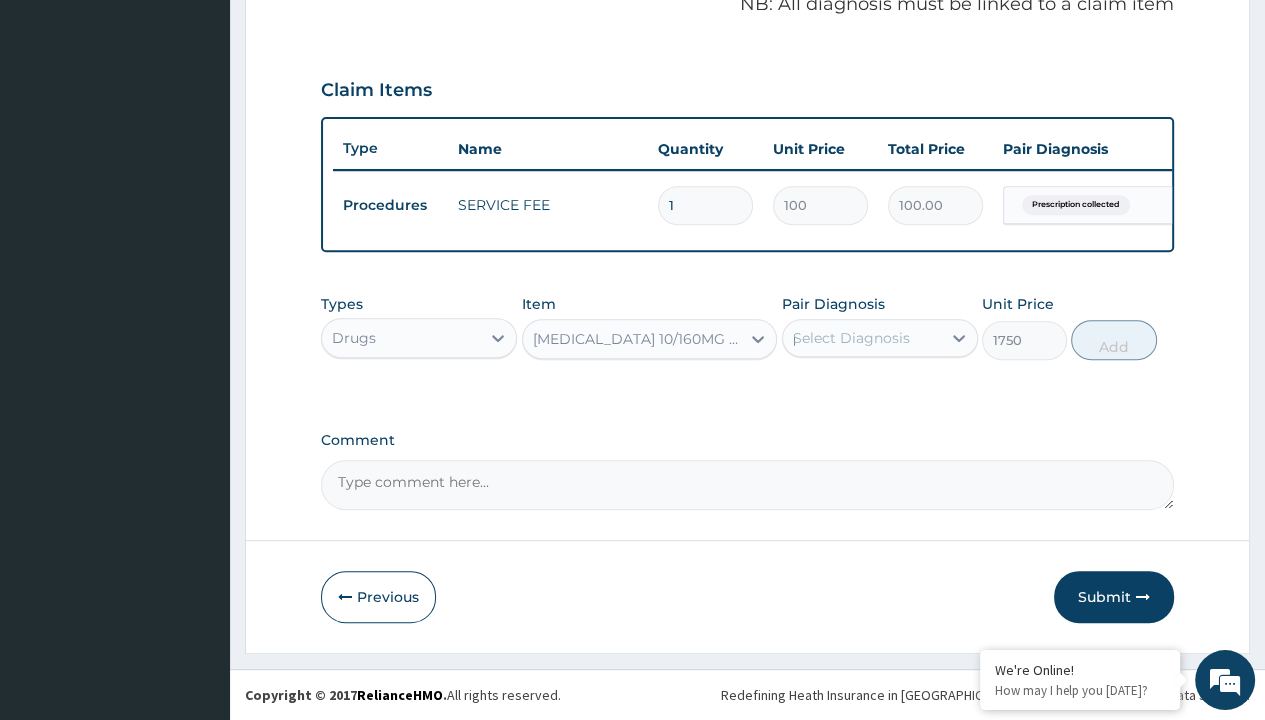 scroll, scrollTop: 639, scrollLeft: 0, axis: vertical 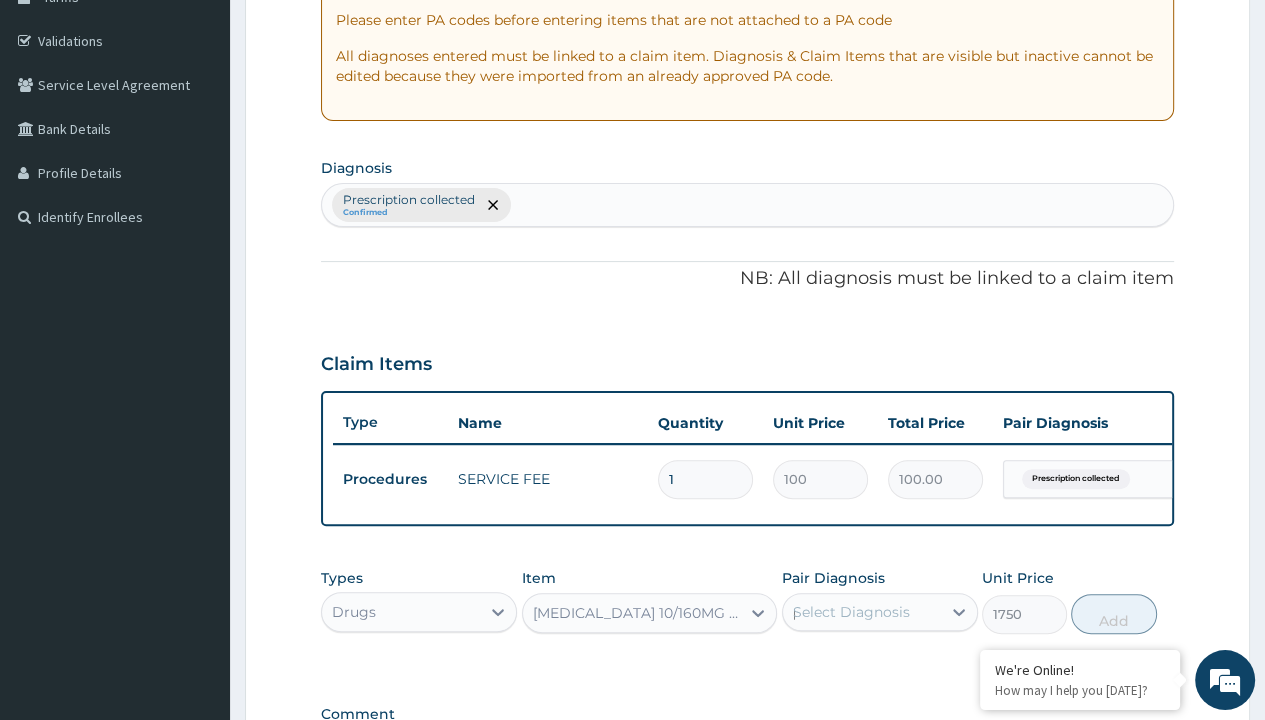 type 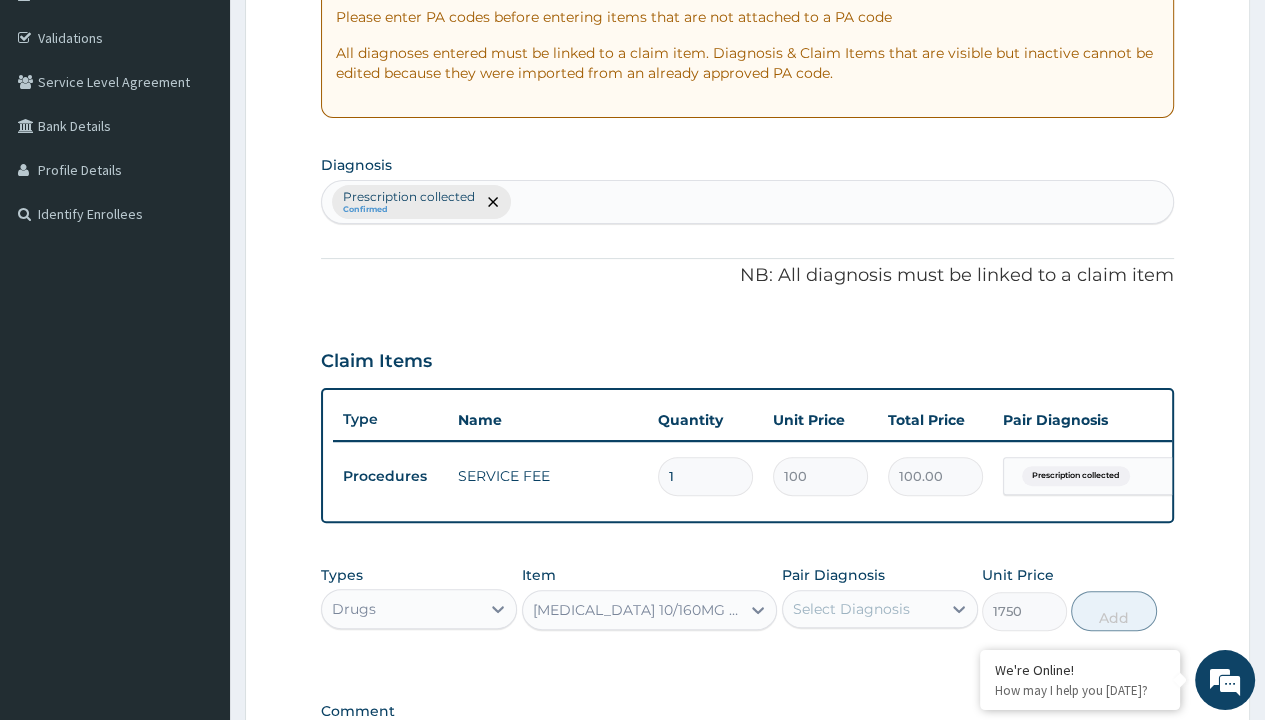 scroll, scrollTop: 0, scrollLeft: 0, axis: both 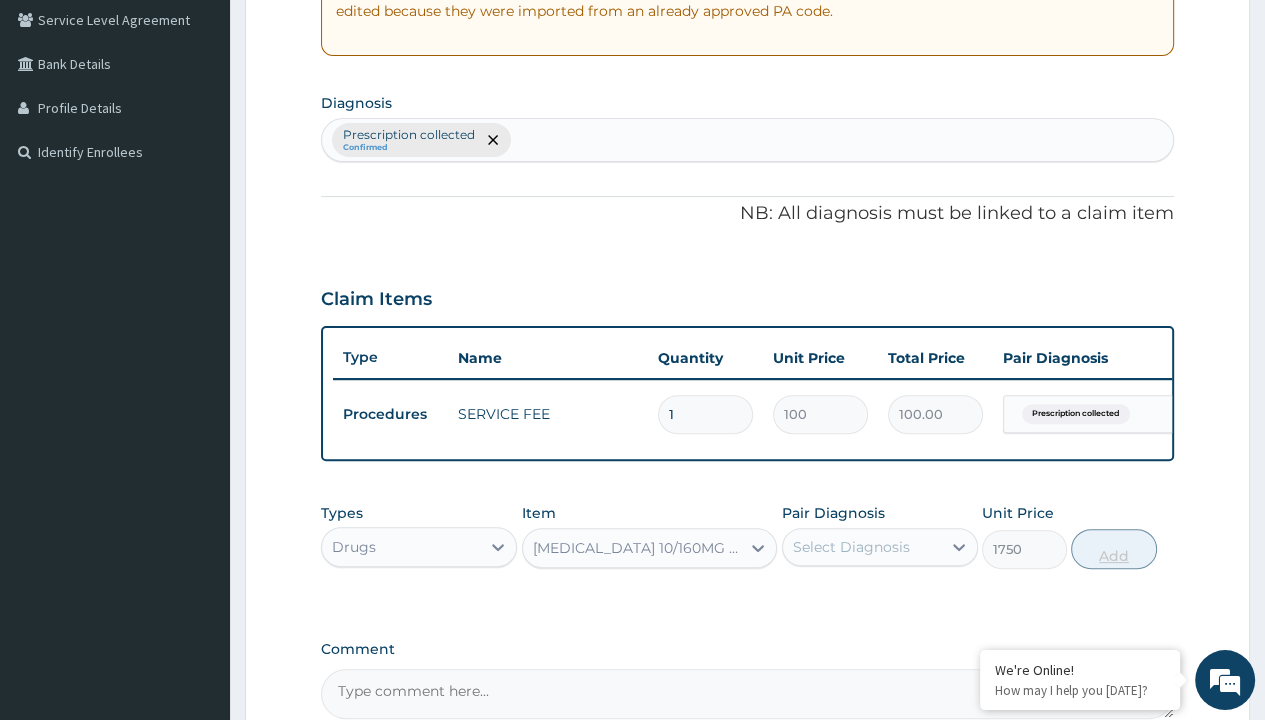 click on "Add" at bounding box center [1113, 549] 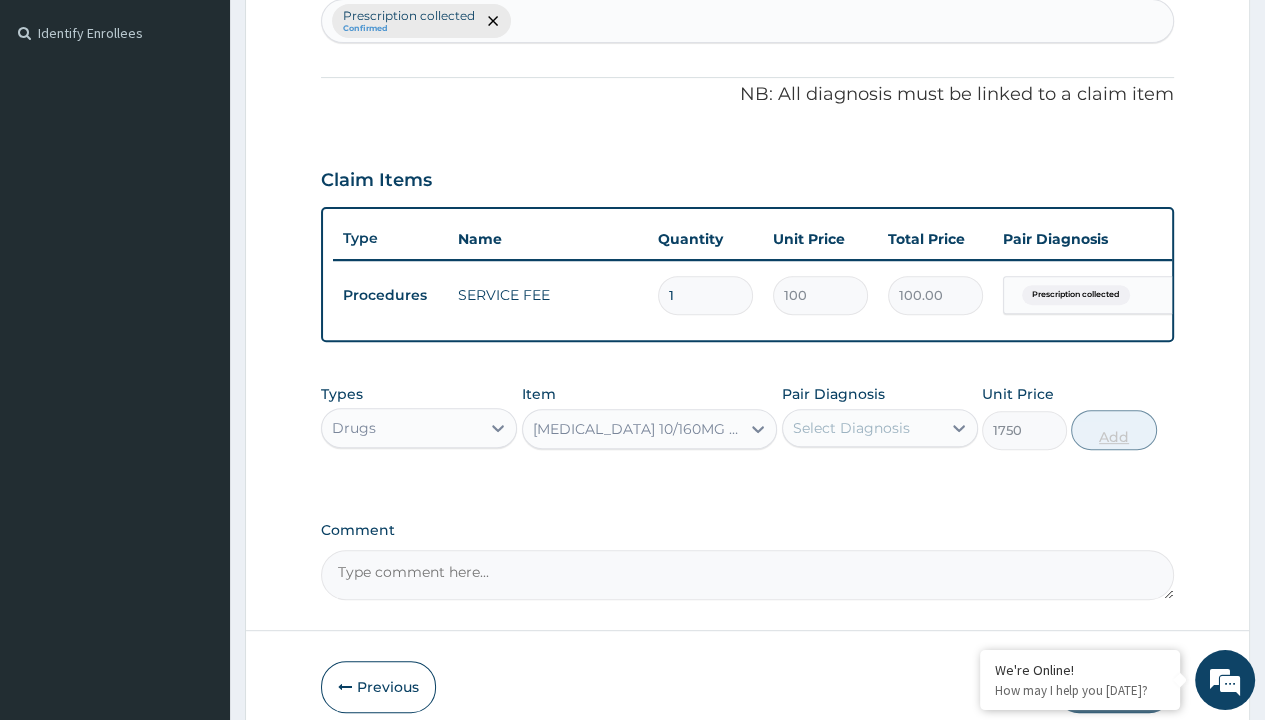 type on "0" 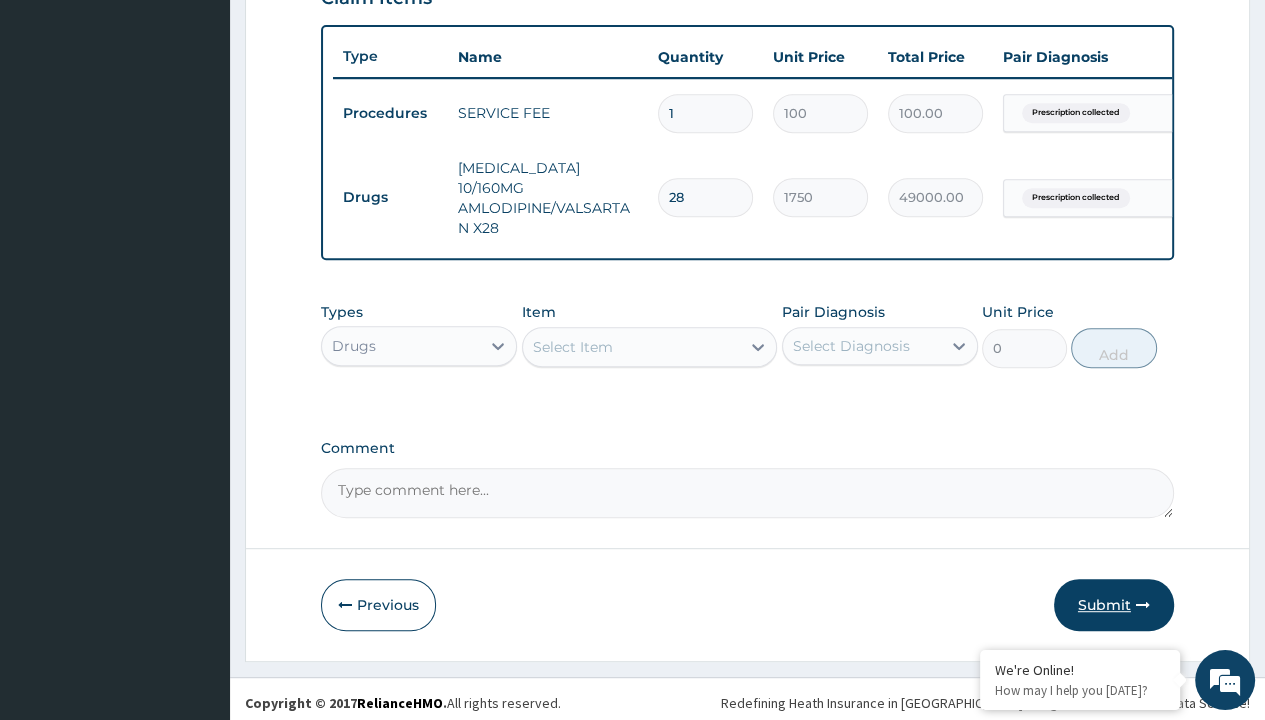 click on "Submit" at bounding box center [1114, 605] 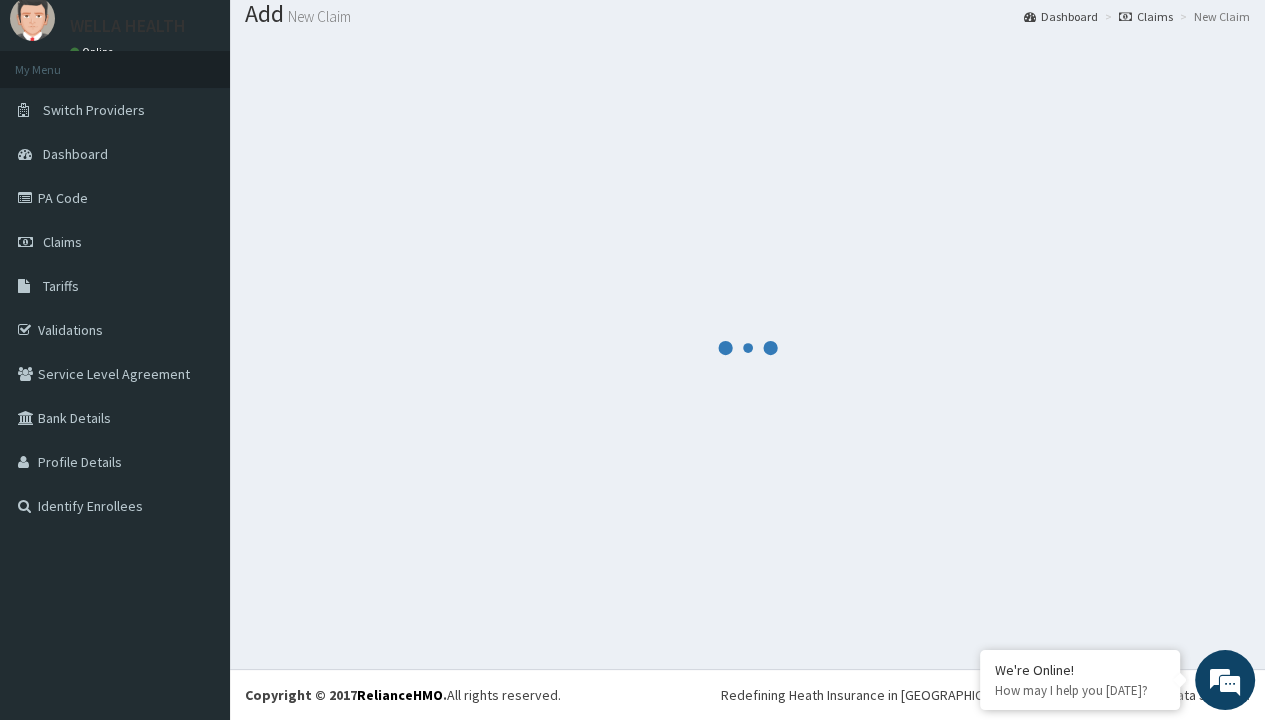 scroll, scrollTop: 719, scrollLeft: 0, axis: vertical 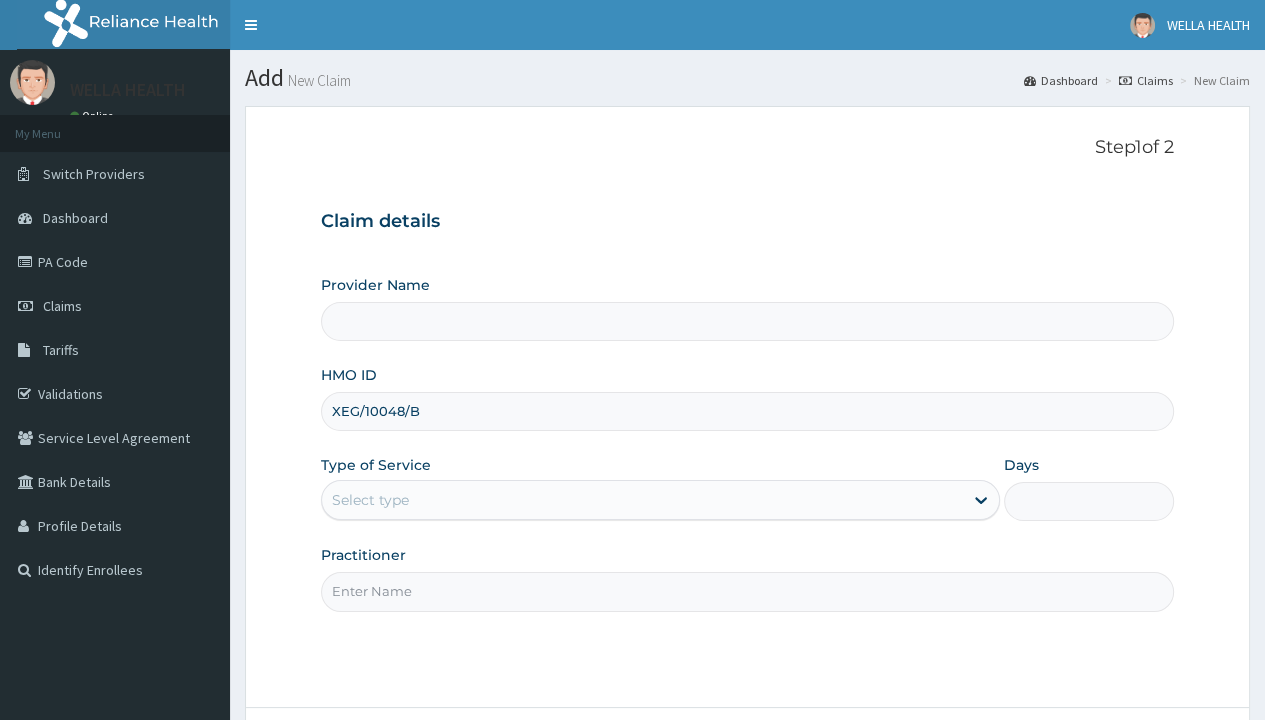 type on "XEG/10048/B" 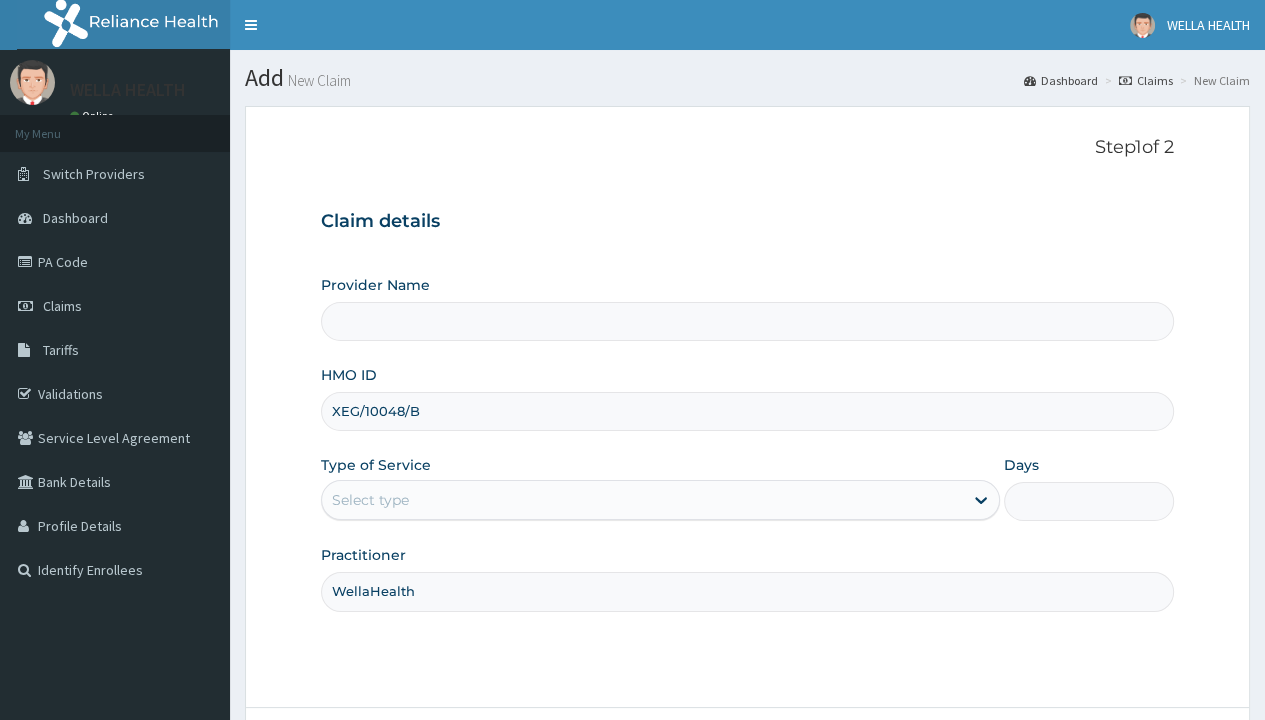 type on "WellaHealth" 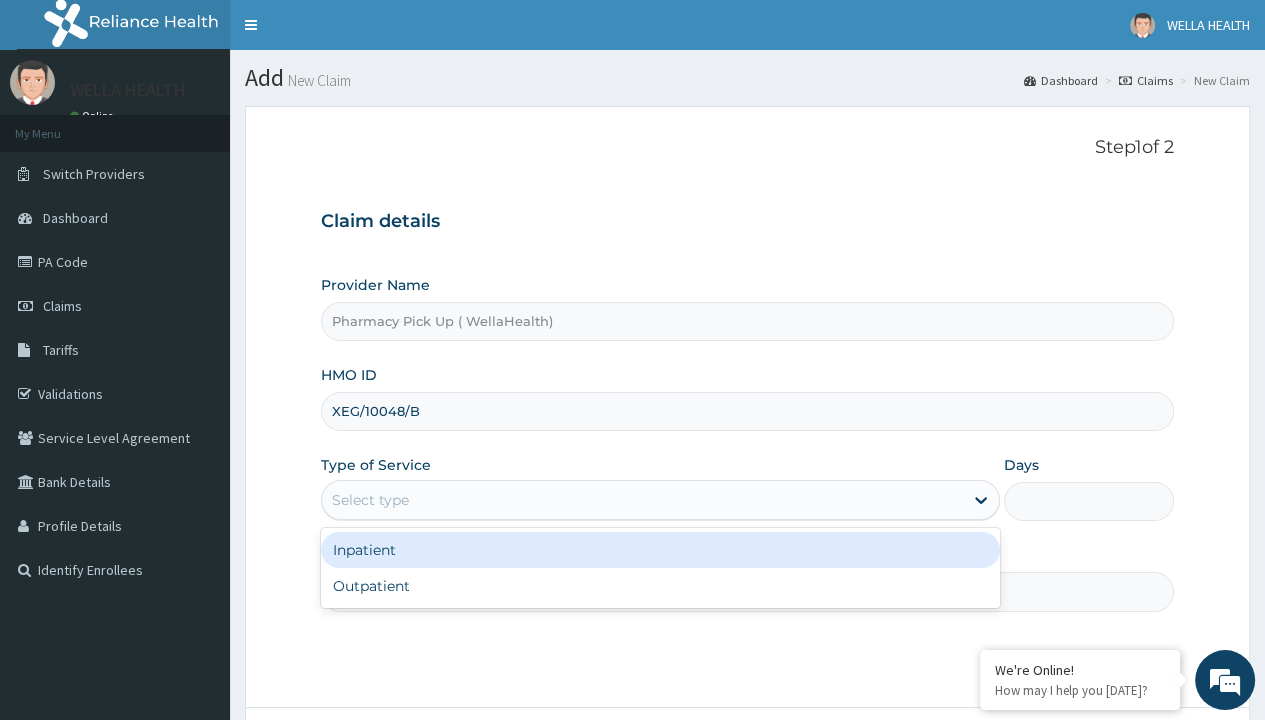 type on "Pharmacy Pick Up ( WellaHealth)" 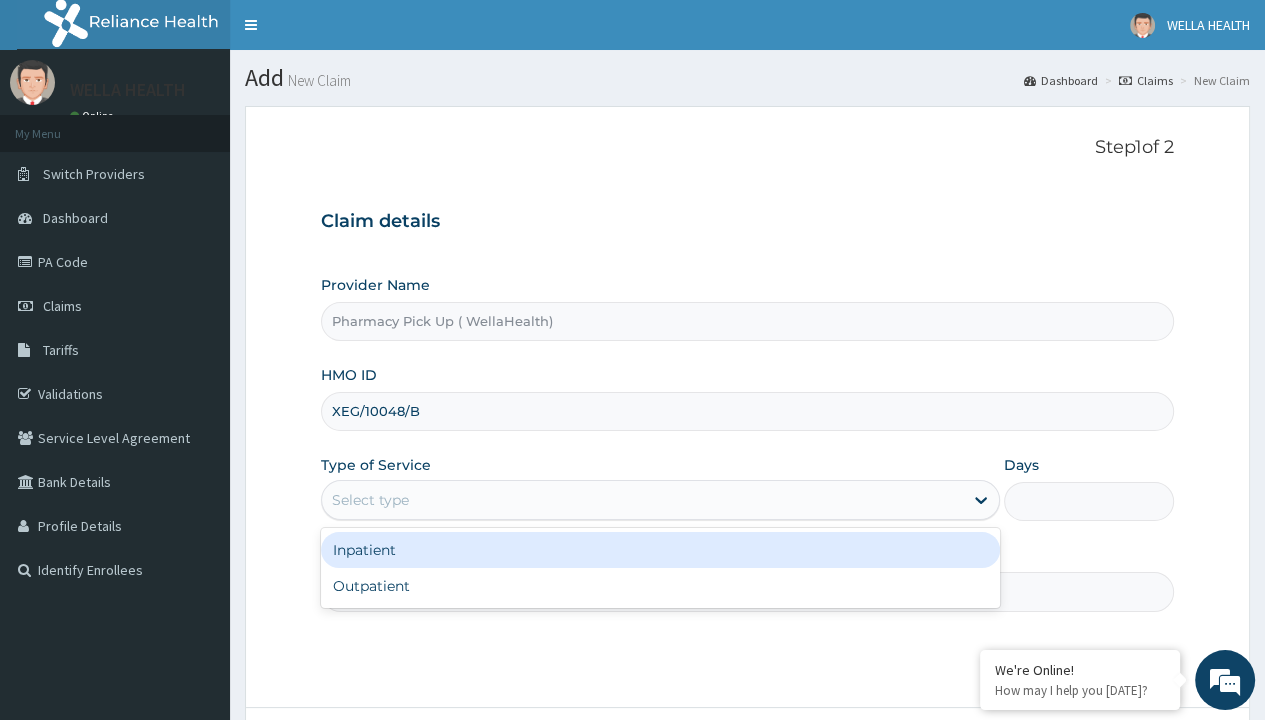 click on "Outpatient" at bounding box center (660, 586) 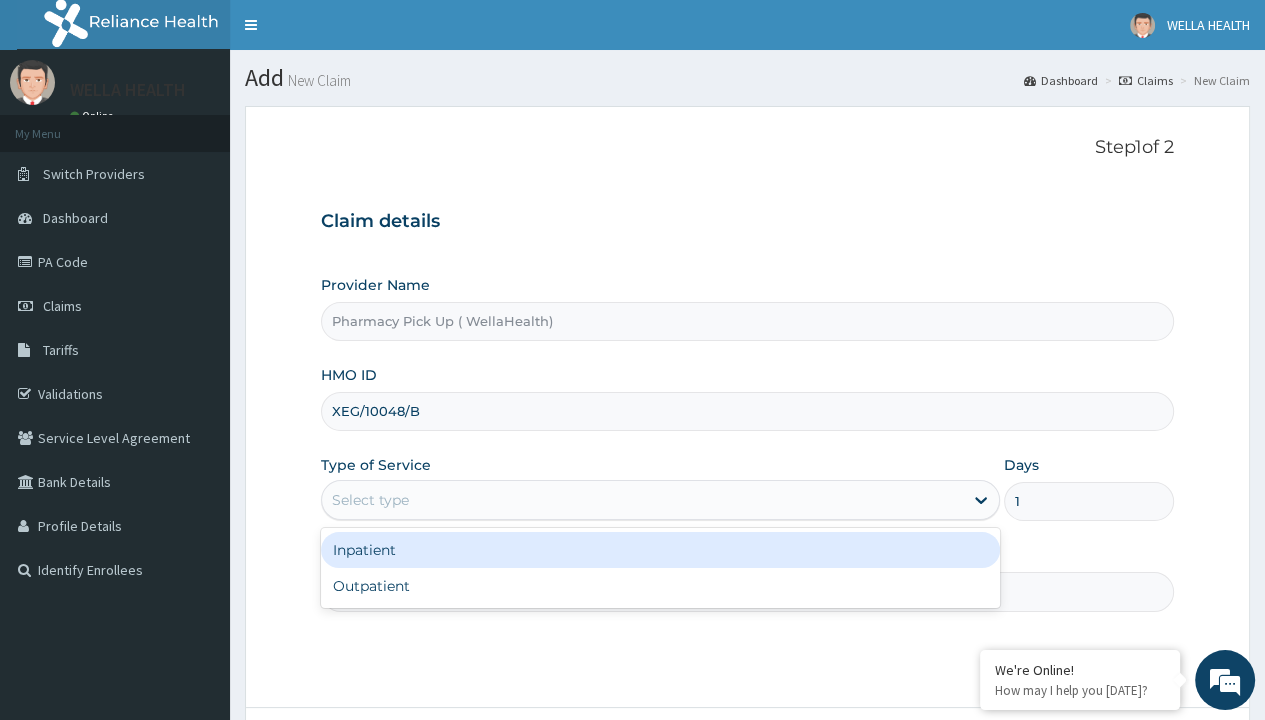 click on "Next" at bounding box center (1123, 764) 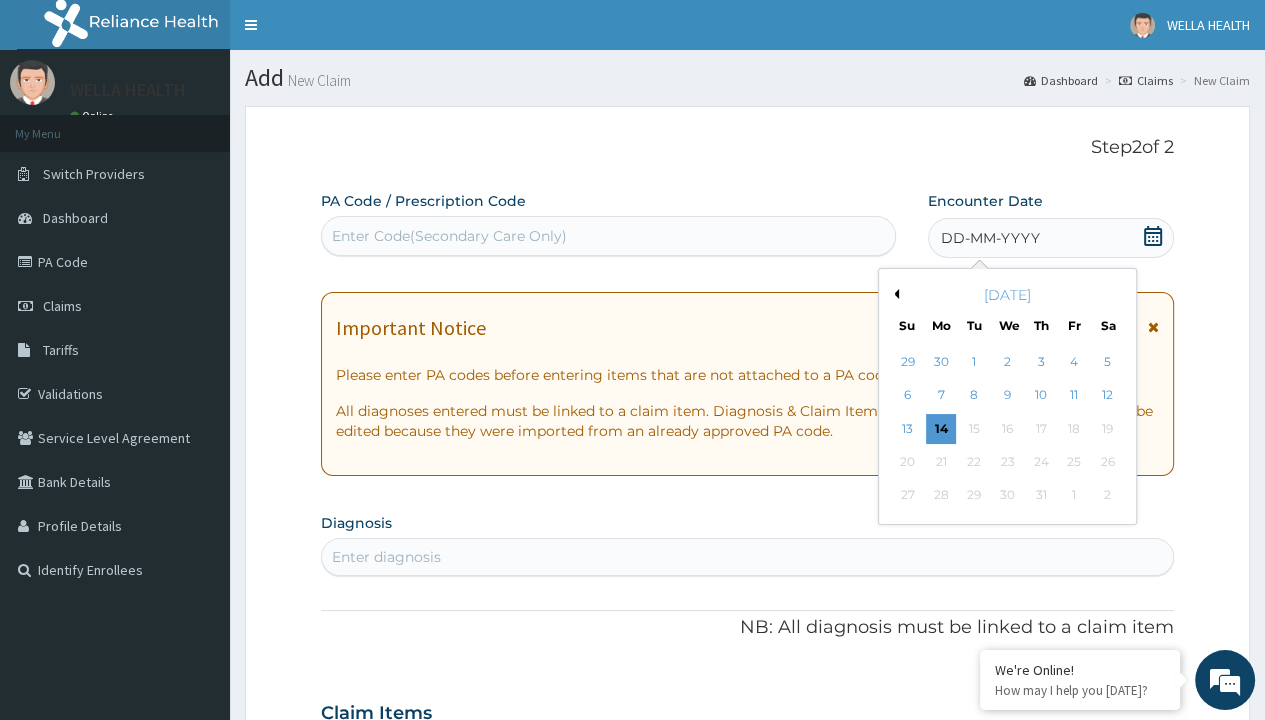 scroll, scrollTop: 167, scrollLeft: 0, axis: vertical 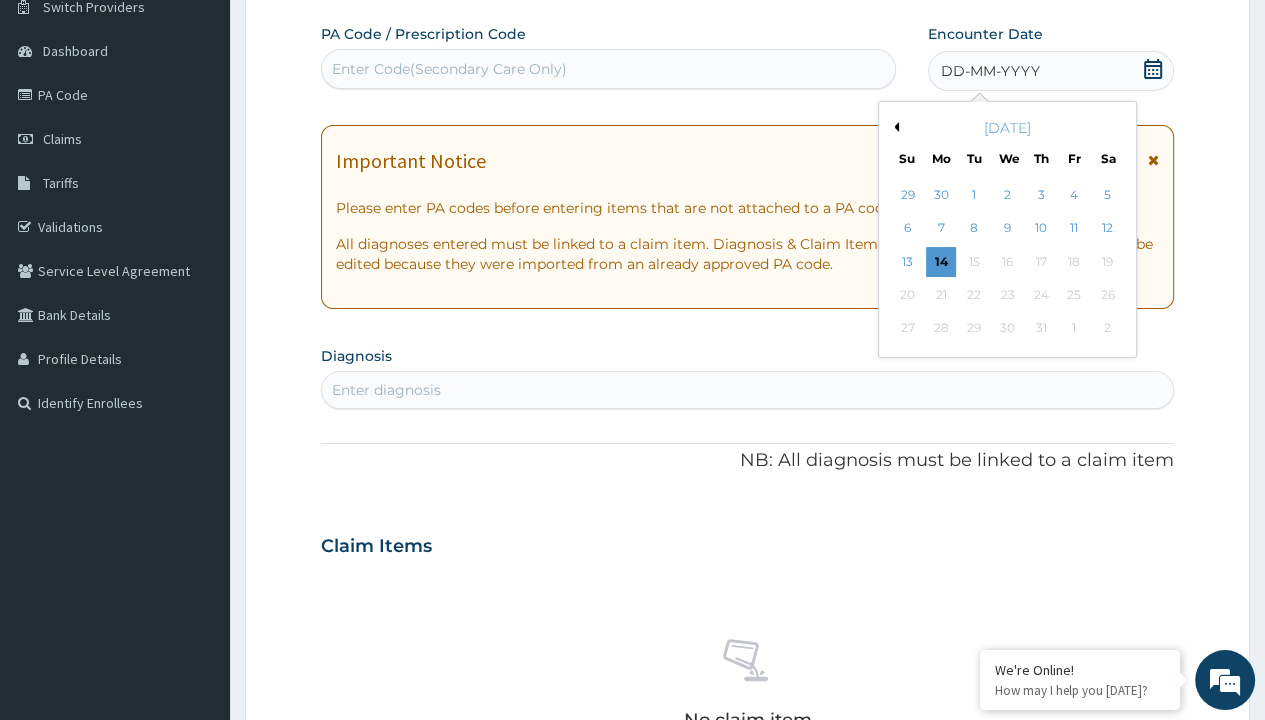 click on "2" at bounding box center [1007, 195] 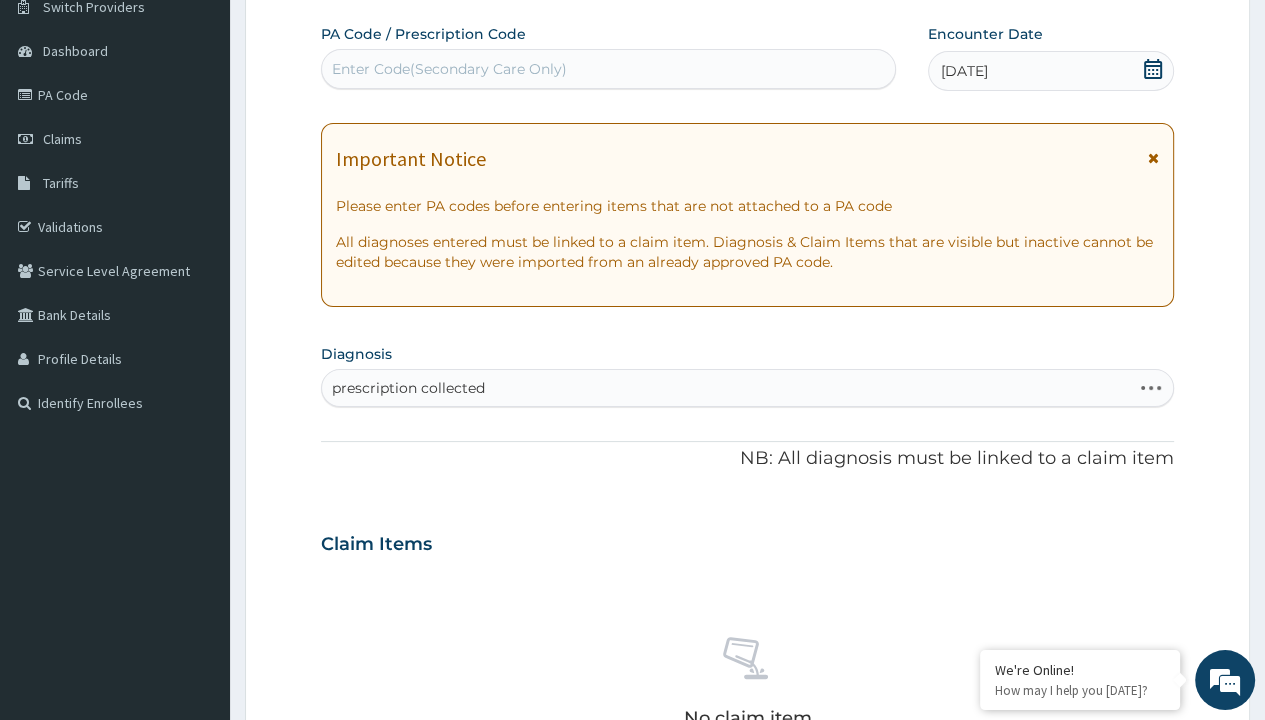 scroll, scrollTop: 0, scrollLeft: 0, axis: both 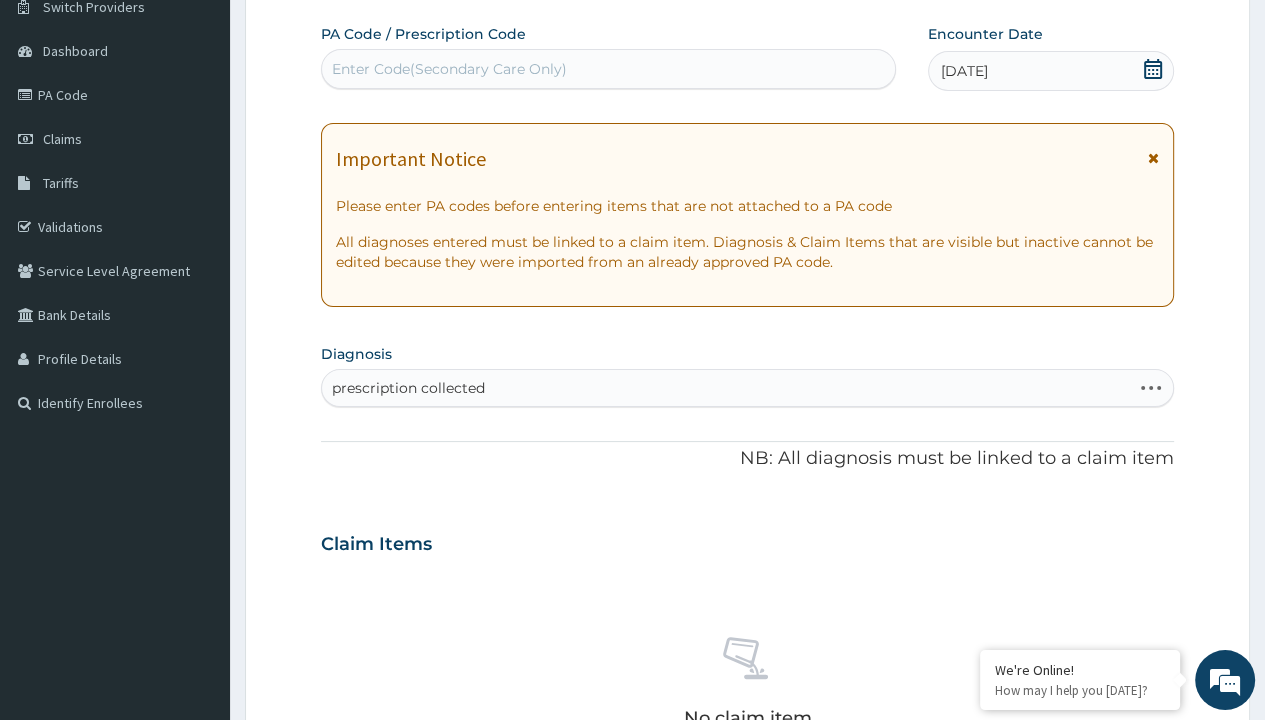type 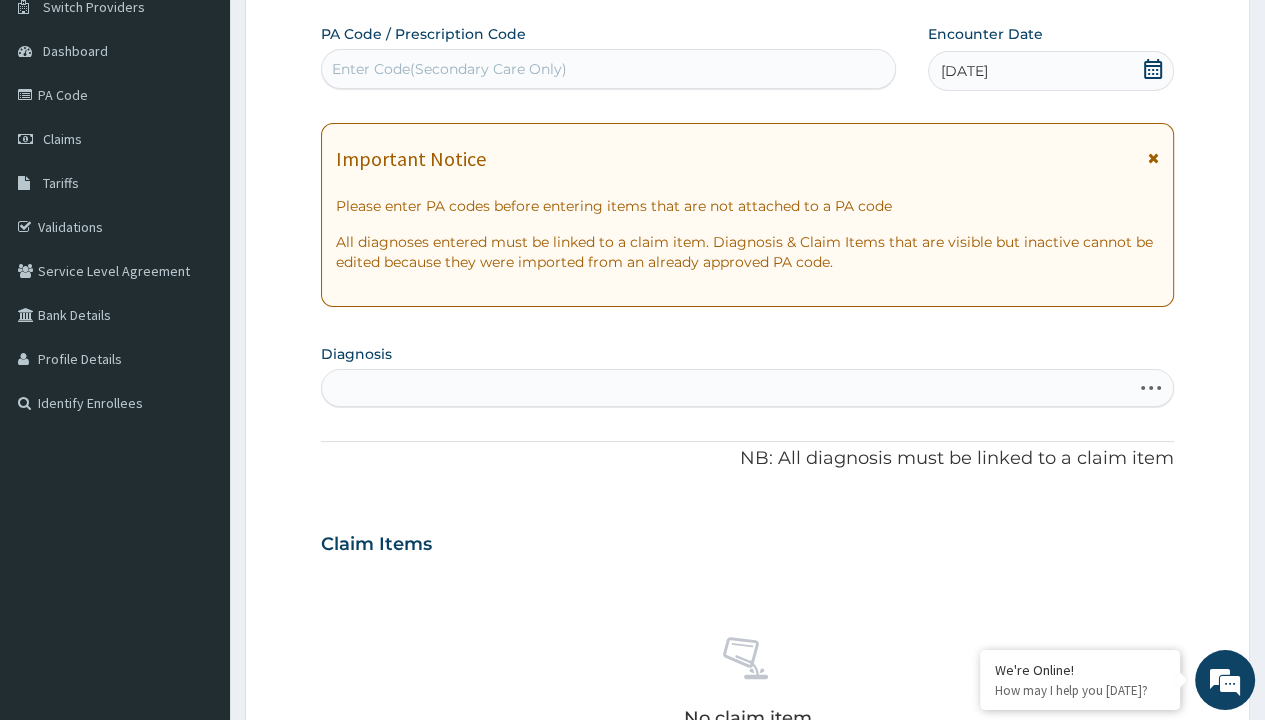 click on "Step  2  of 2 PA Code / Prescription Code Enter Code(Secondary Care Only) Encounter Date [DATE] Important Notice Please enter PA codes before entering items that are not attached to a PA code   All diagnoses entered must be linked to a claim item. Diagnosis & Claim Items that are visible but inactive cannot be edited because they were imported from an already approved PA code. Diagnosis   Select is focused ,type to refine list, press Down to open the menu,  press left to focus selected values prescription collected NB: All diagnosis must be linked to a claim item Claim Items No claim item Types Select Type Item Select Item Pair Diagnosis Select Diagnosis Unit Price 0 Add Comment     Previous   Submit" at bounding box center [747, 571] 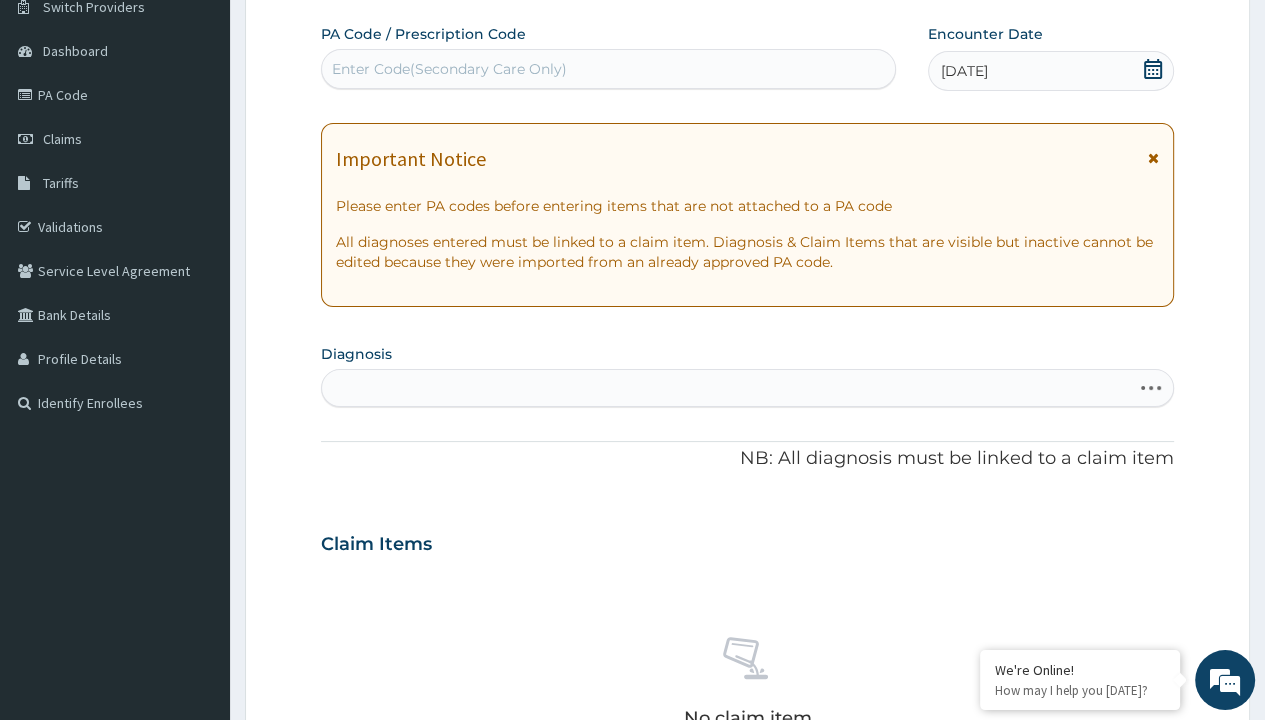 click on "Select Type" at bounding box center (372, 887) 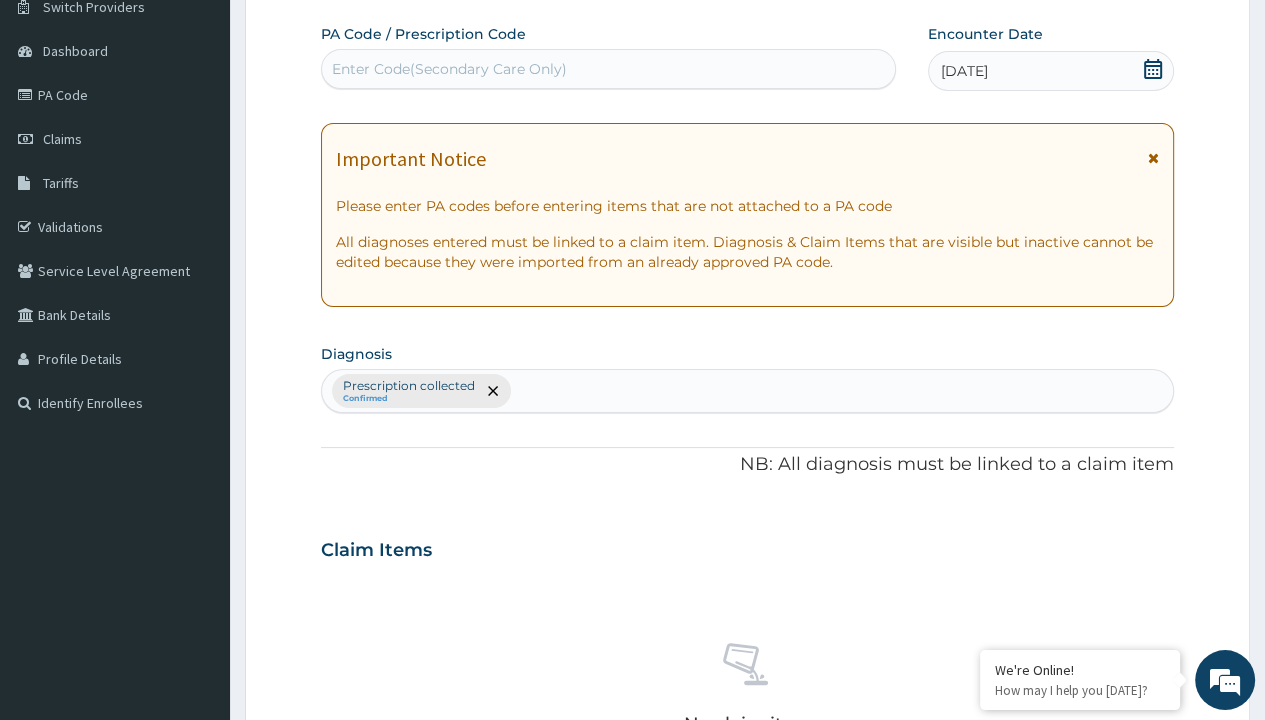 type on "procedures" 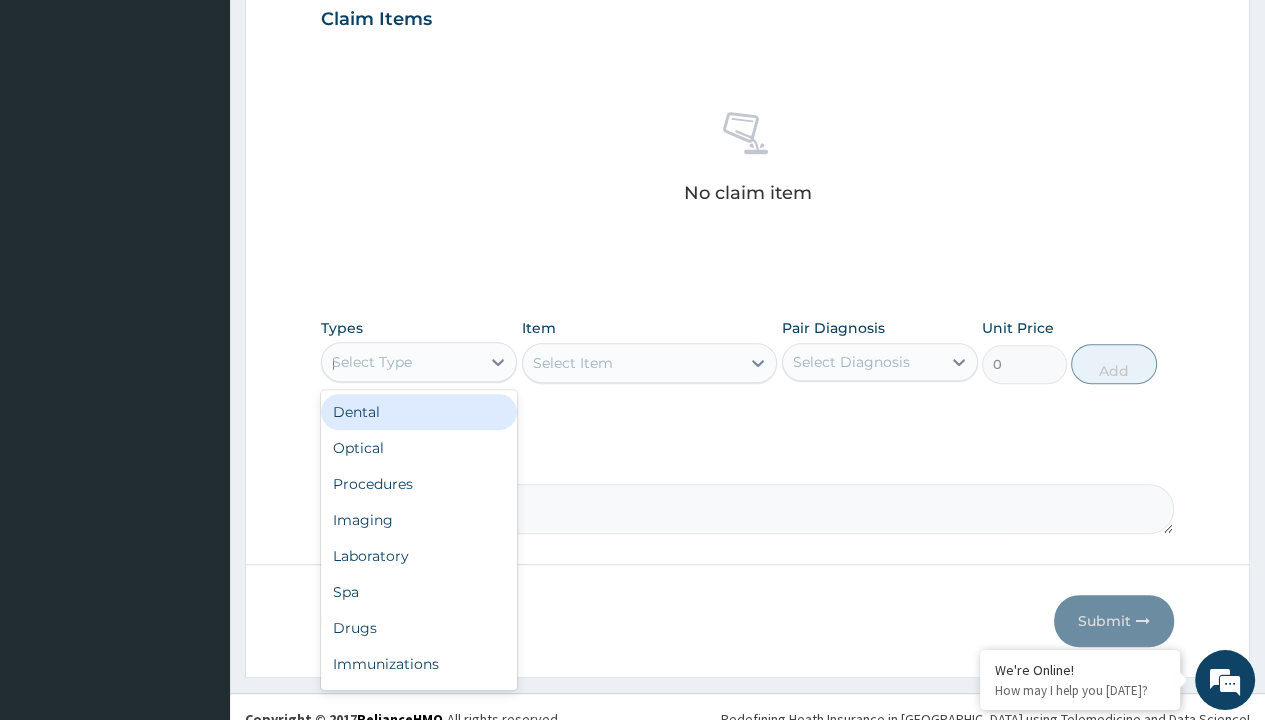 click on "Procedures" at bounding box center (419, 484) 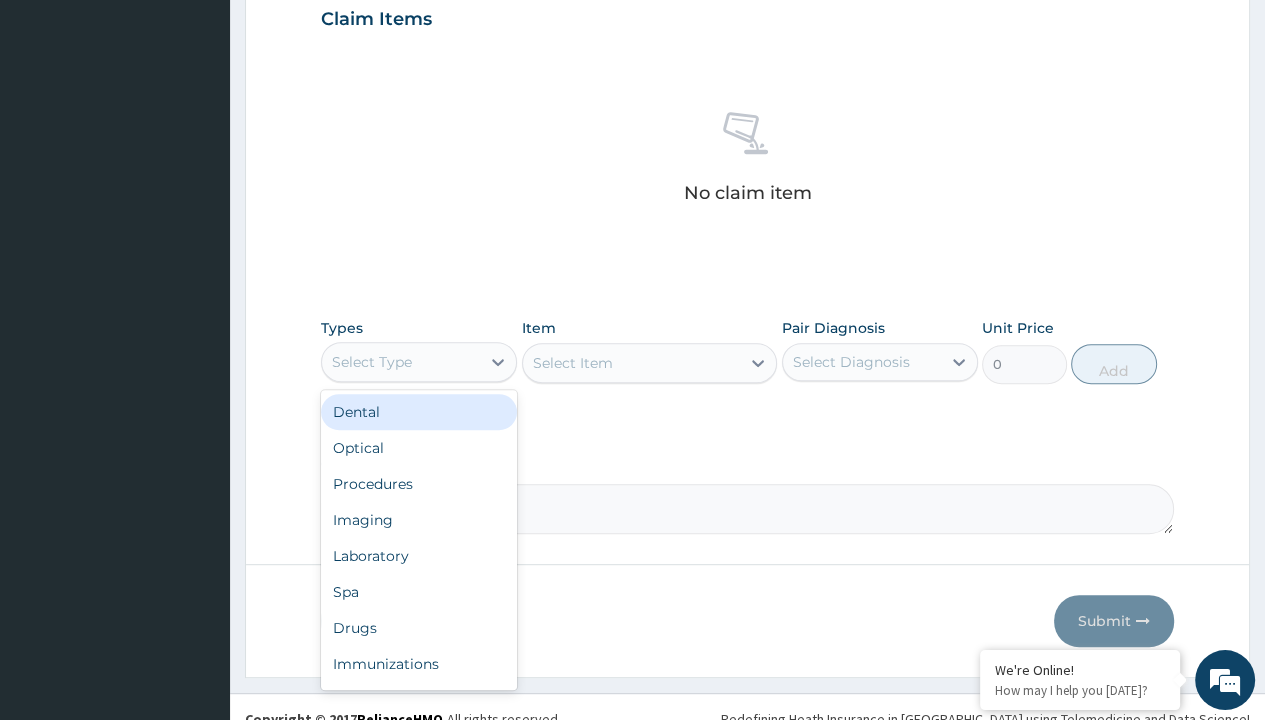 scroll, scrollTop: 0, scrollLeft: 0, axis: both 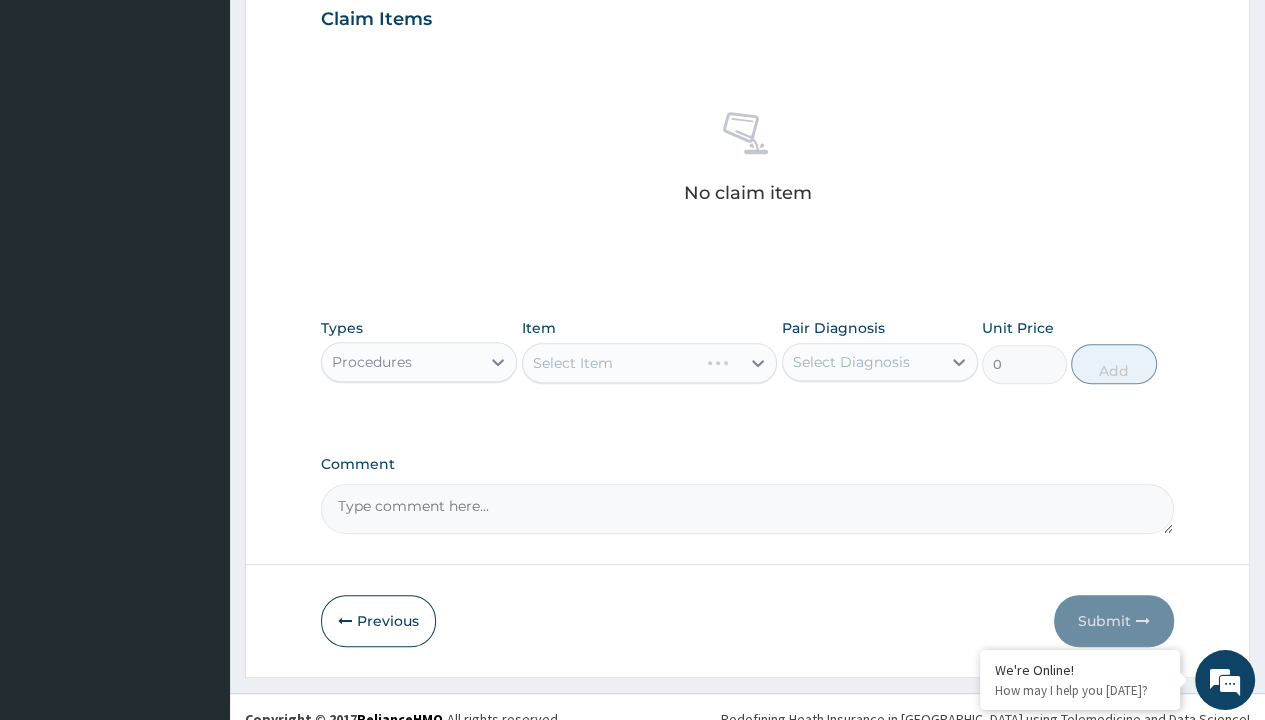 click on "Select Item" at bounding box center [573, 363] 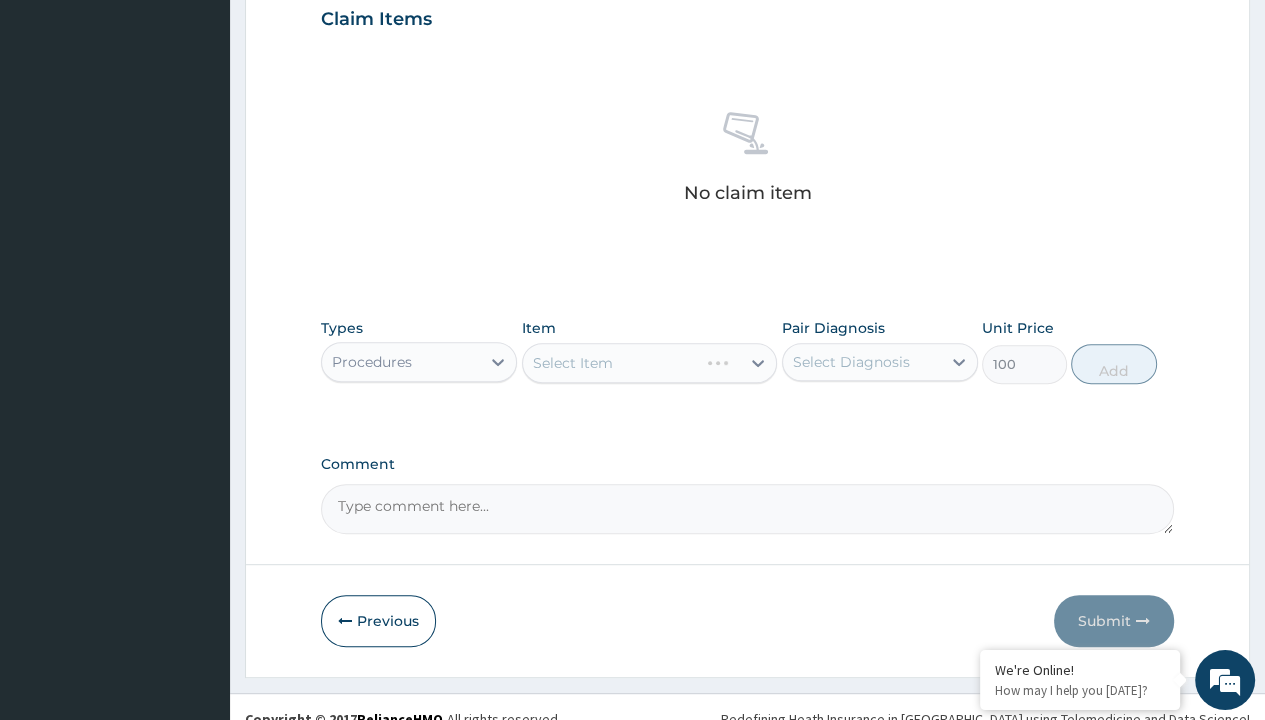 scroll, scrollTop: 0, scrollLeft: 0, axis: both 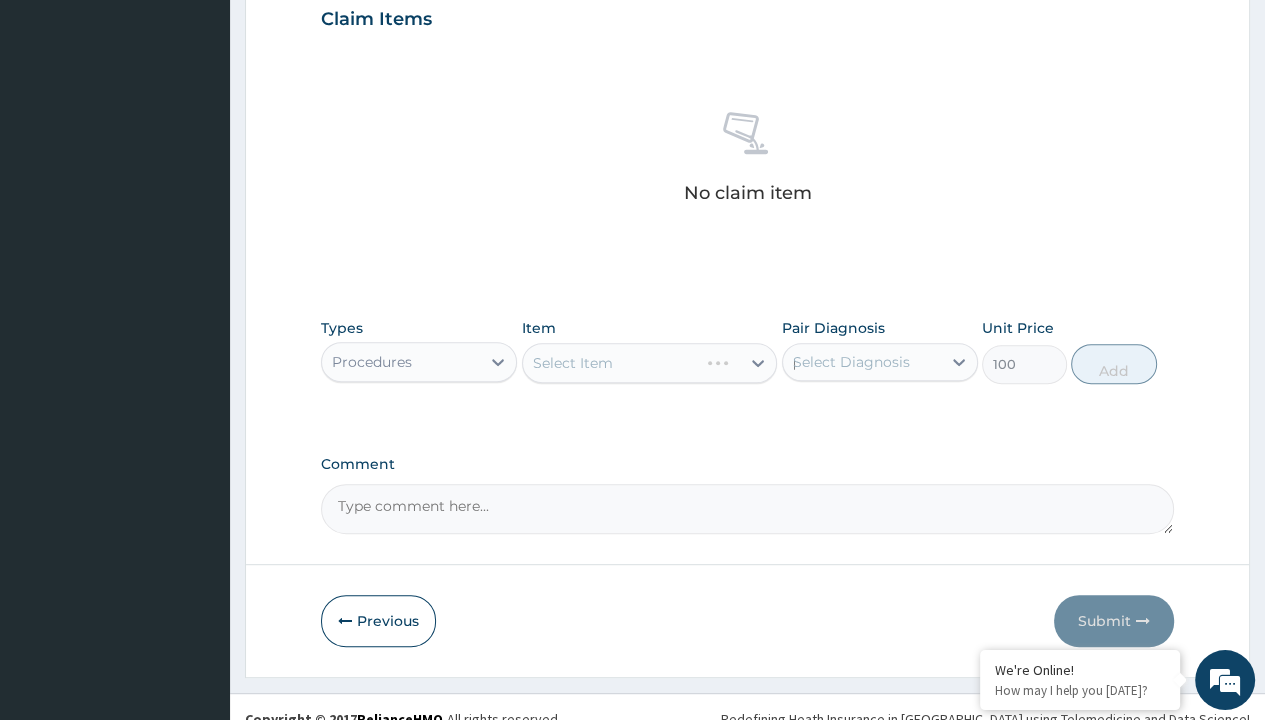 type 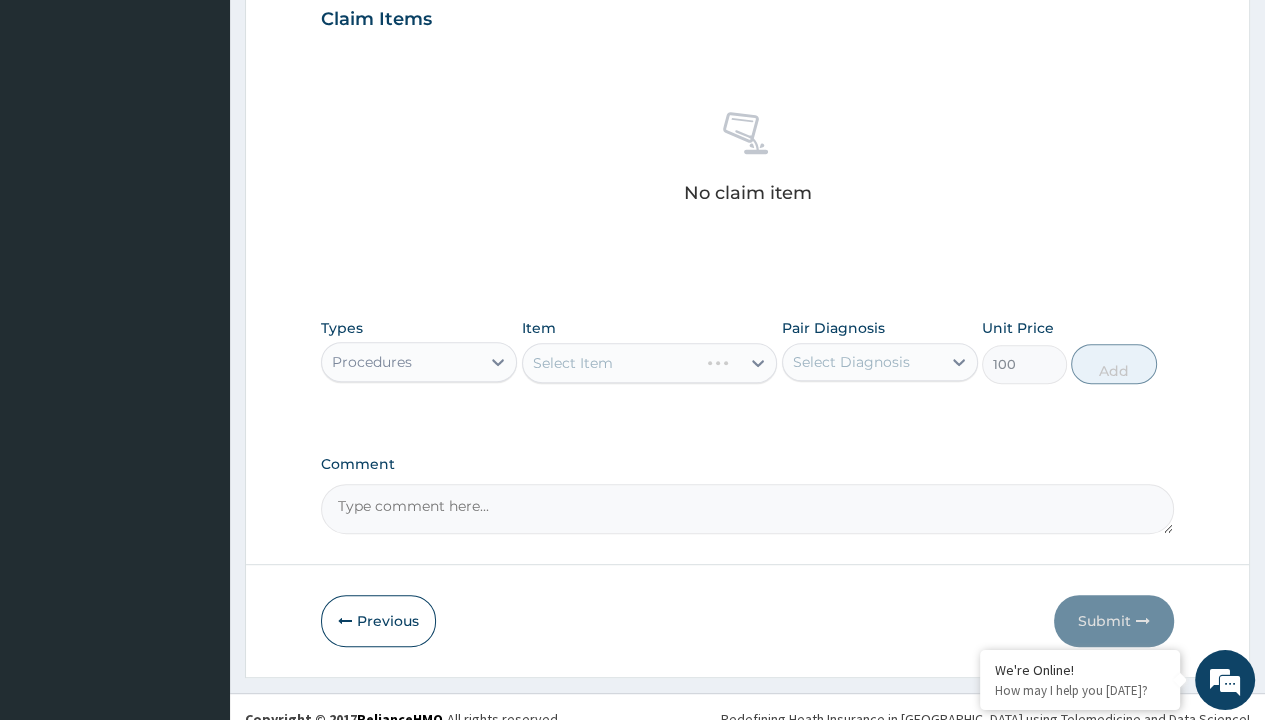 scroll, scrollTop: 720, scrollLeft: 0, axis: vertical 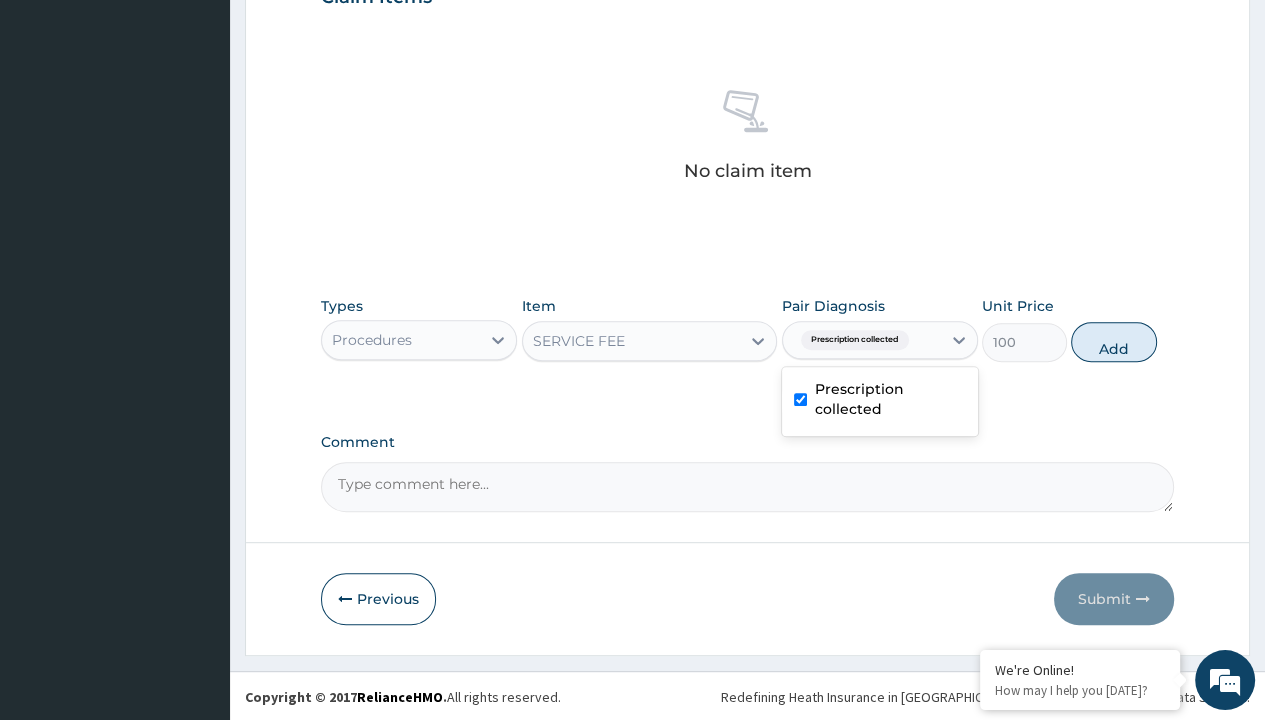 click on "Add" at bounding box center [1113, 342] 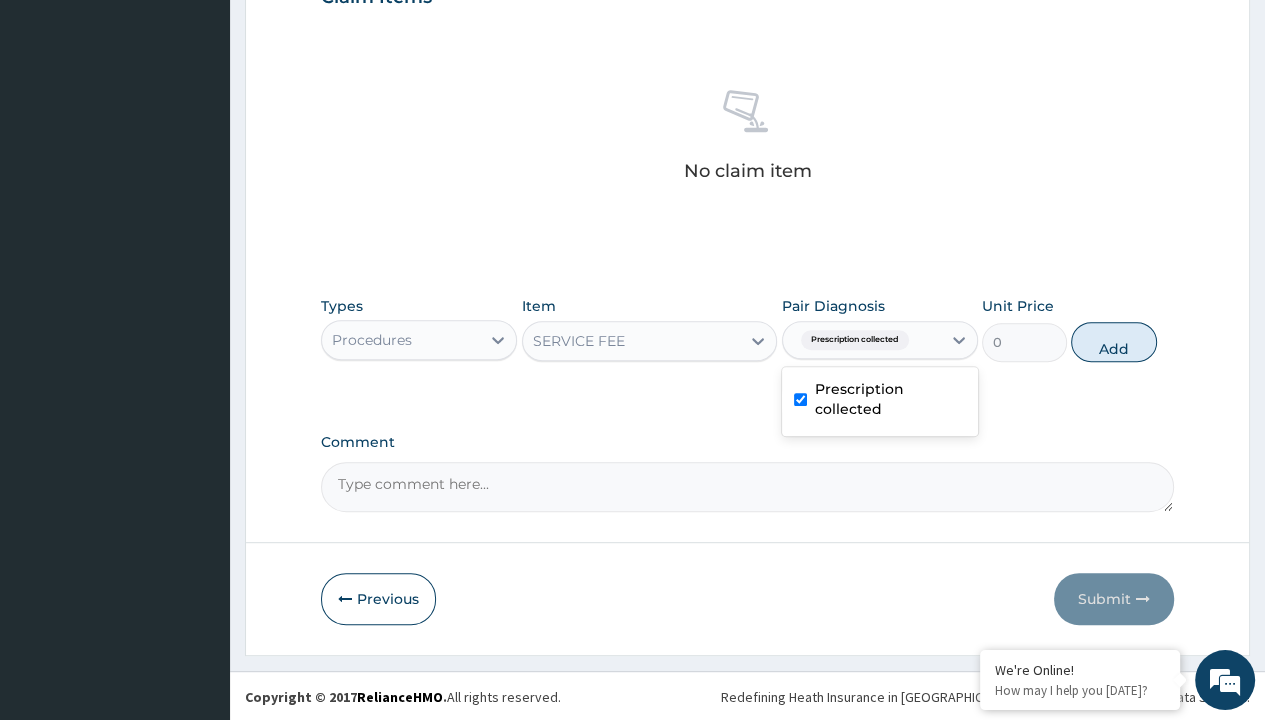 scroll, scrollTop: 639, scrollLeft: 0, axis: vertical 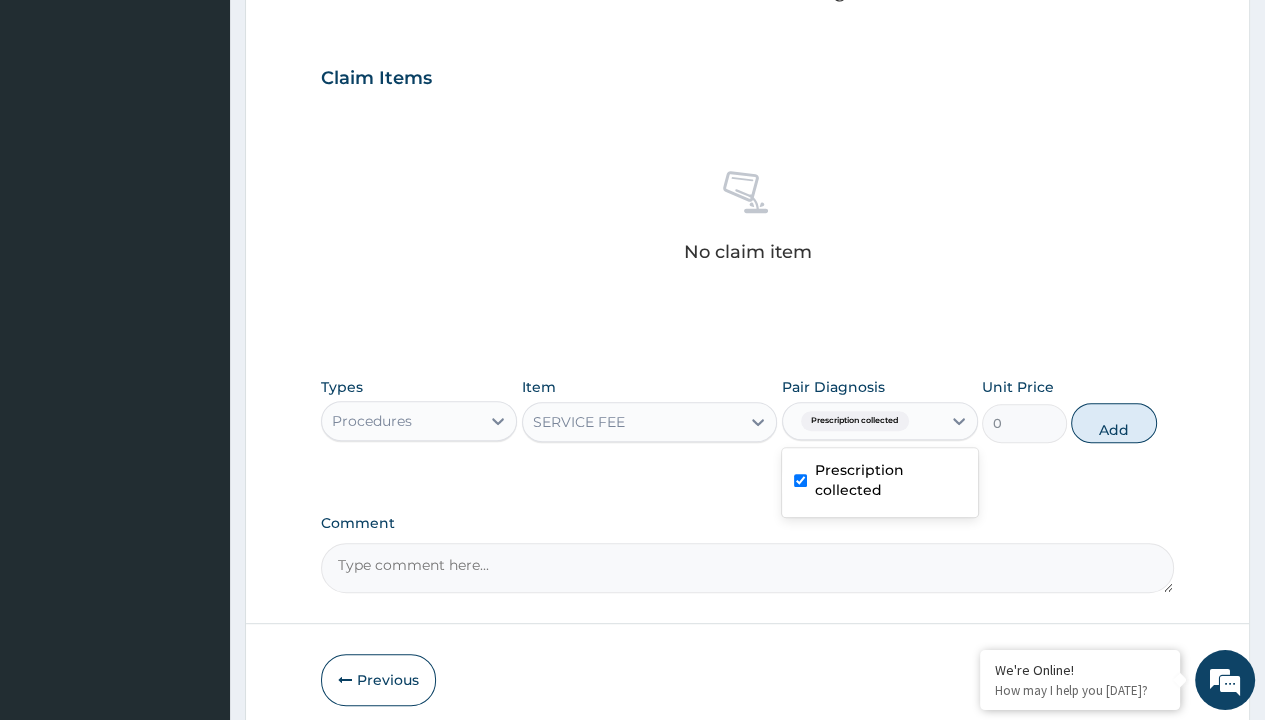 click on "Step  2  of 2 PA Code / Prescription Code Enter Code(Secondary Care Only) Encounter Date [DATE] Important Notice Please enter PA codes before entering items that are not attached to a PA code   All diagnoses entered must be linked to a claim item. Diagnosis & Claim Items that are visible but inactive cannot be edited because they were imported from an already approved PA code. Diagnosis Prescription collected Confirmed NB: All diagnosis must be linked to a claim item Claim Items No claim item Types Procedures Item SERVICE FEE Pair Diagnosis option Prescription collected, selected. option Prescription collected selected, 1 of 1. 1 result available. Use Up and Down to choose options, press Enter to select the currently focused option, press Escape to exit the menu, press Tab to select the option and exit the menu. Prescription collected Prescription collected Unit Price 0 Add Comment     Previous   Submit" at bounding box center (747, 101) 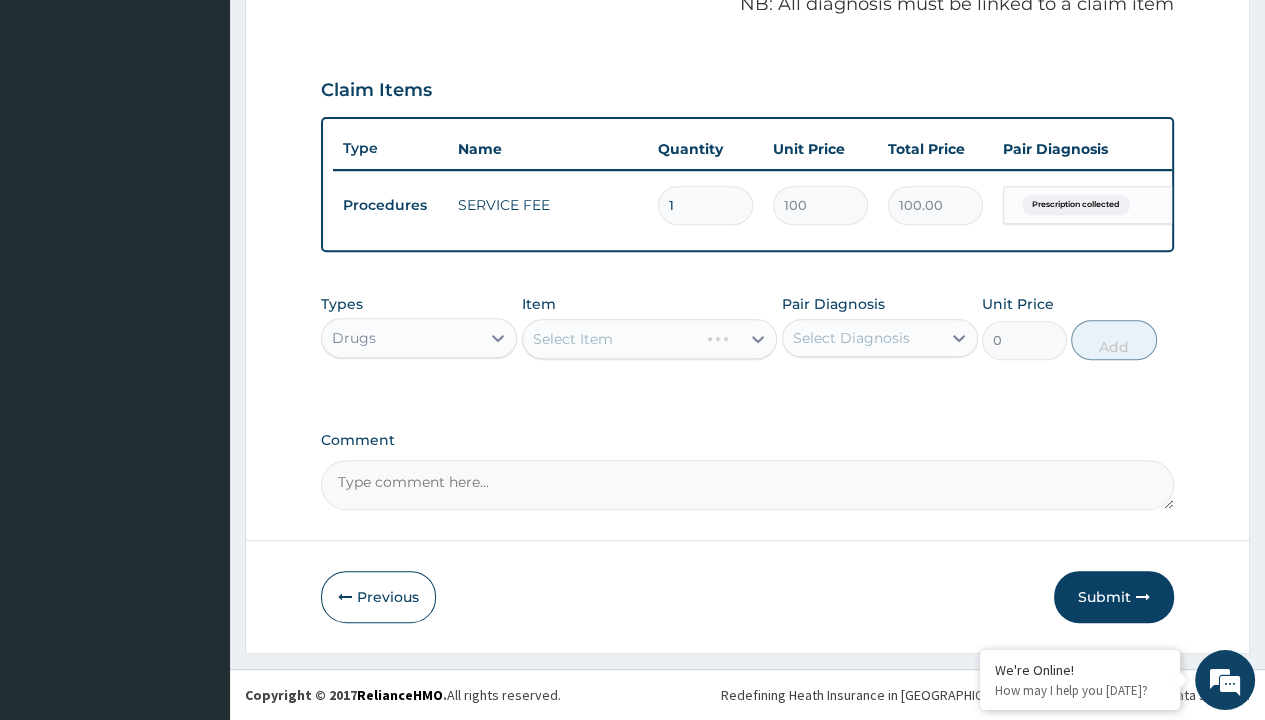 scroll, scrollTop: 0, scrollLeft: 0, axis: both 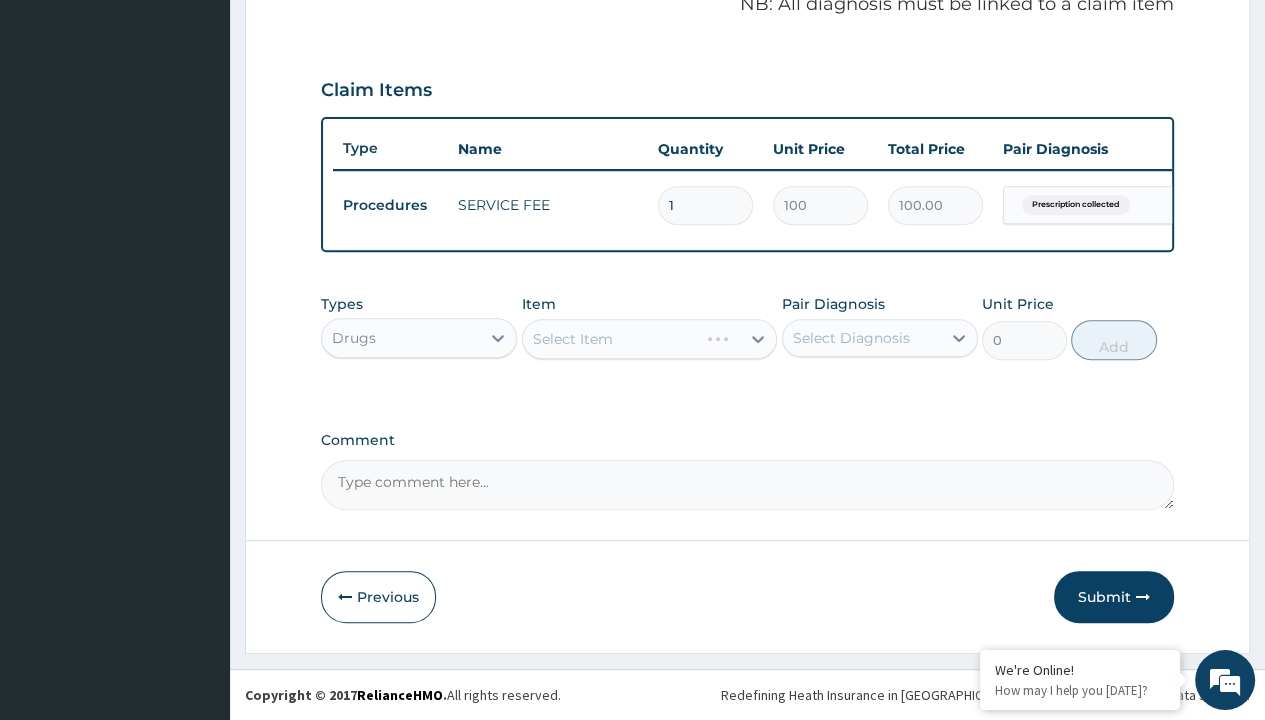 click on "Select Item" at bounding box center (573, 339) 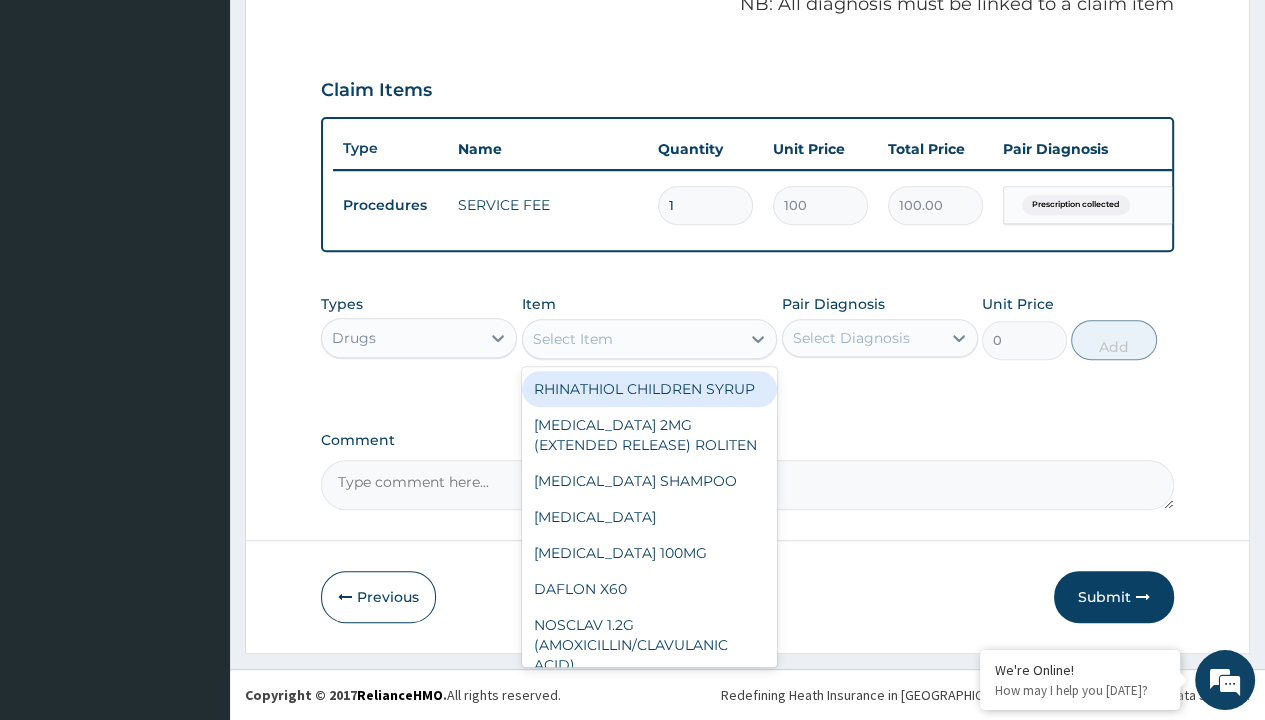 type on "[MEDICAL_DATA] 5mg (teva) x 28" 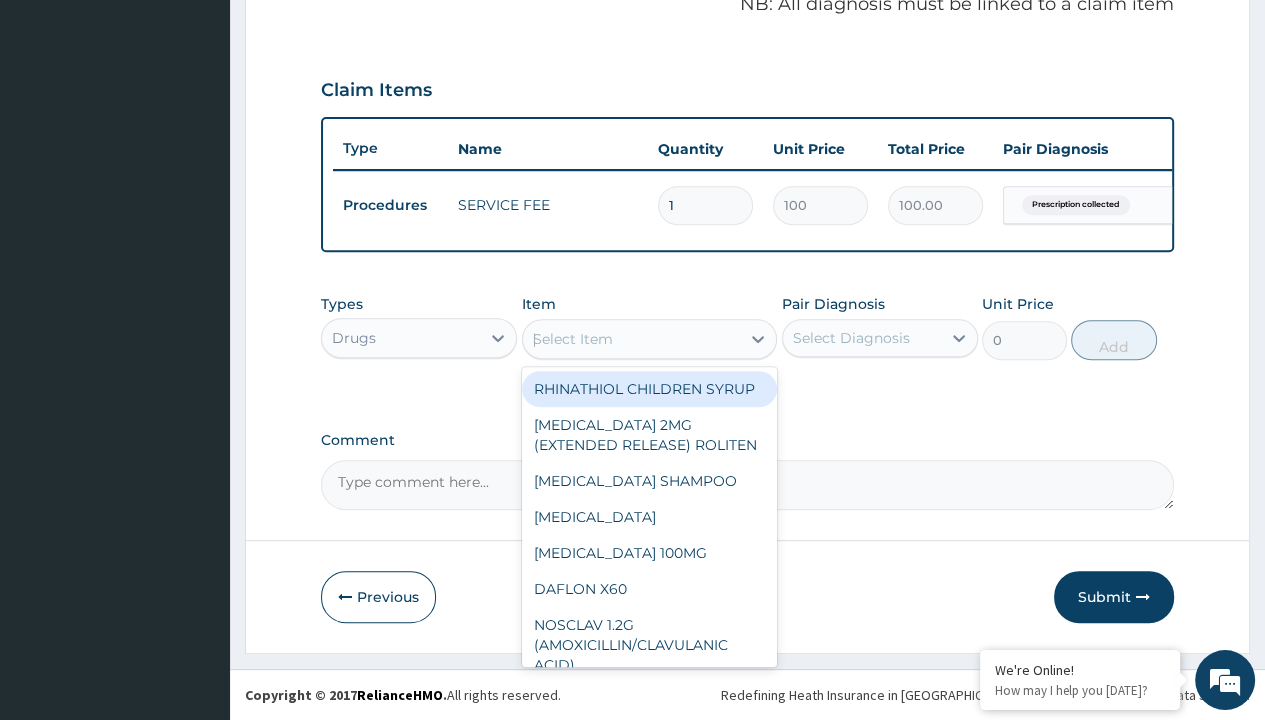 click on "[MEDICAL_DATA] 5MG (TEVA) X 28" at bounding box center [650, 15339] 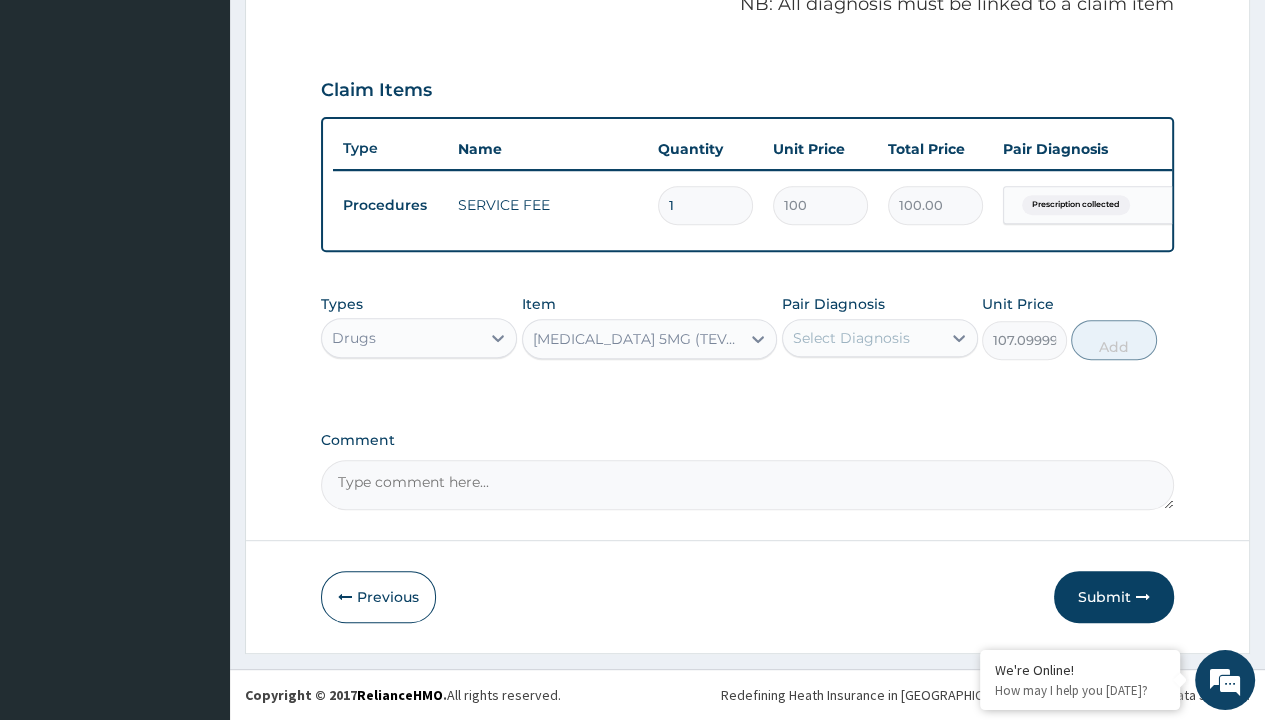 scroll, scrollTop: 0, scrollLeft: 0, axis: both 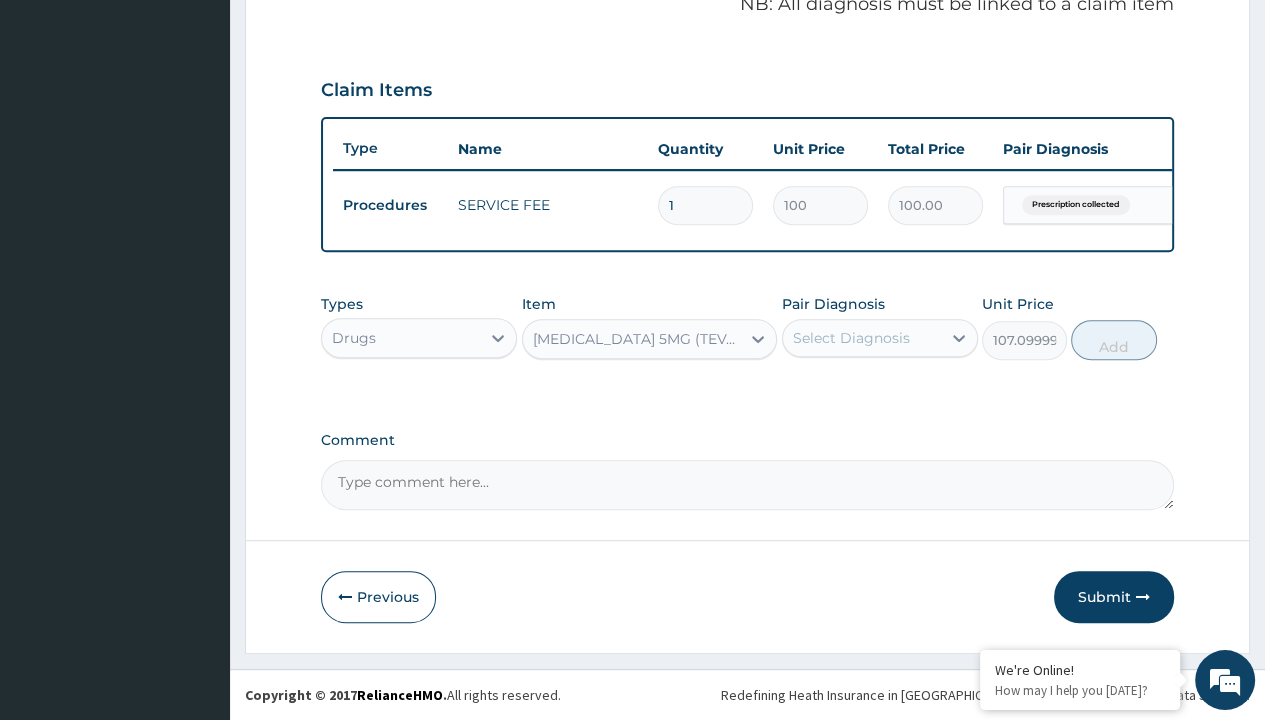 click on "Prescription collected" at bounding box center [409, -74] 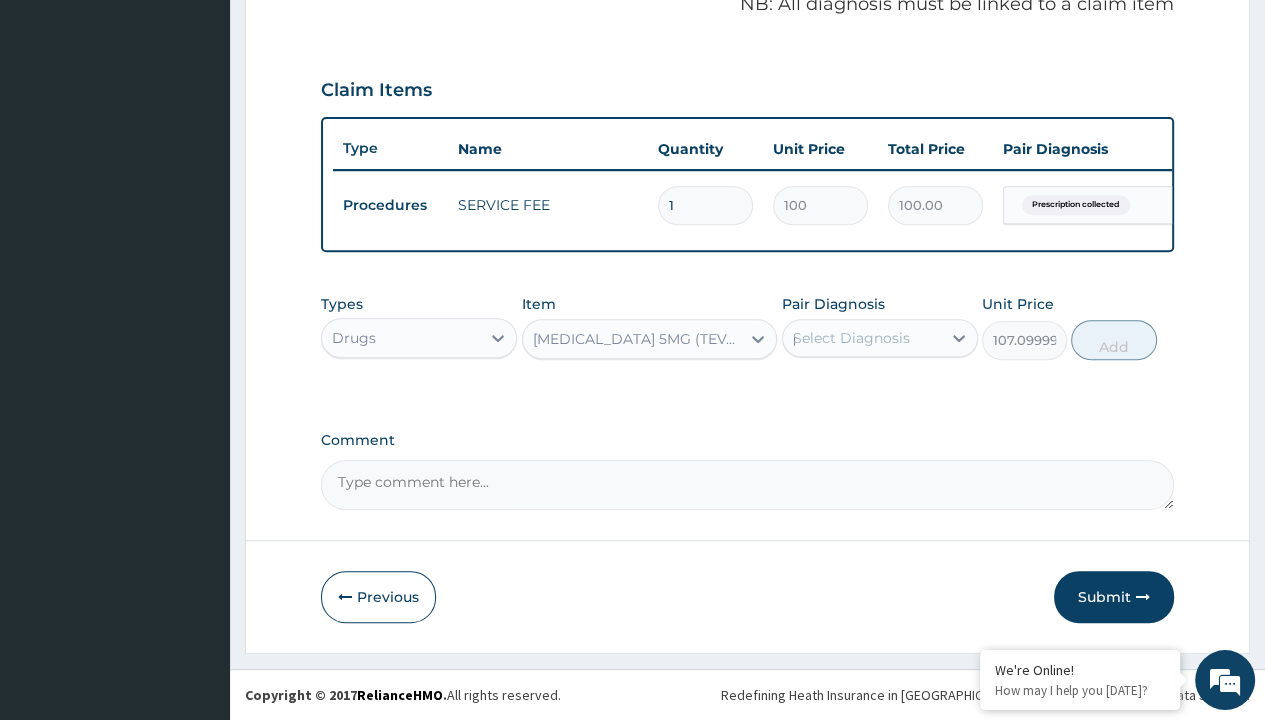 scroll, scrollTop: 266, scrollLeft: 0, axis: vertical 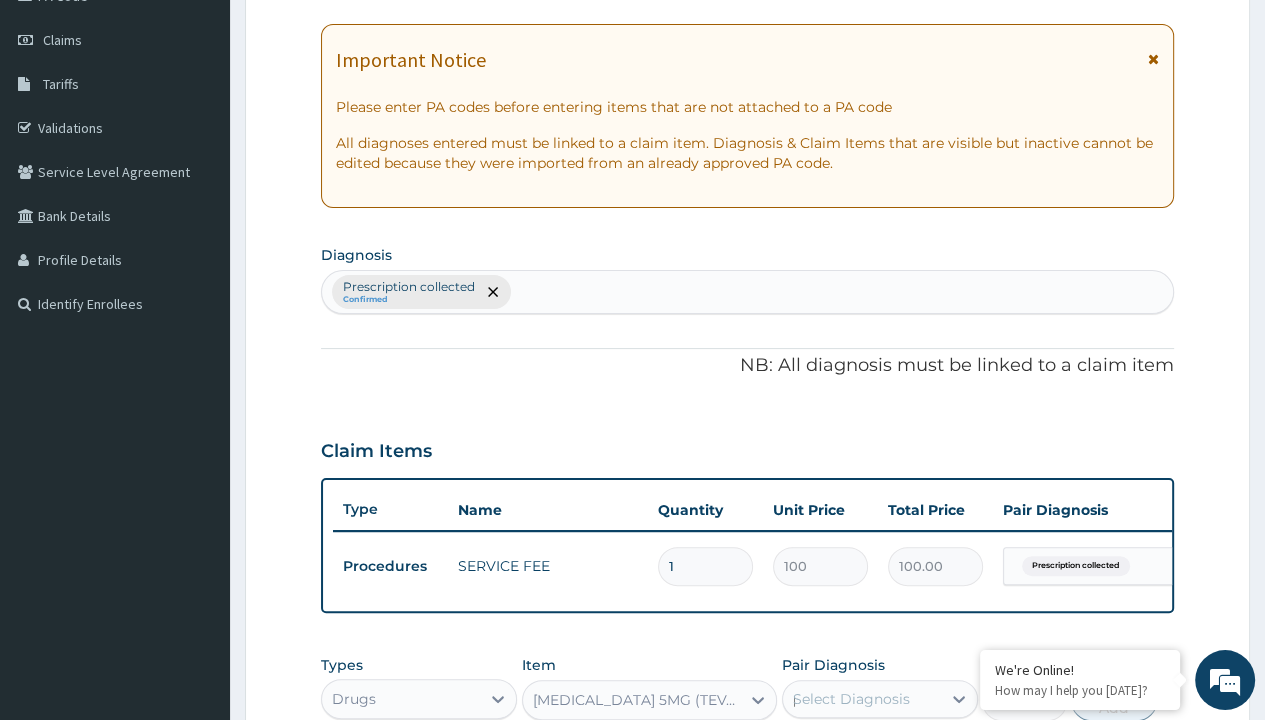 type 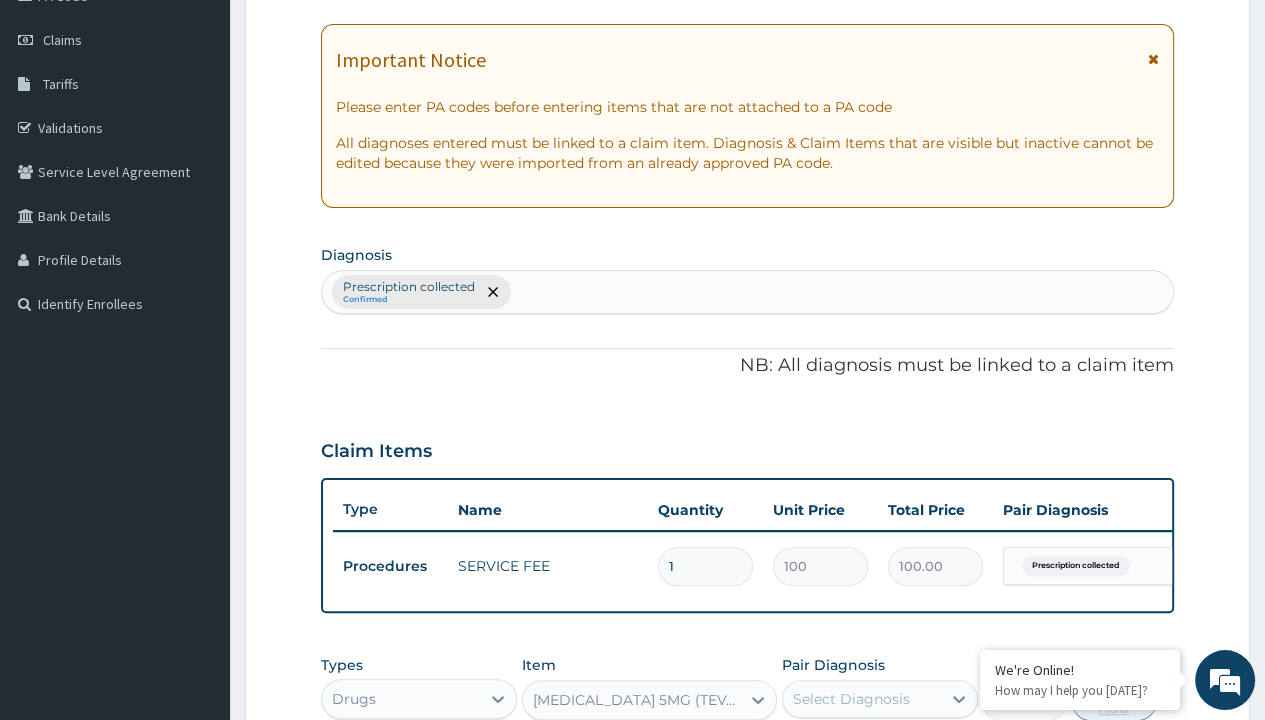 click on "Add" at bounding box center (1113, 701) 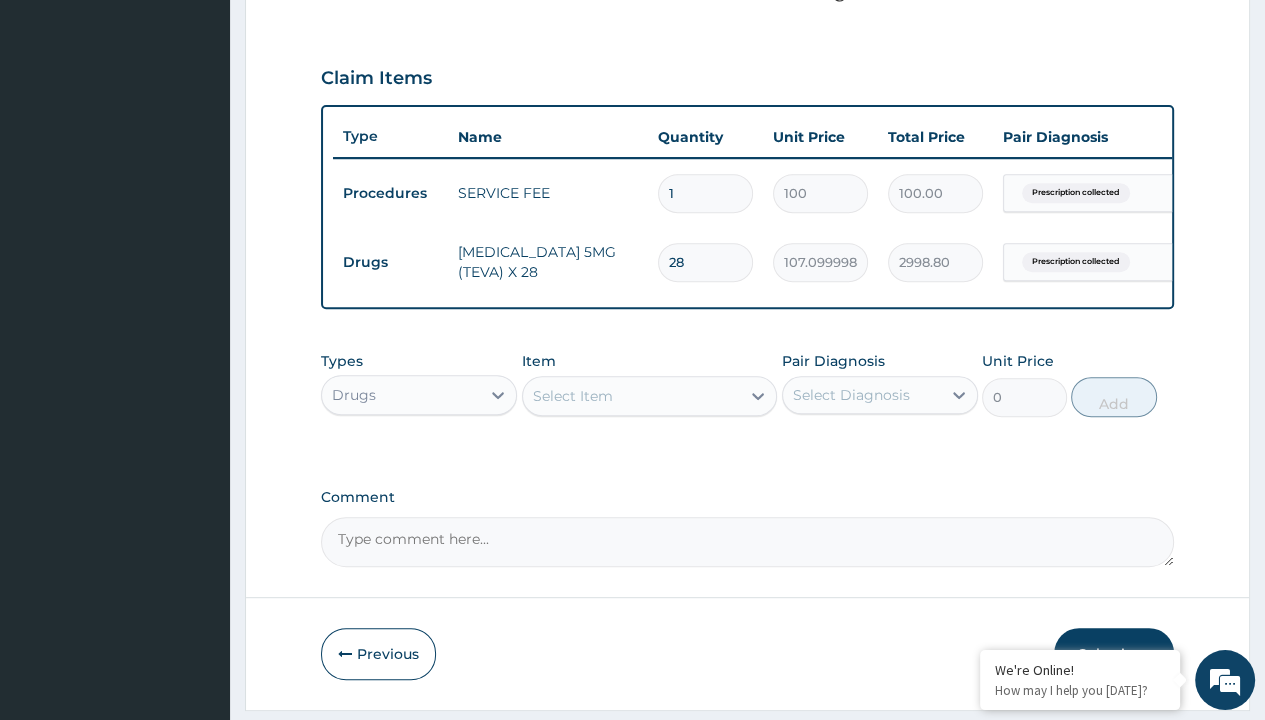 click on "Submit" at bounding box center (1114, 654) 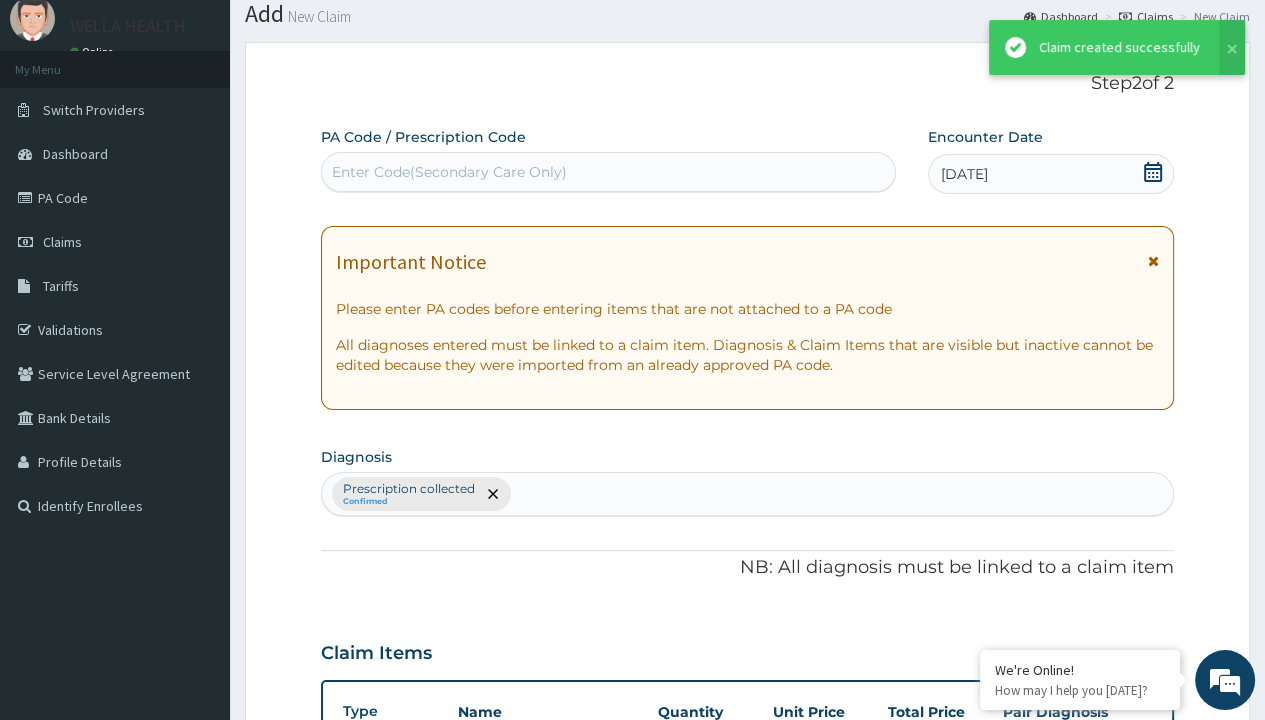 scroll, scrollTop: 708, scrollLeft: 0, axis: vertical 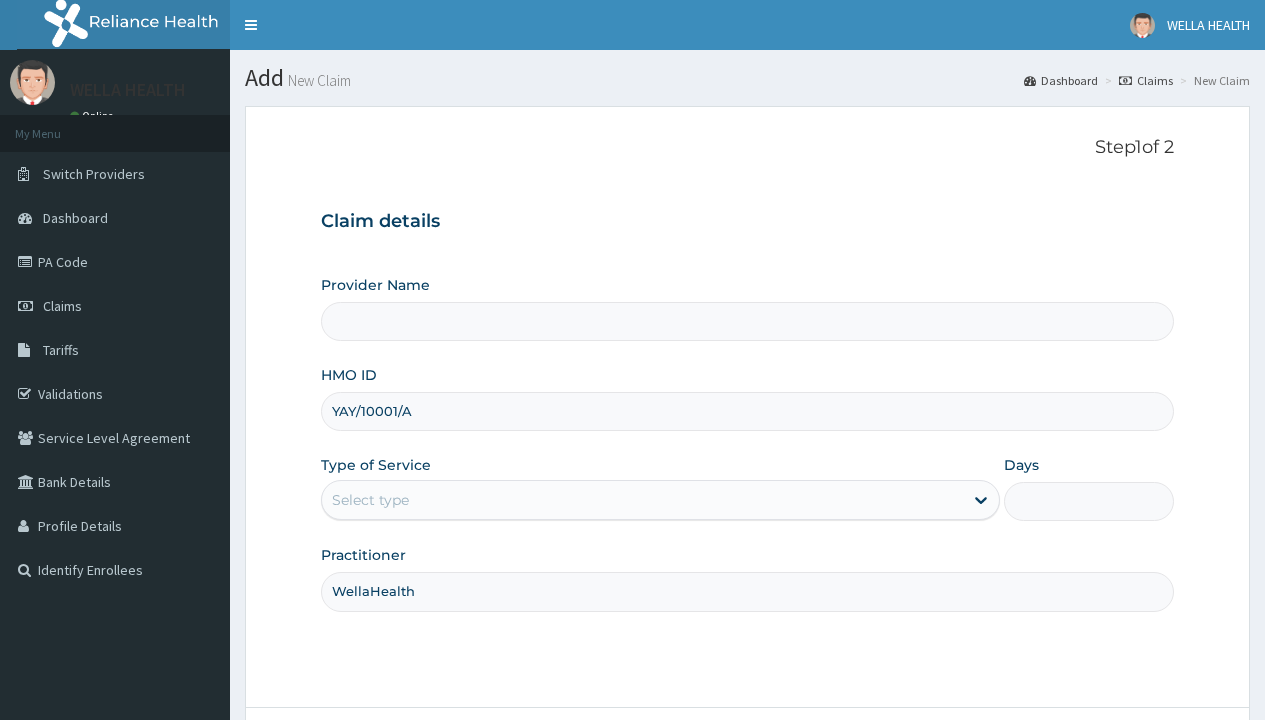type on "WellaHealth" 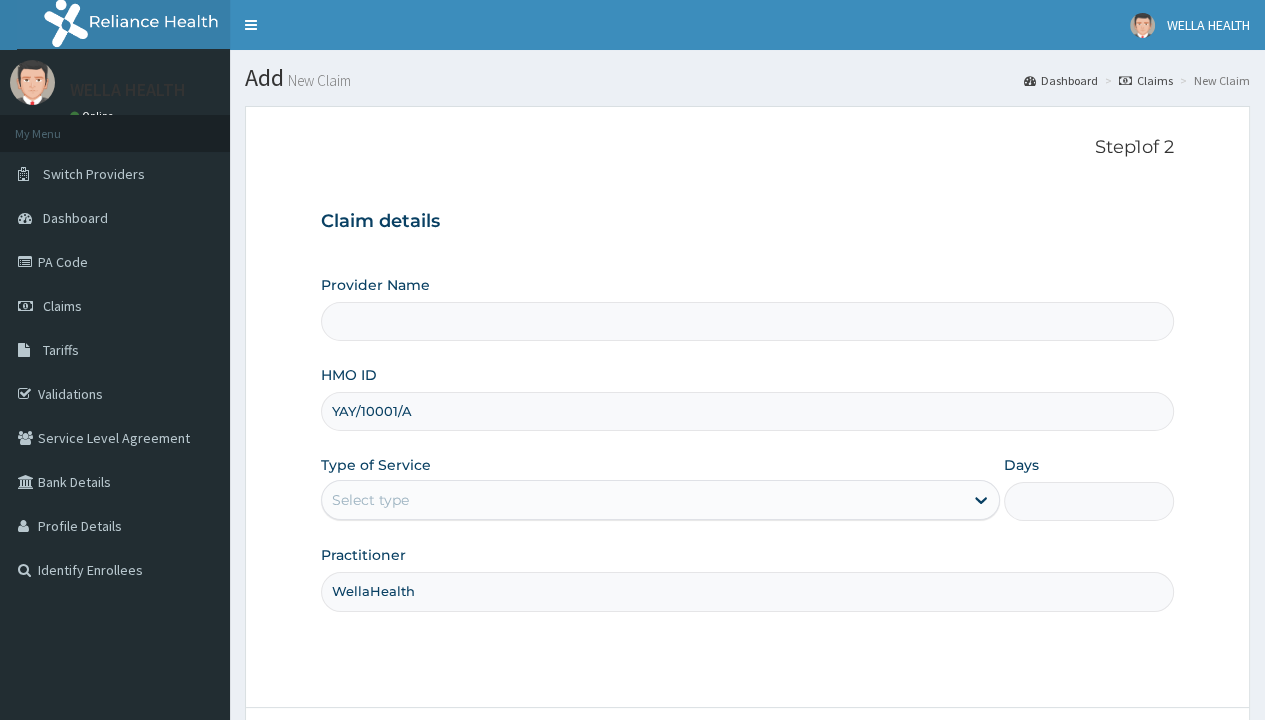 type on "Pharmacy Pick Up ( WellaHealth)" 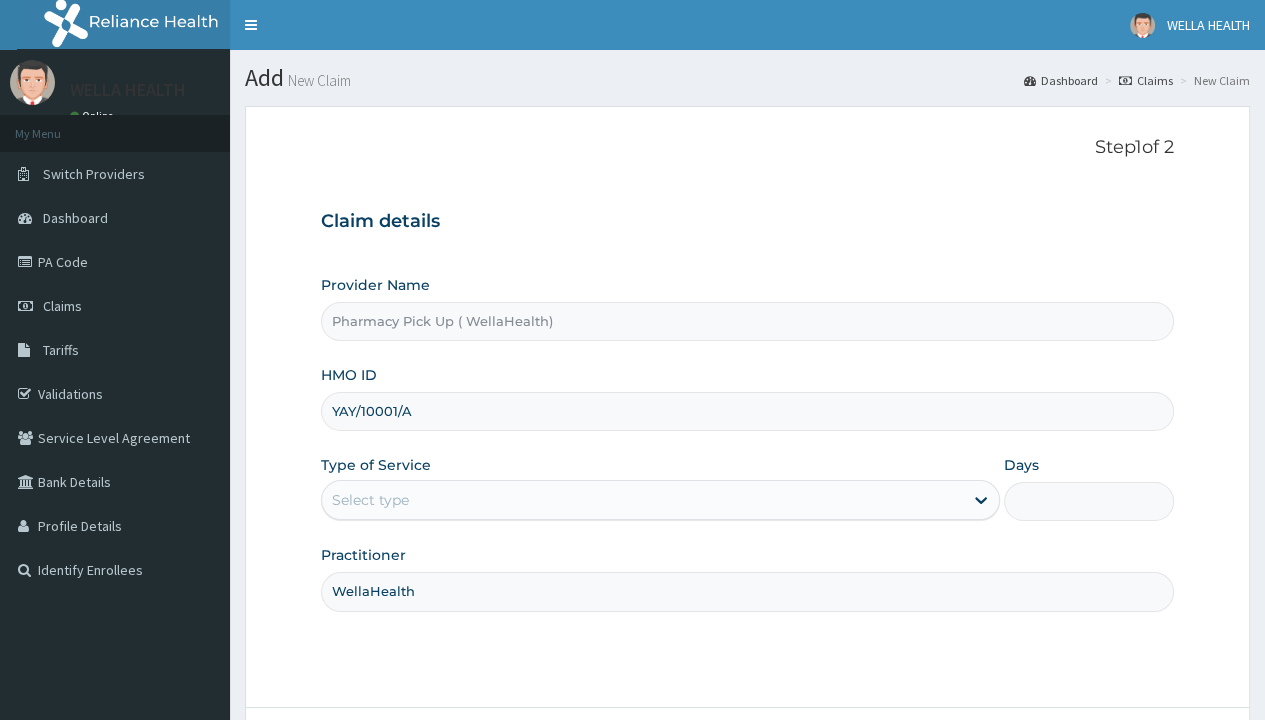 type on "1" 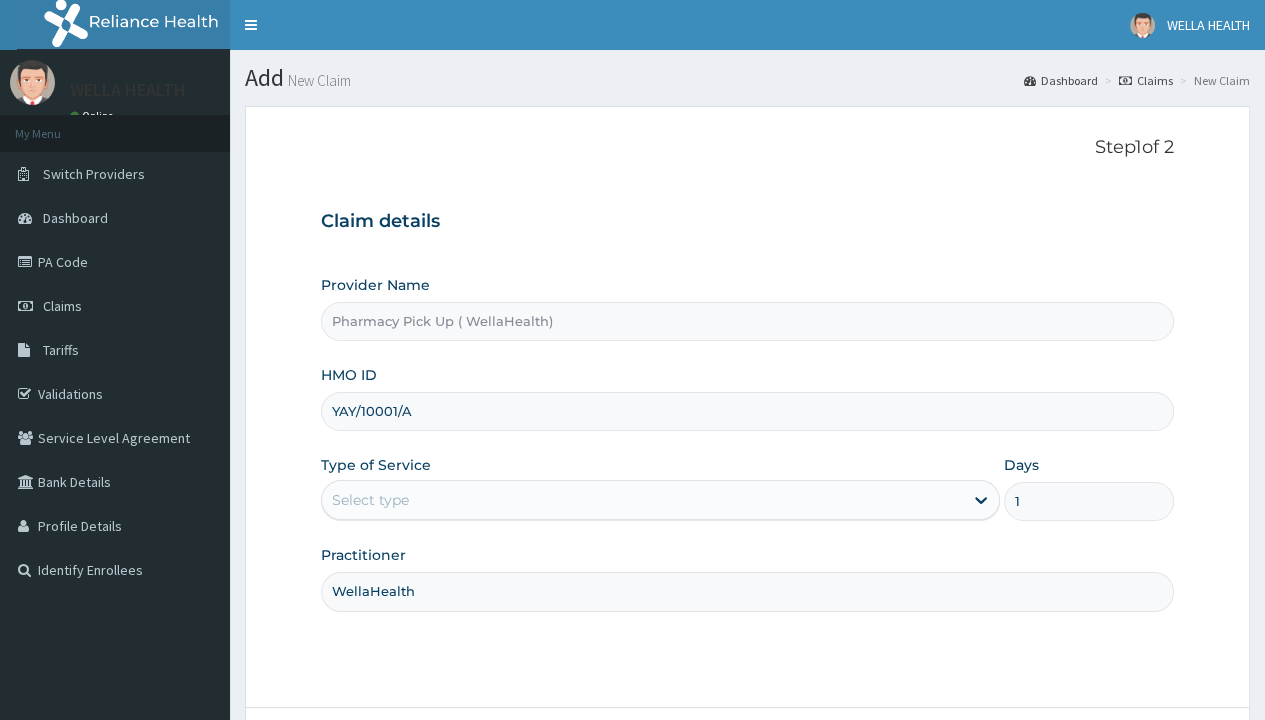 scroll, scrollTop: 0, scrollLeft: 0, axis: both 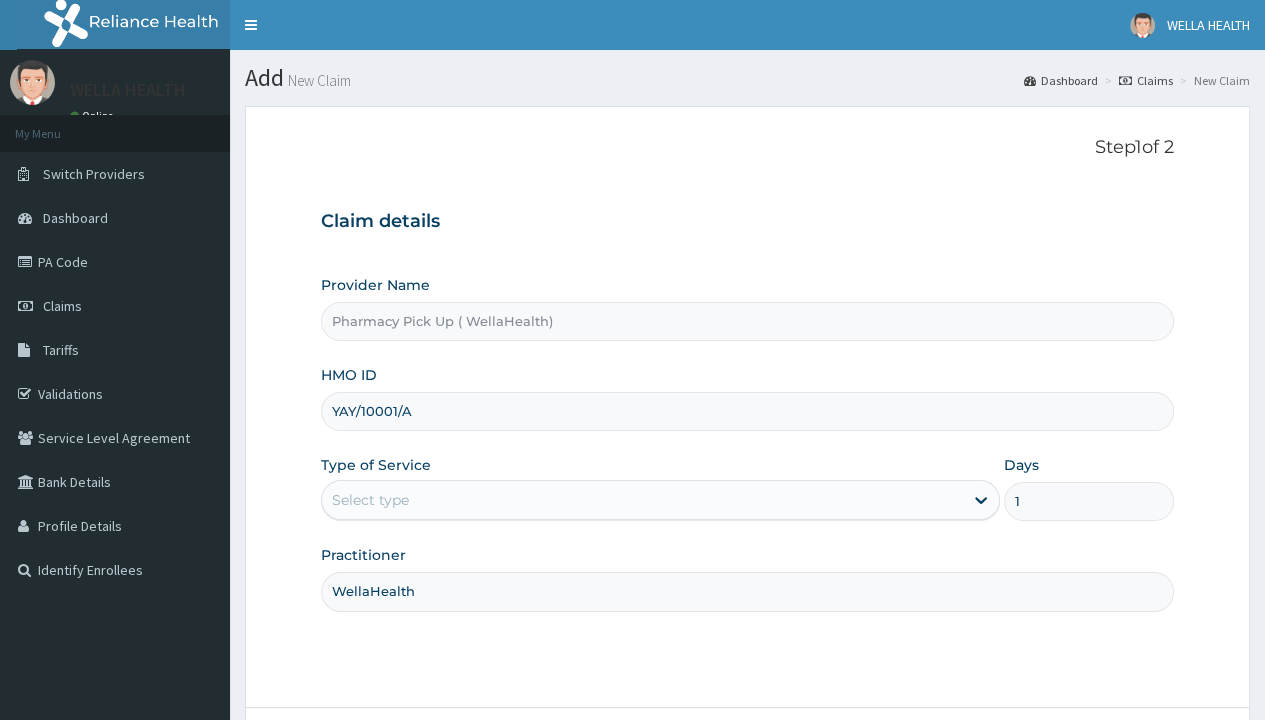 click on "Next" at bounding box center (1123, 764) 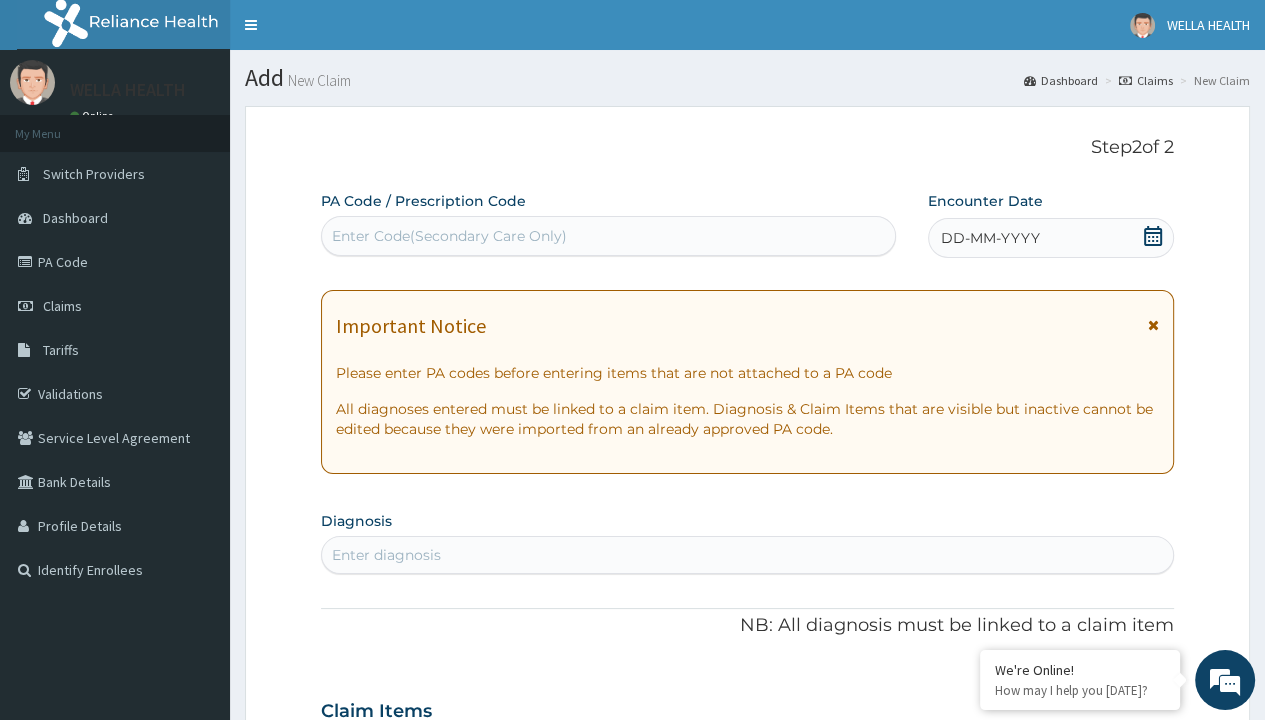 scroll, scrollTop: 167, scrollLeft: 0, axis: vertical 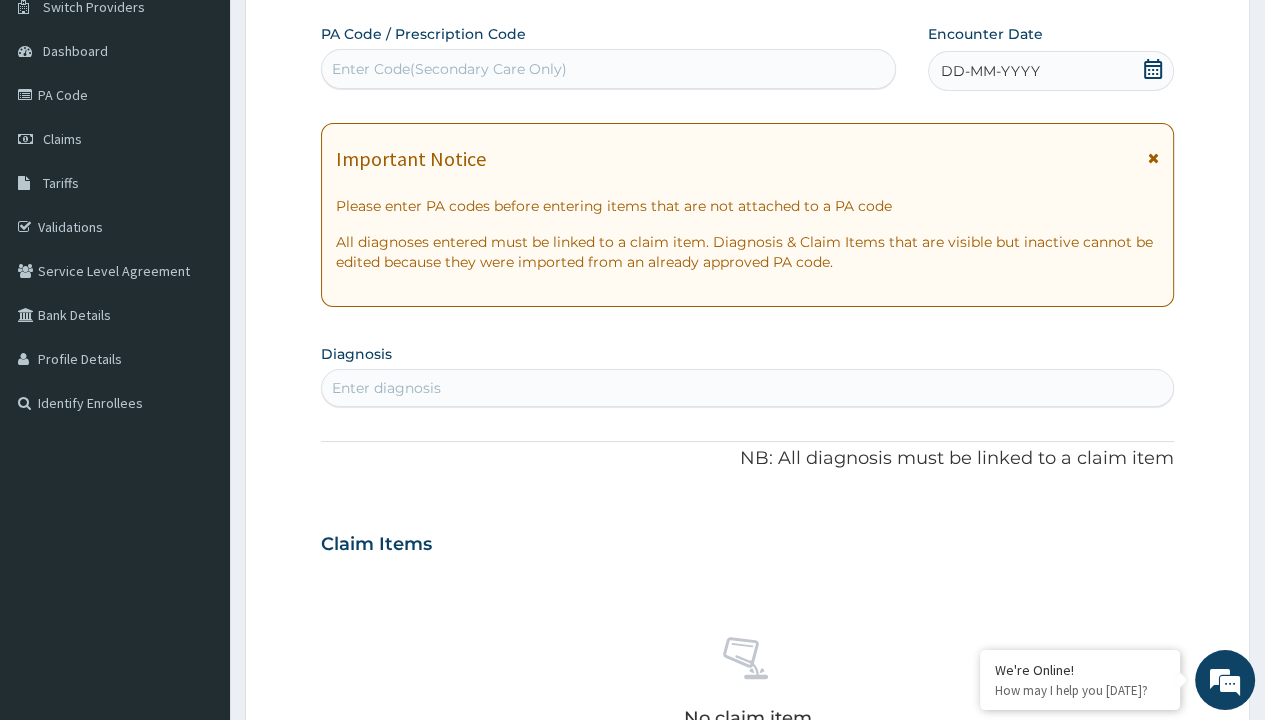 click on "DD-MM-YYYY" at bounding box center [990, 71] 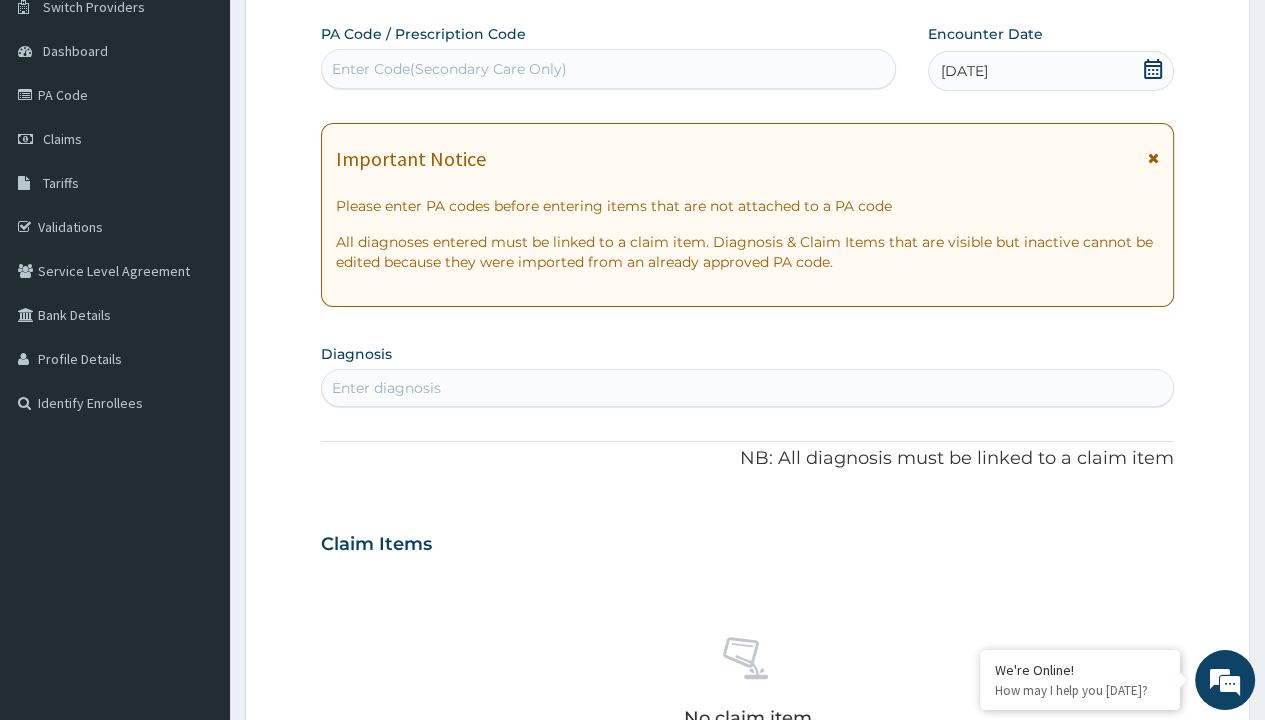 type on "prescription collected" 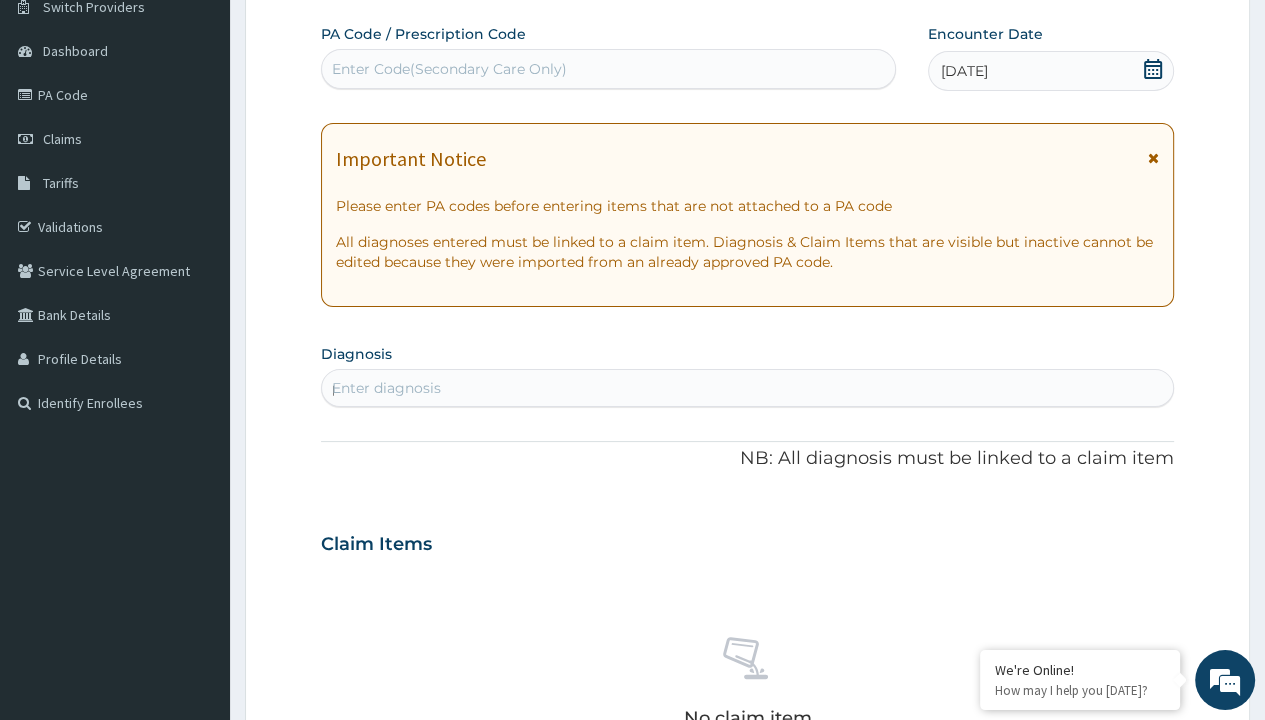 scroll, scrollTop: 0, scrollLeft: 0, axis: both 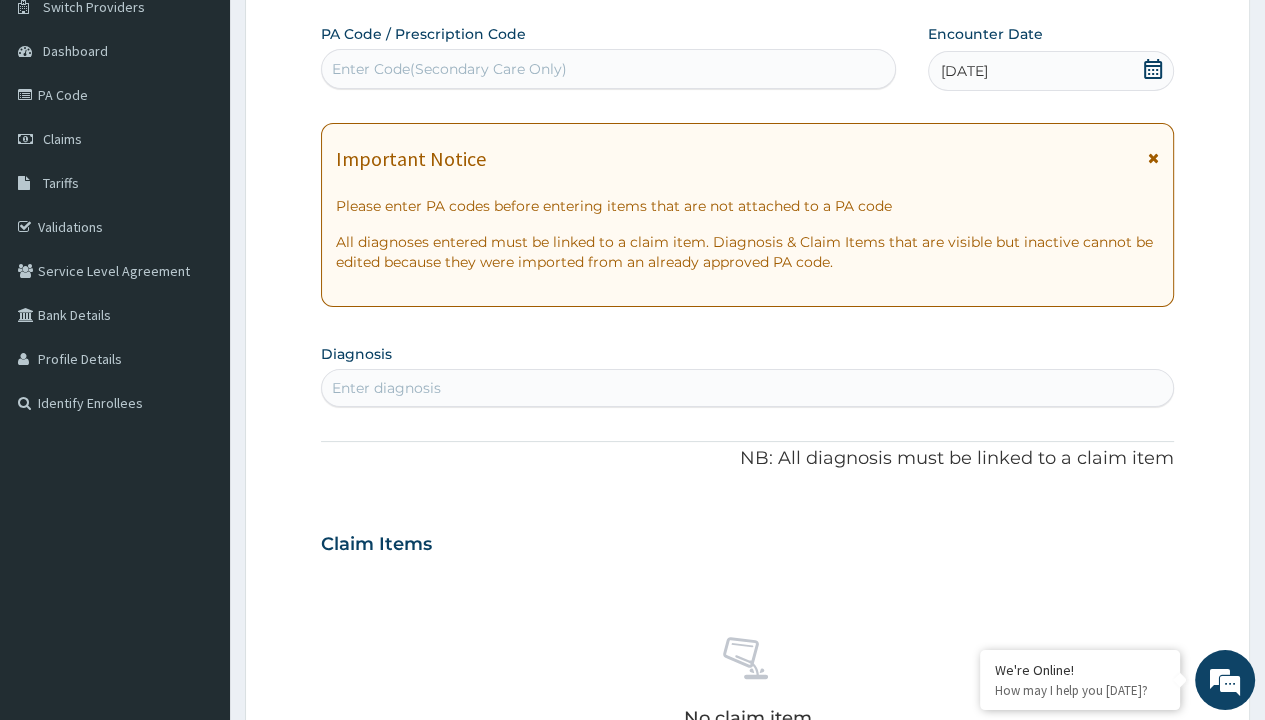click on "Step  2  of 2 PA Code / Prescription Code Enter Code(Secondary Care Only) Encounter Date 02-07-2025 Important Notice Please enter PA codes before entering items that are not attached to a PA code   All diagnoses entered must be linked to a claim item. Diagnosis & Claim Items that are visible but inactive cannot be edited because they were imported from an already approved PA code. Diagnosis   Select is focused ,type to refine list, press Down to open the menu,  press left to focus selected values Enter diagnosis NB: All diagnosis must be linked to a claim item Claim Items No claim item Types Select Type Item Select Item Pair Diagnosis Select Diagnosis Unit Price 0 Add Comment     Previous   Submit" at bounding box center [747, 571] 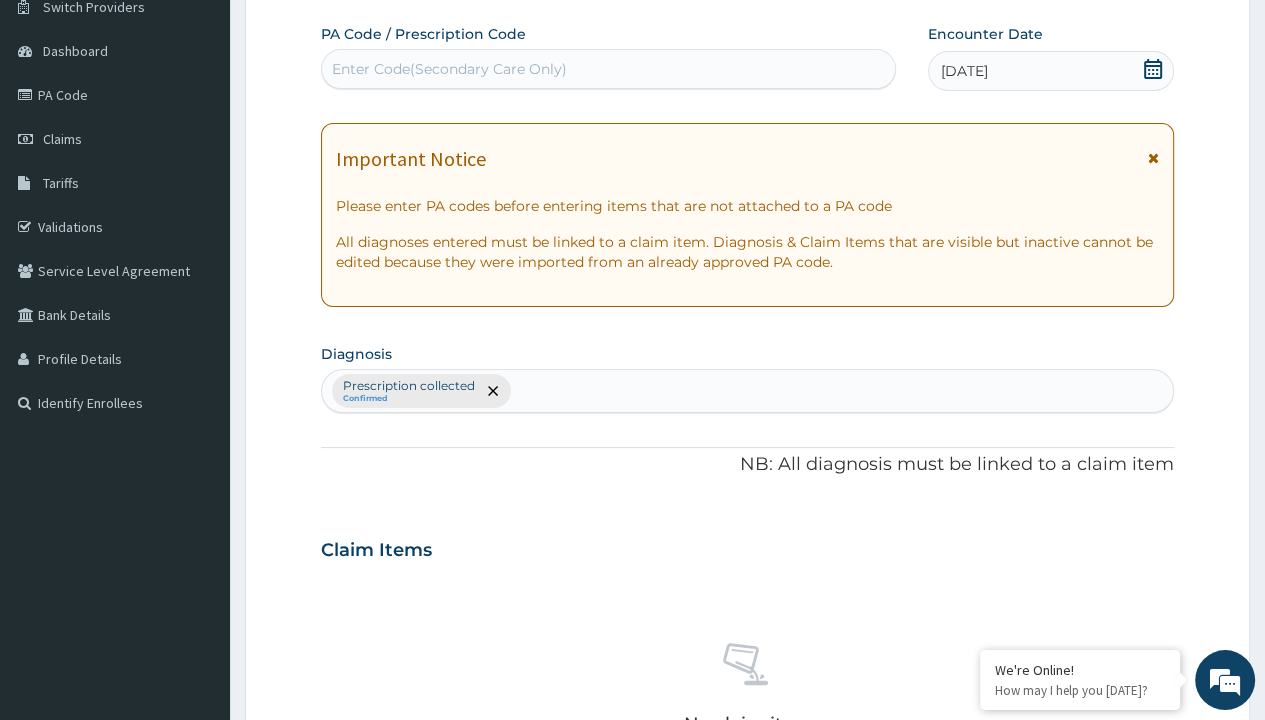 click on "Select Type" at bounding box center (372, 893) 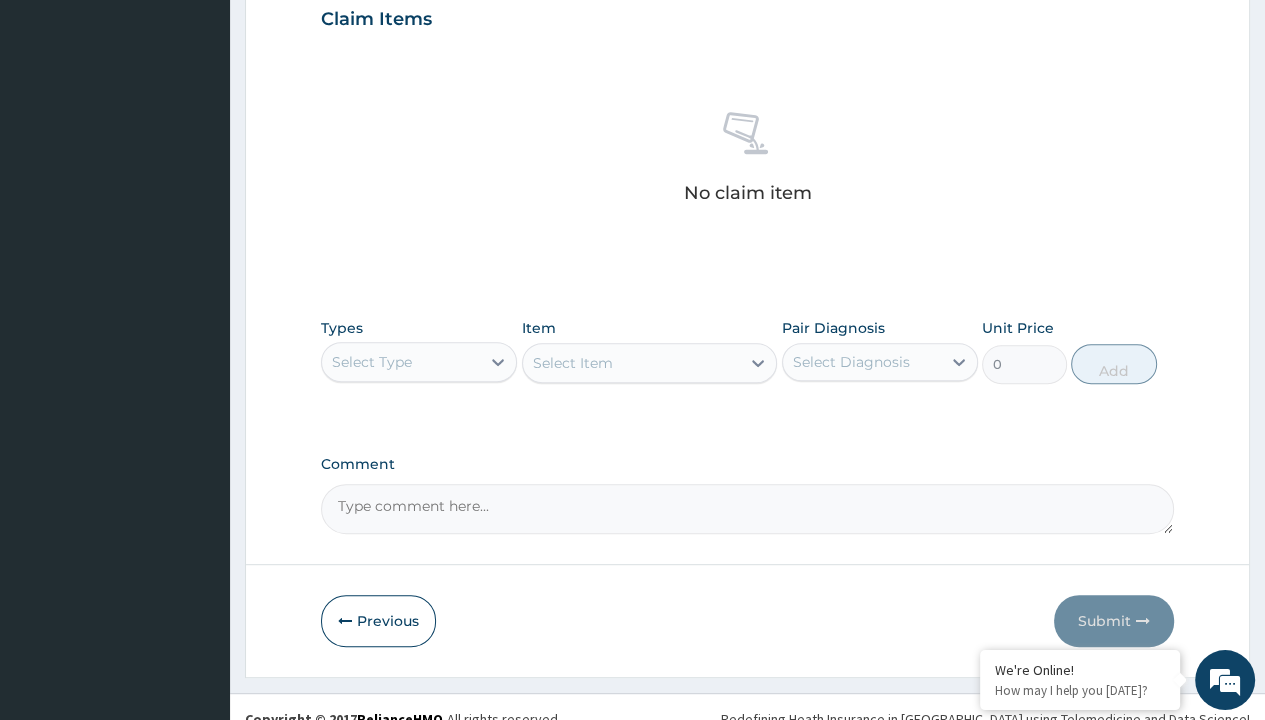 type on "procedures" 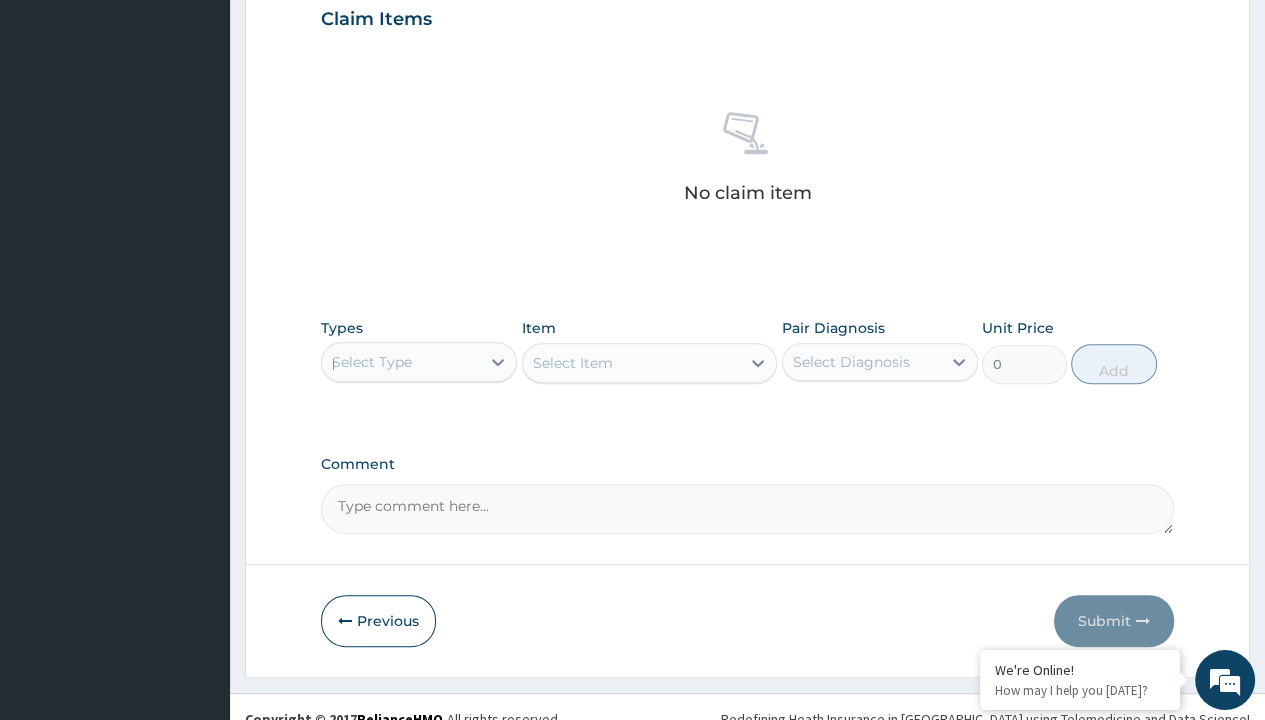type 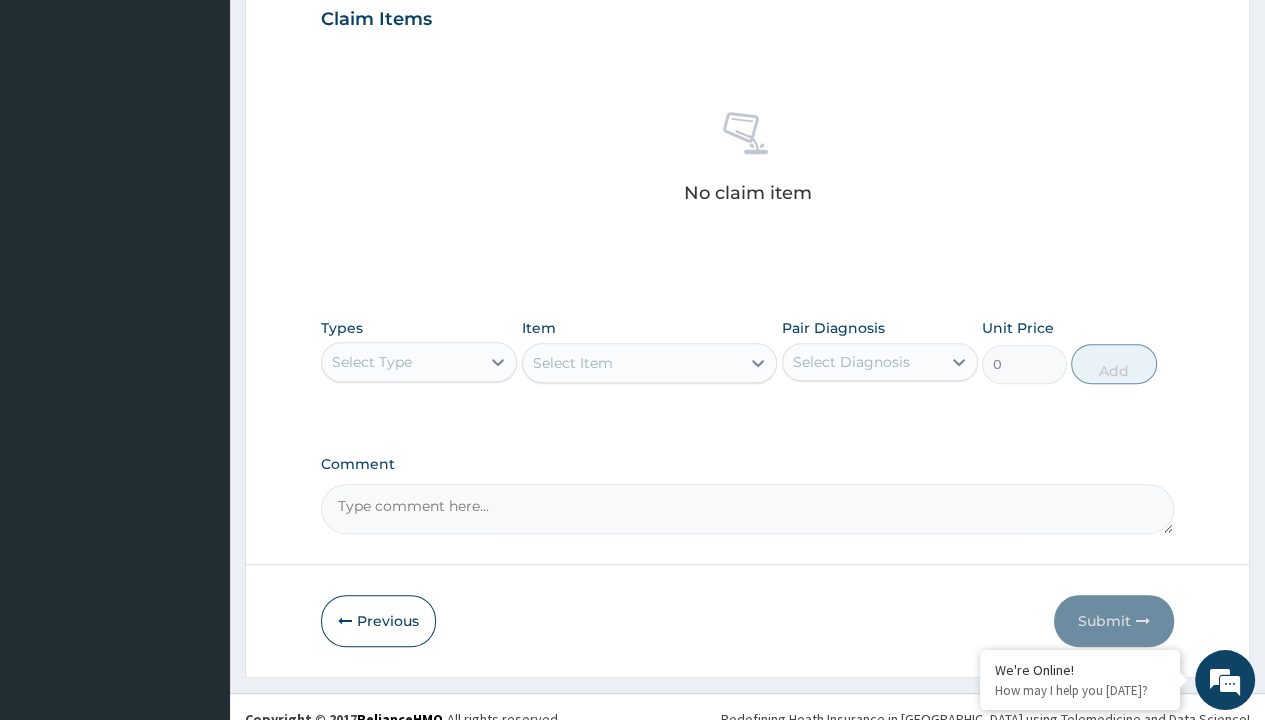 scroll, scrollTop: 0, scrollLeft: 0, axis: both 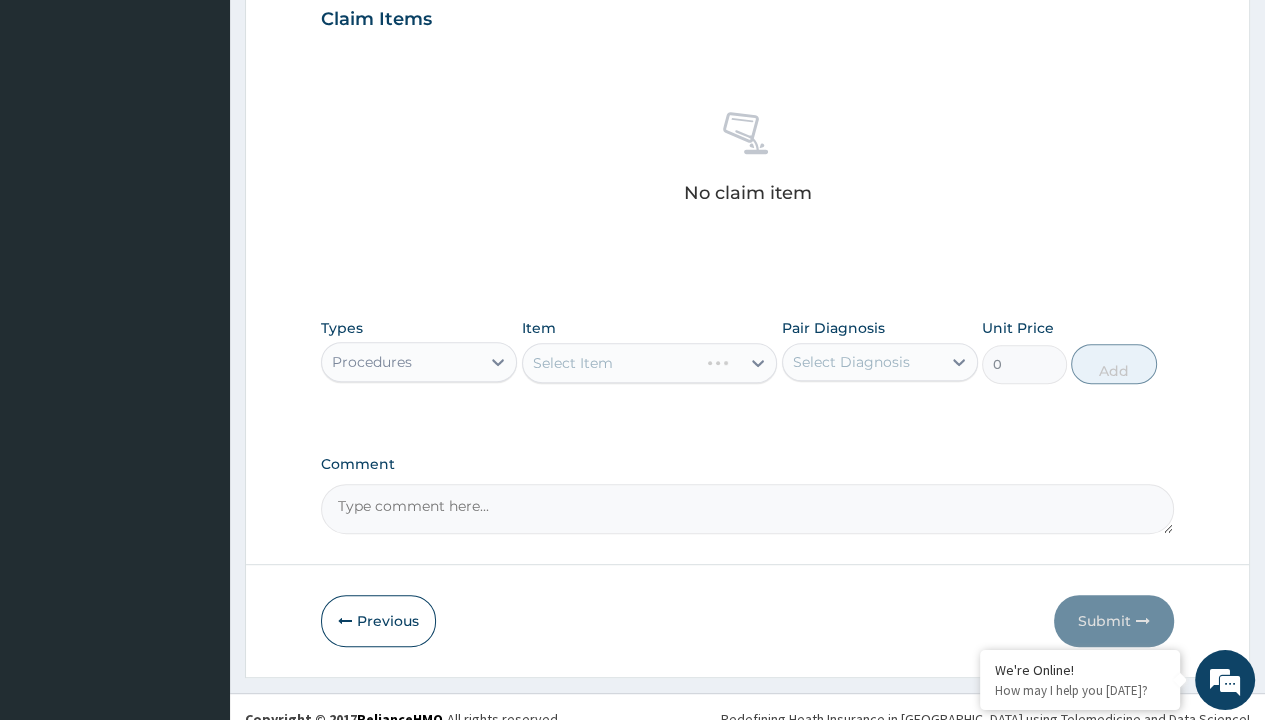 click on "Select Item" at bounding box center (573, 363) 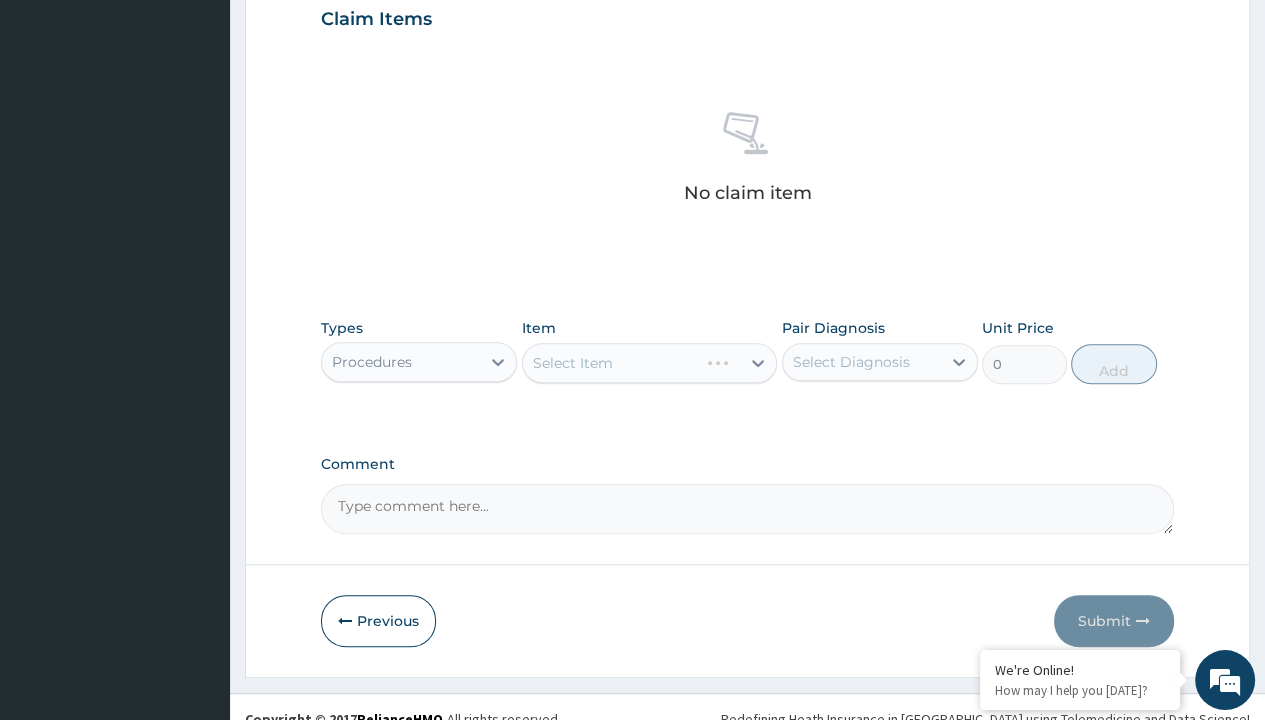 type on "service fee" 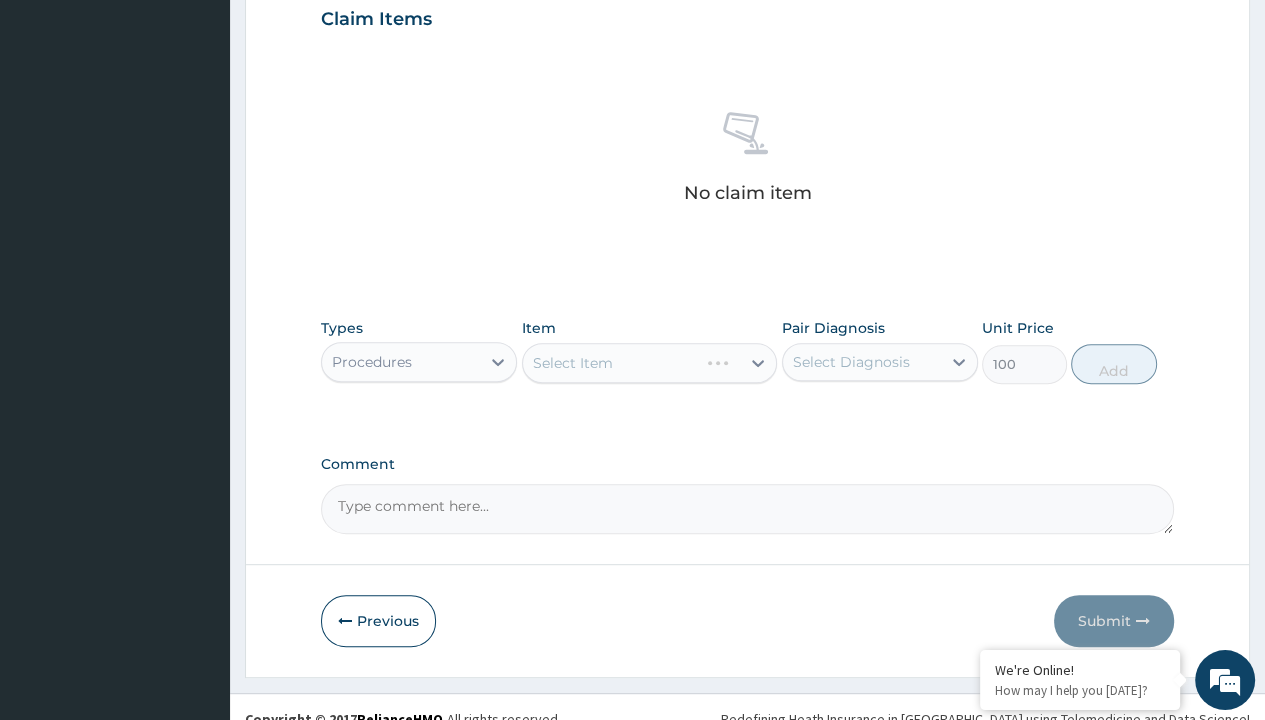 click on "Prescription collected" at bounding box center (409, -145) 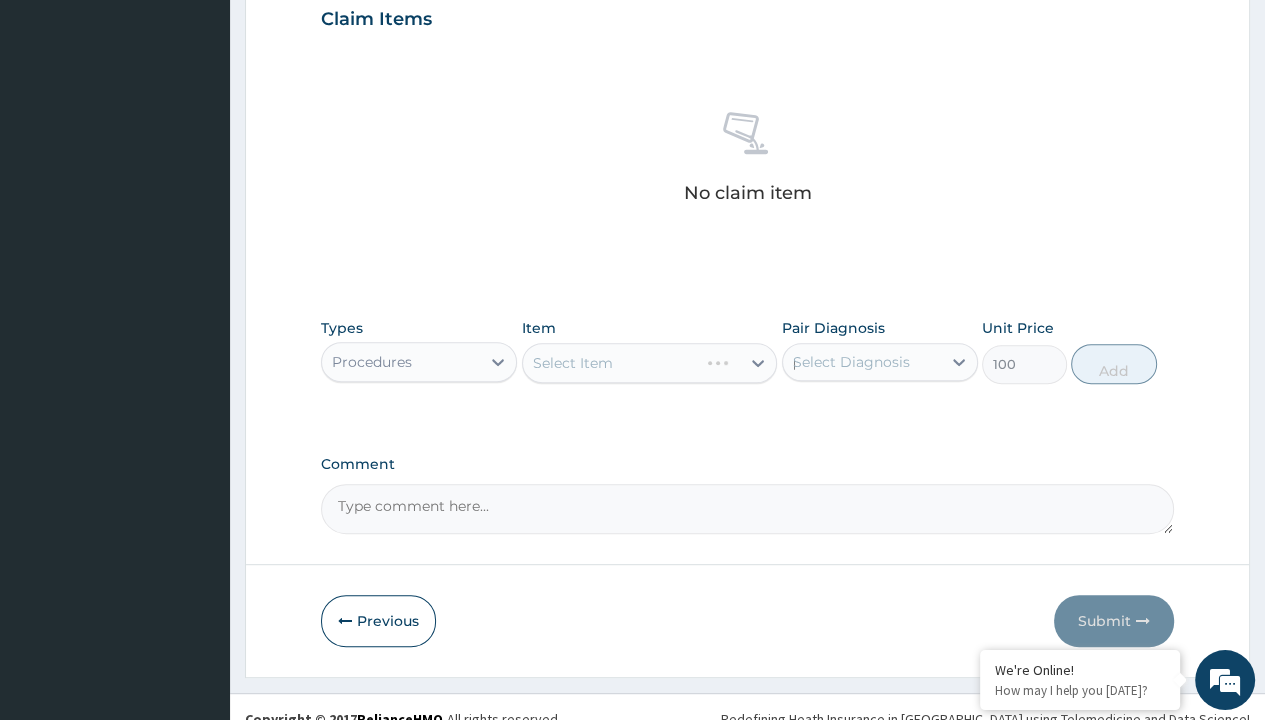 type 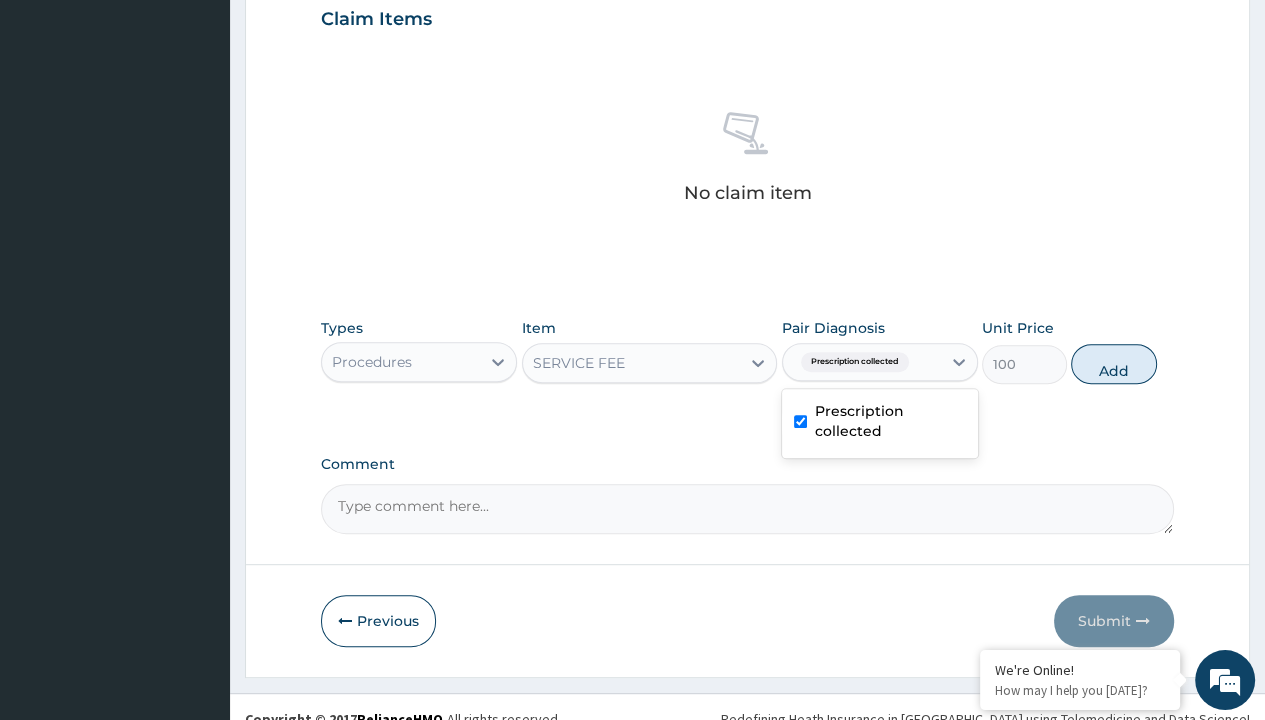 click on "Add" at bounding box center (1113, 364) 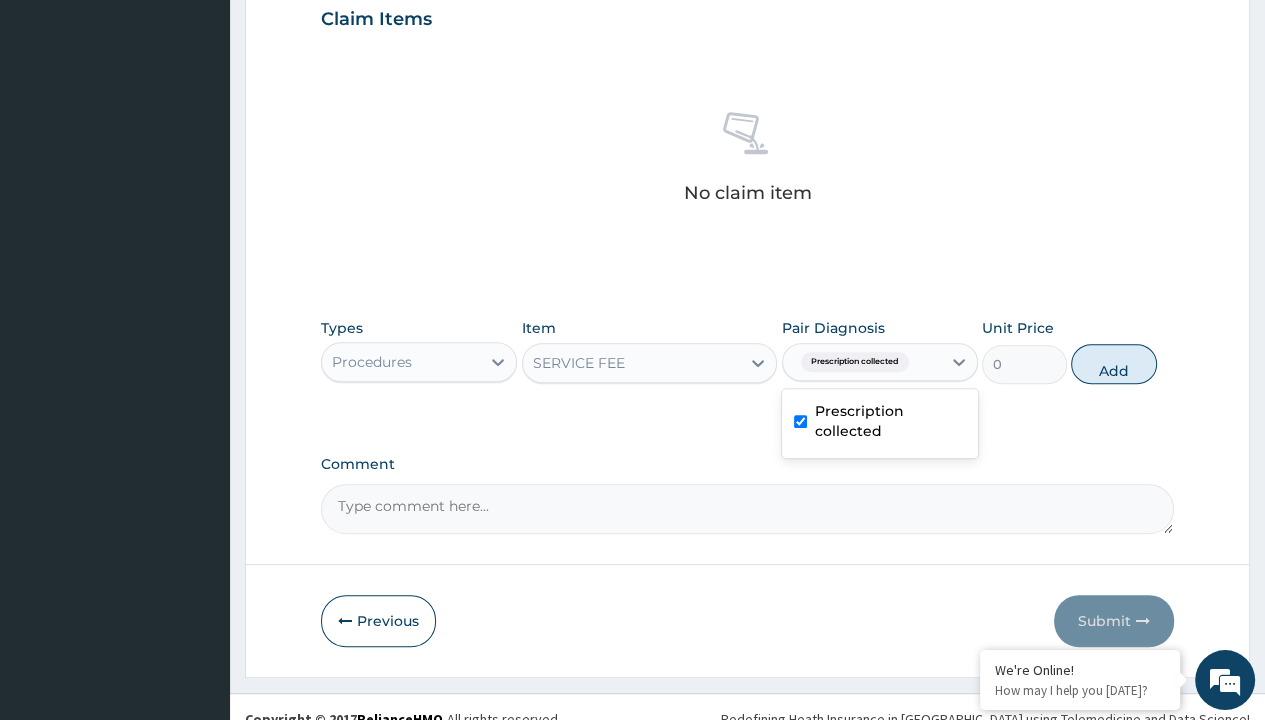 scroll, scrollTop: 639, scrollLeft: 0, axis: vertical 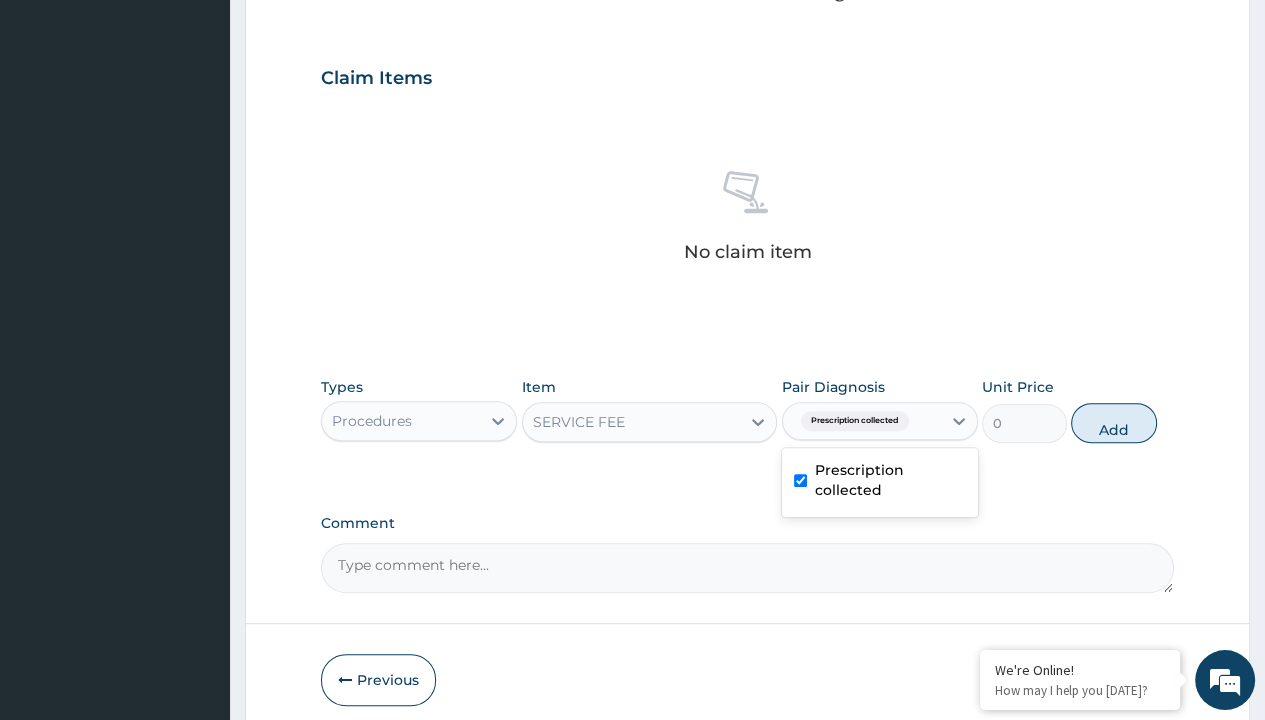 click on "Step  2  of 2 PA Code / Prescription Code Enter Code(Secondary Care Only) Encounter Date [DATE] Important Notice Please enter PA codes before entering items that are not attached to a PA code   All diagnoses entered must be linked to a claim item. Diagnosis & Claim Items that are visible but inactive cannot be edited because they were imported from an already approved PA code. Diagnosis Prescription collected Confirmed NB: All diagnosis must be linked to a claim item Claim Items No claim item Types Procedures Item SERVICE FEE Pair Diagnosis option Prescription collected, selected. option Prescription collected selected, 1 of 1. 1 result available. Use Up and Down to choose options, press Enter to select the currently focused option, press Escape to exit the menu, press Tab to select the option and exit the menu. Prescription collected Prescription collected Unit Price 0 Add Comment     Previous   Submit" at bounding box center (747, 101) 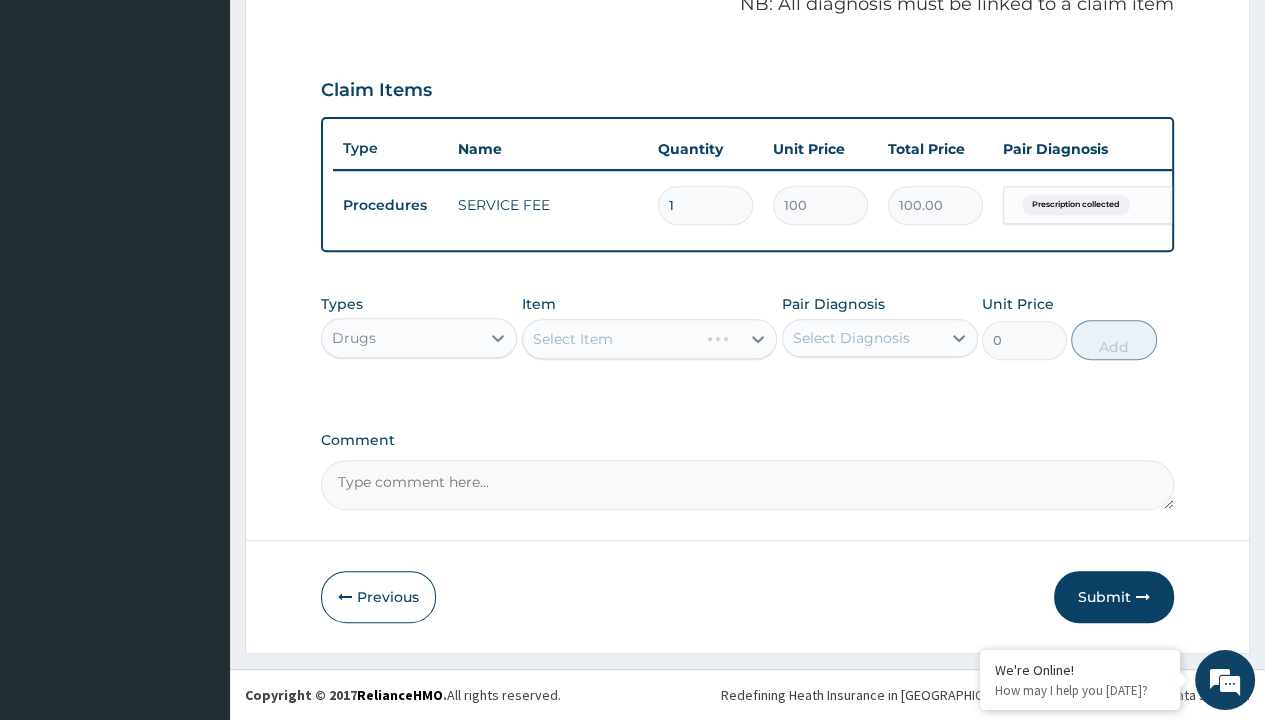 scroll, scrollTop: 0, scrollLeft: 0, axis: both 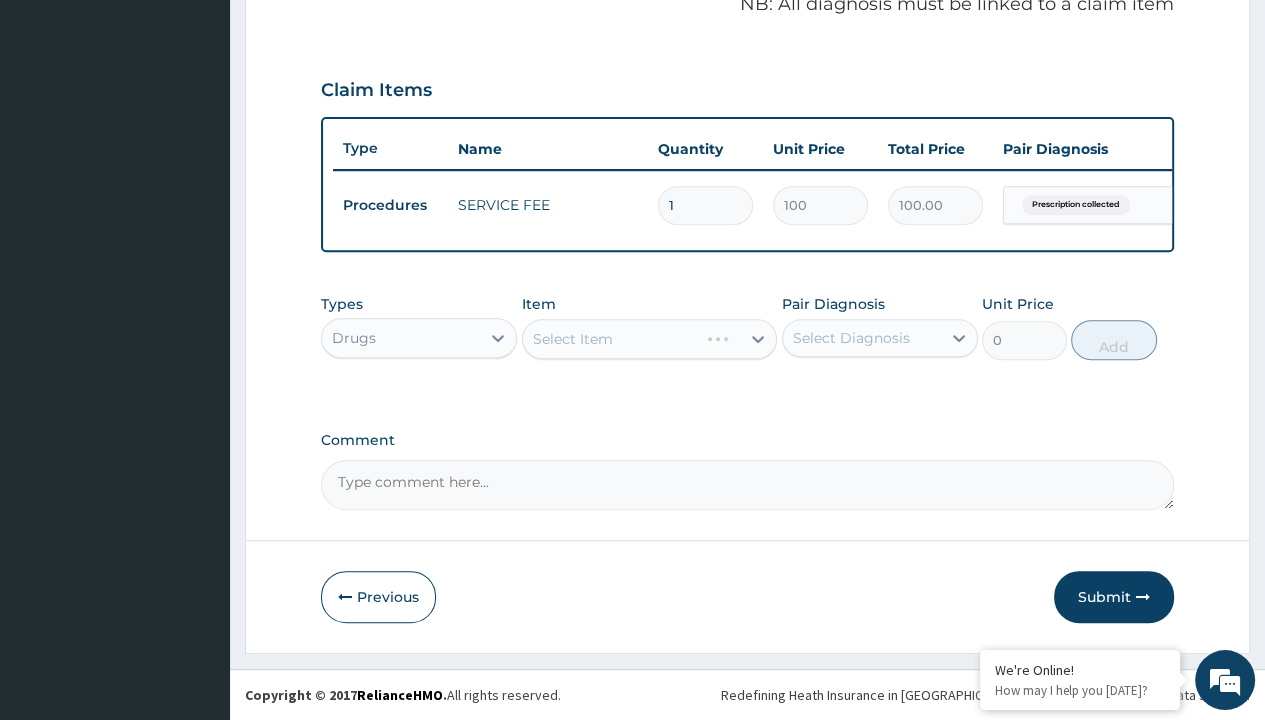 click on "Select Item" at bounding box center (573, 339) 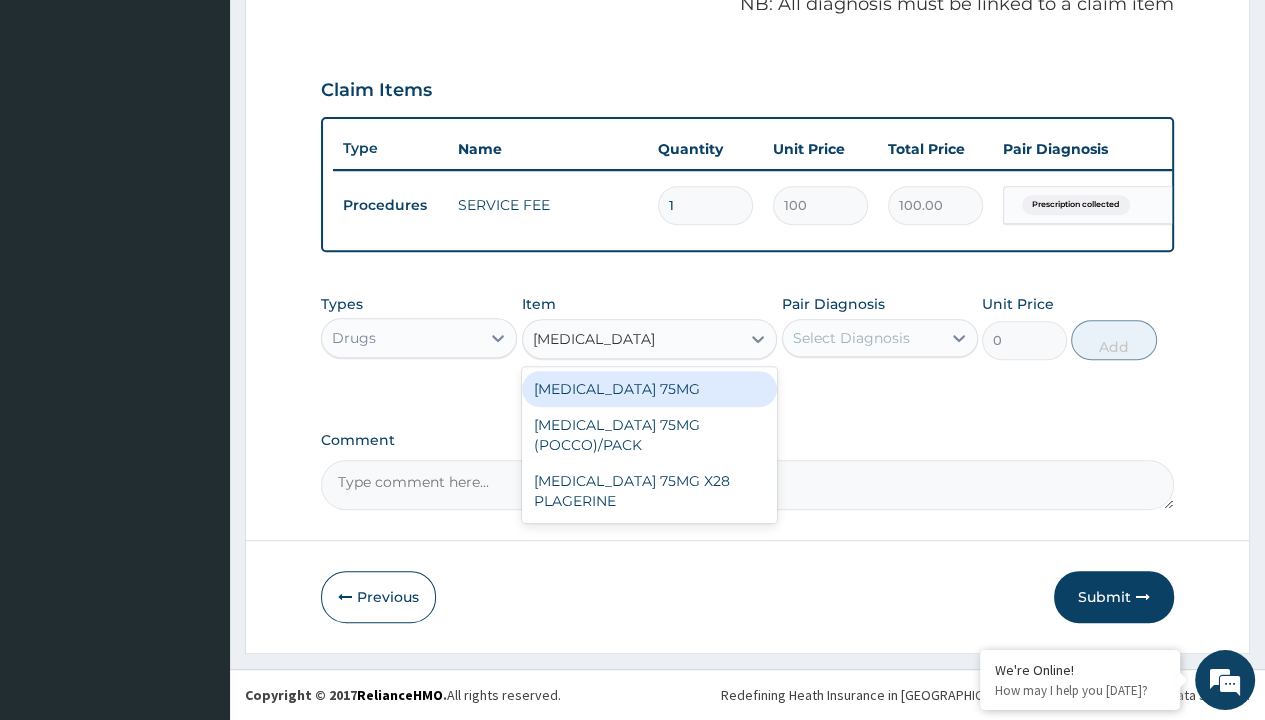 click on "[MEDICAL_DATA] 75MG" at bounding box center (650, 389) 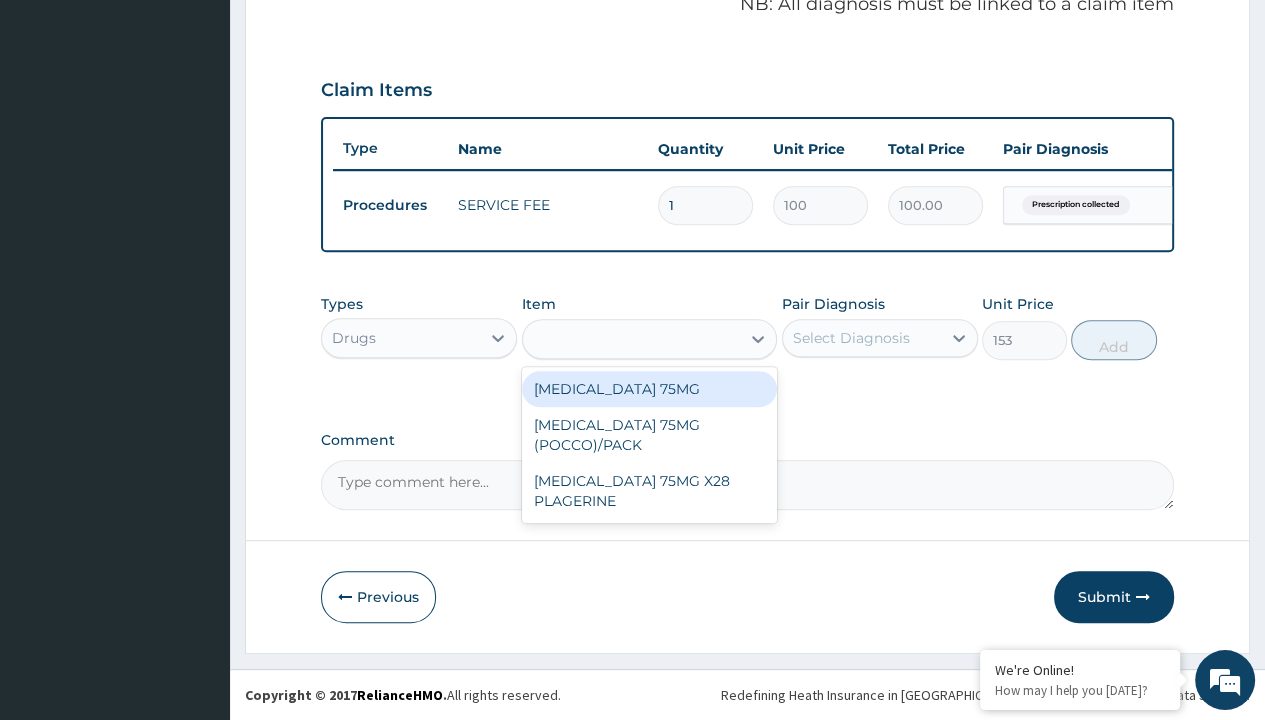 scroll, scrollTop: 0, scrollLeft: 0, axis: both 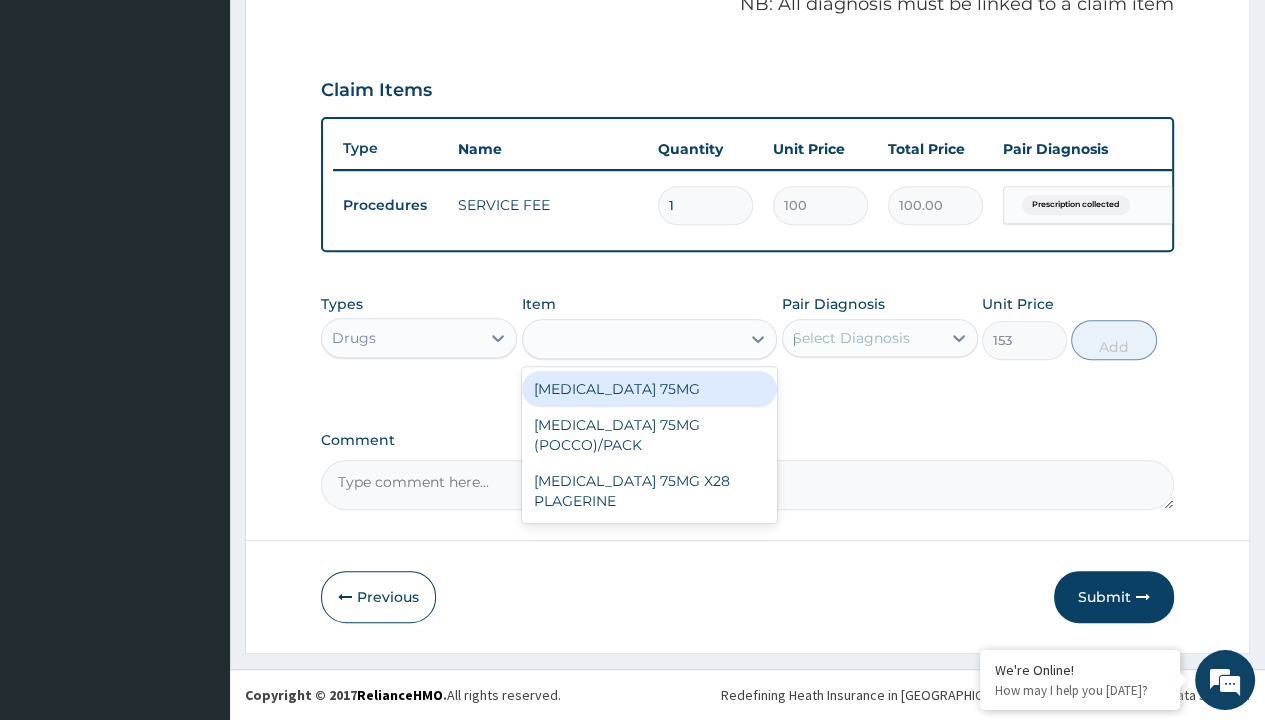 type 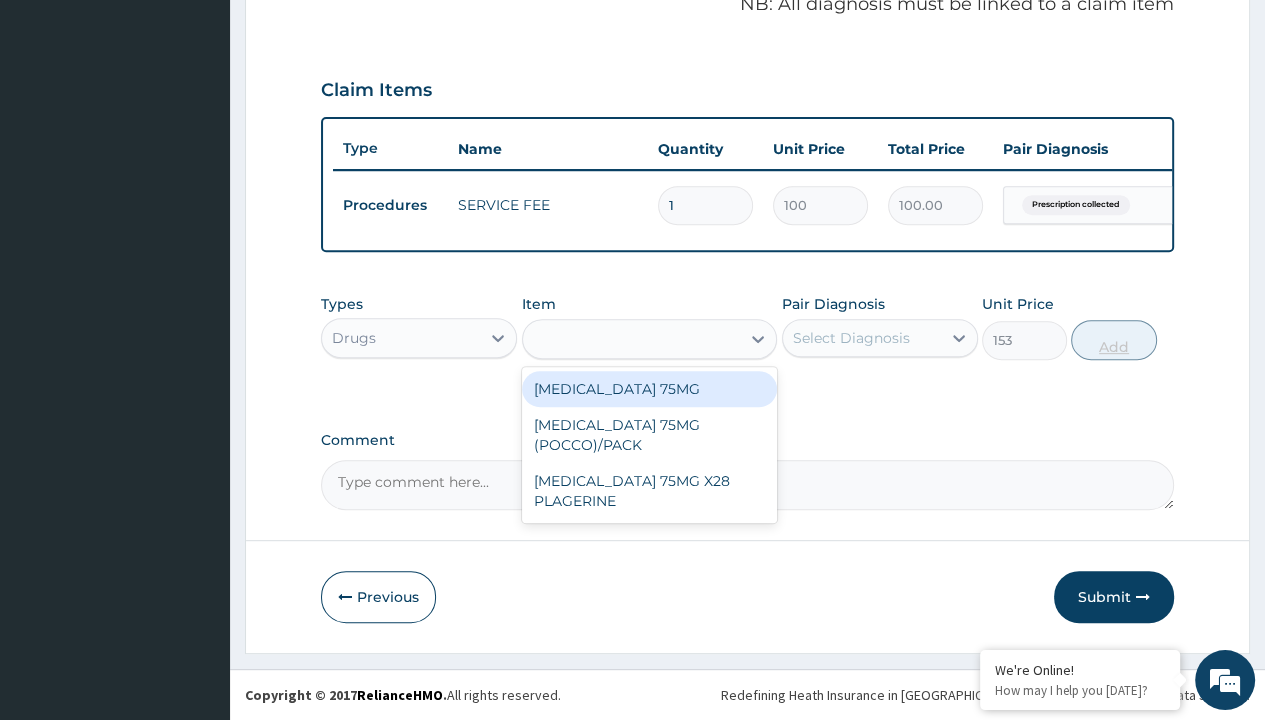 click on "Add" at bounding box center (1113, 340) 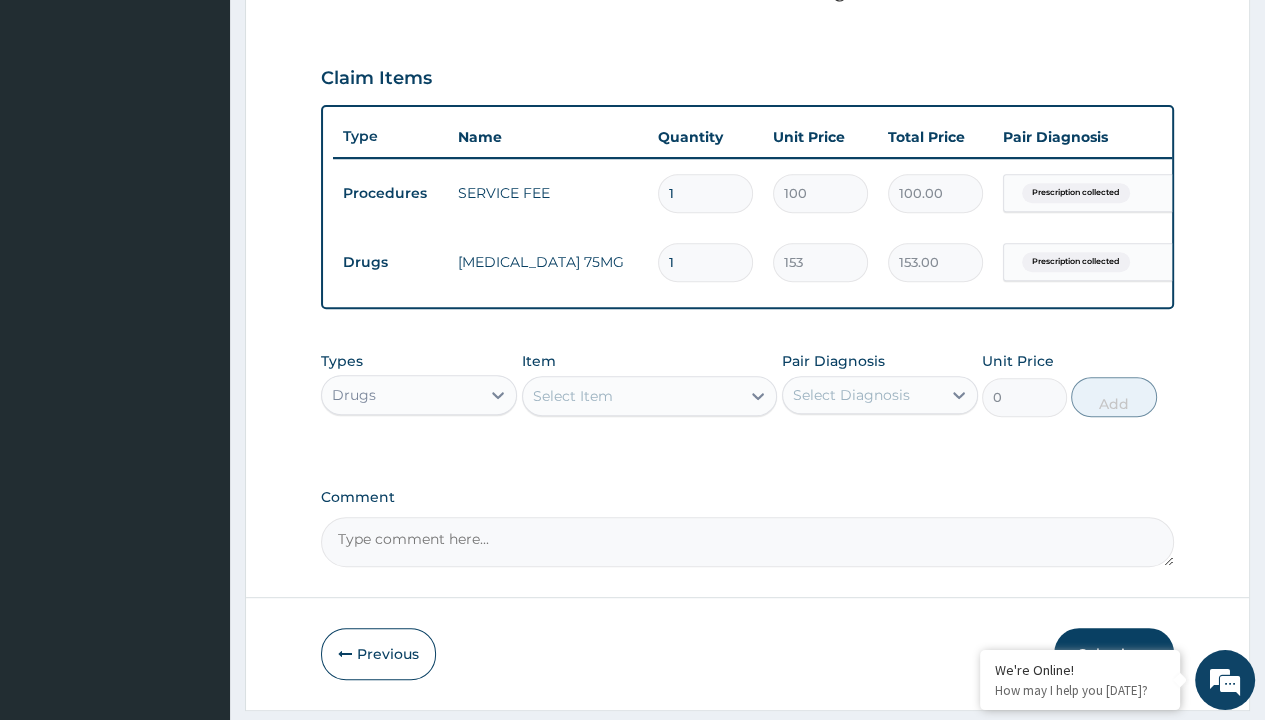 type on "28" 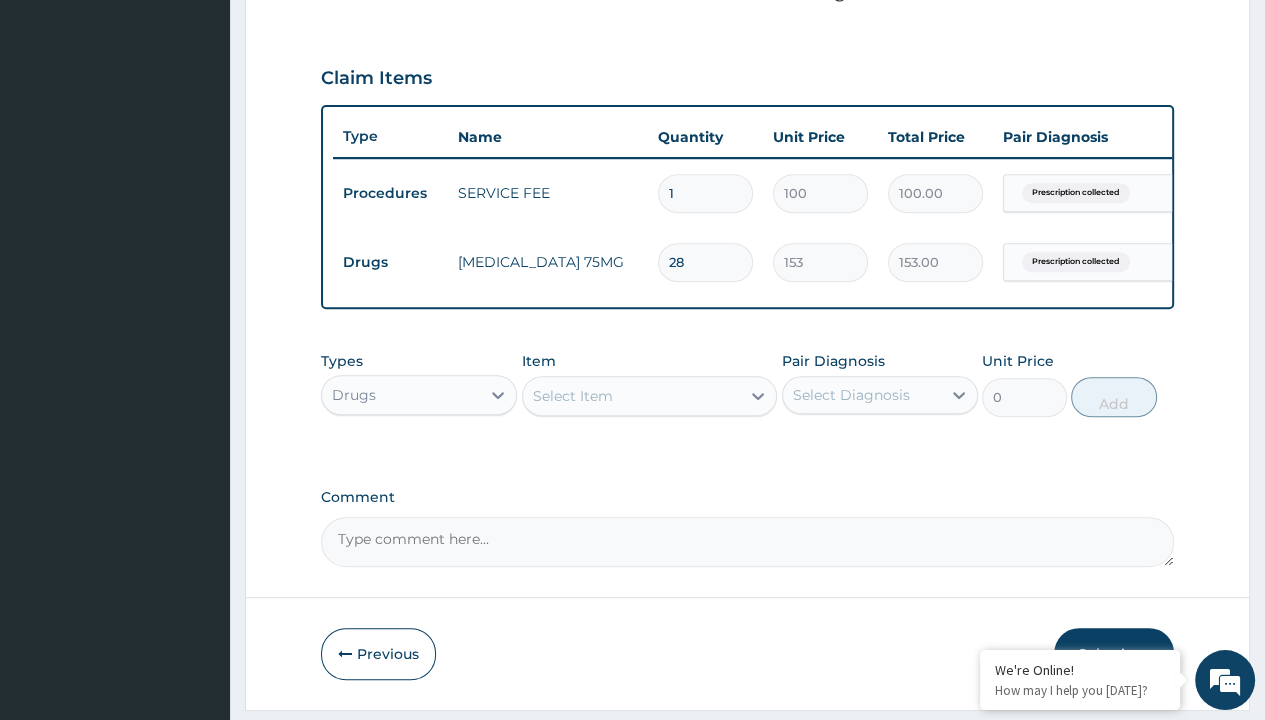 click on "Step  2  of 2 PA Code / Prescription Code Enter Code(Secondary Care Only) Encounter Date 02-07-2025 Important Notice Please enter PA codes before entering items that are not attached to a PA code   All diagnoses entered must be linked to a claim item. Diagnosis & Claim Items that are visible but inactive cannot be edited because they were imported from an already approved PA code. Diagnosis Prescription collected Confirmed NB: All diagnosis must be linked to a claim item Claim Items Type Name Quantity Unit Price Total Price Pair Diagnosis Actions Procedures SERVICE FEE 1 100 100.00 Prescription collected Delete Drugs CLOPIDOGREL 75MG 28 153 153.00 Prescription collected Delete Types Drugs Item Select Item Pair Diagnosis Select Diagnosis Unit Price 0 Add Comment     Previous   Submit" at bounding box center [747, 88] 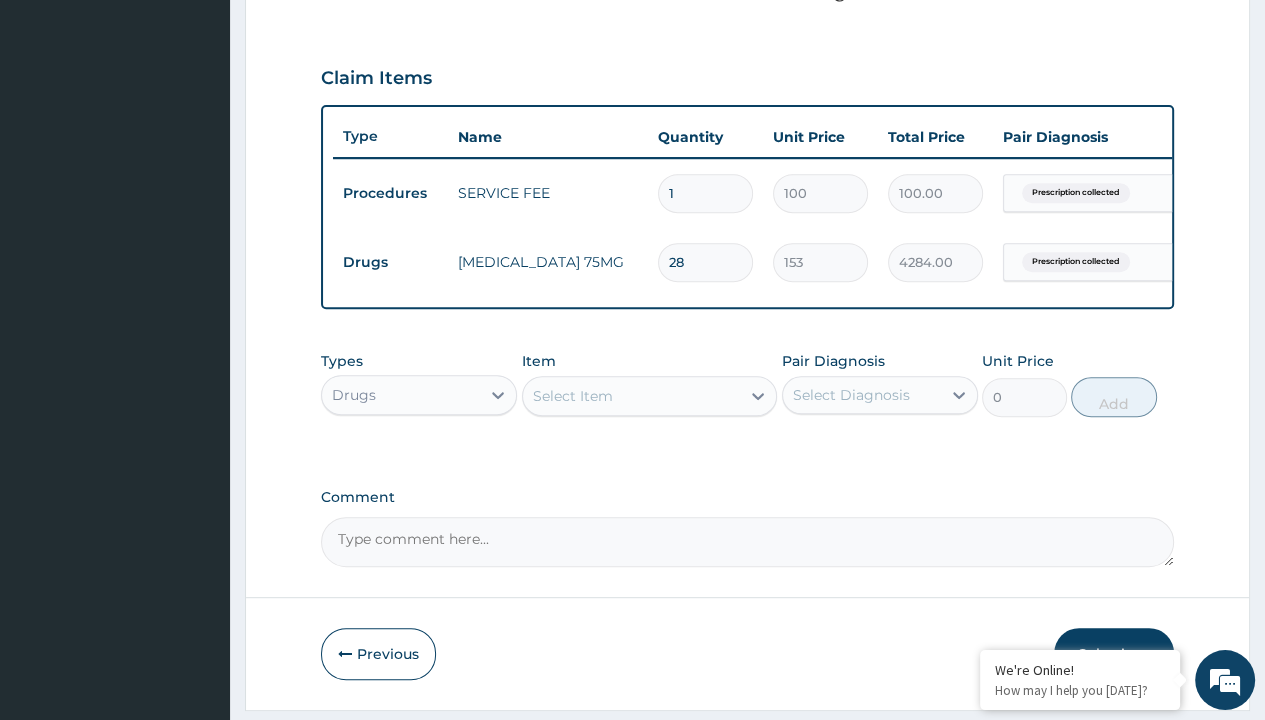 scroll, scrollTop: 0, scrollLeft: 0, axis: both 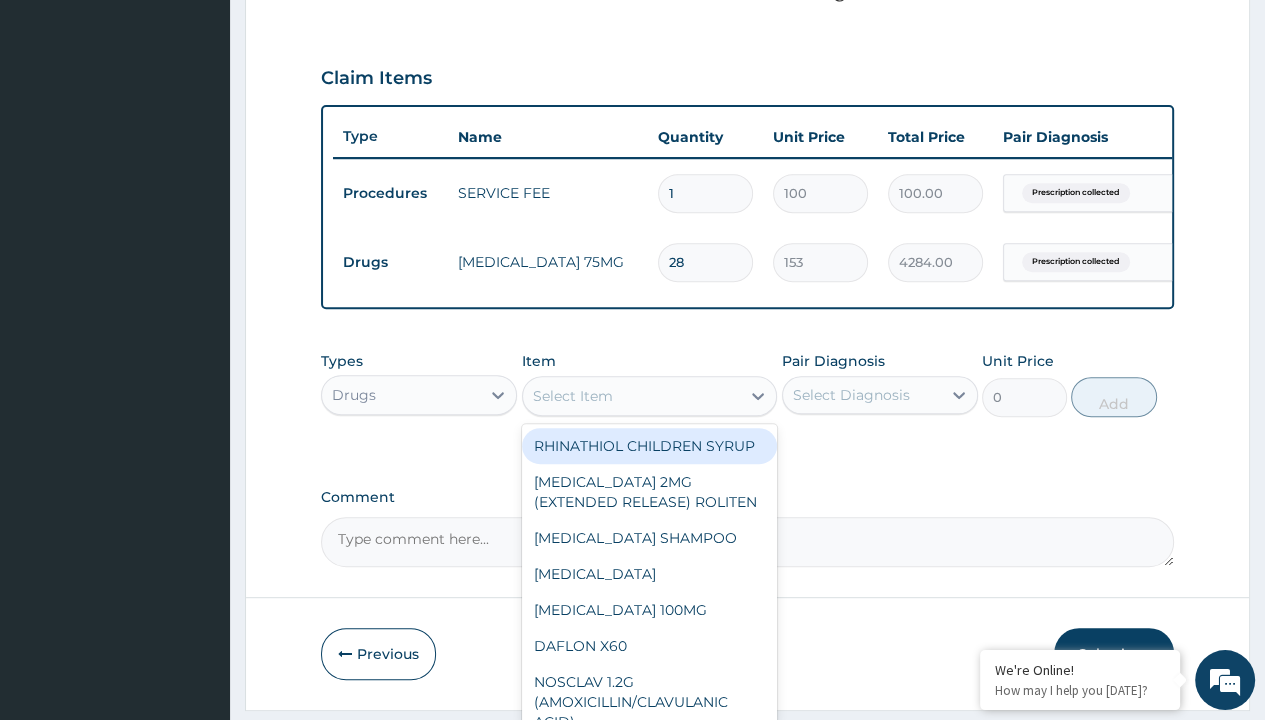 type on "cardura 4mg x 30" 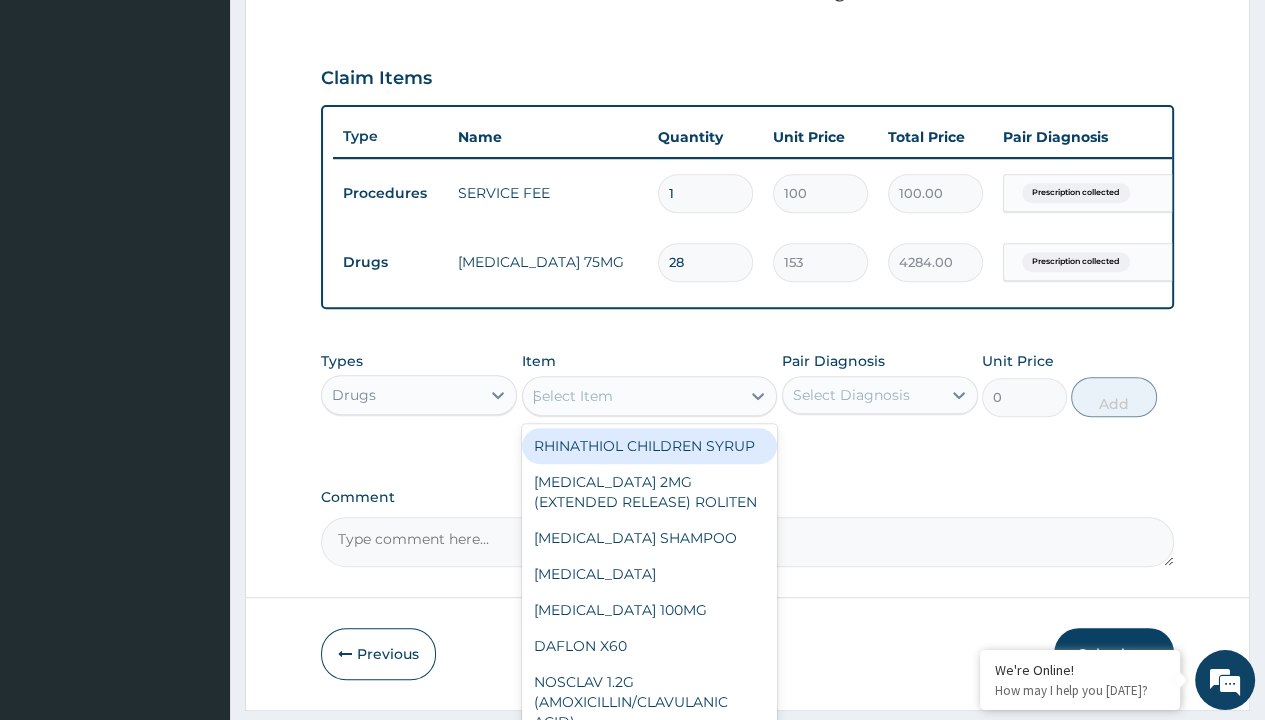 click on "[MEDICAL_DATA] 4MG X 30" at bounding box center (650, 53746) 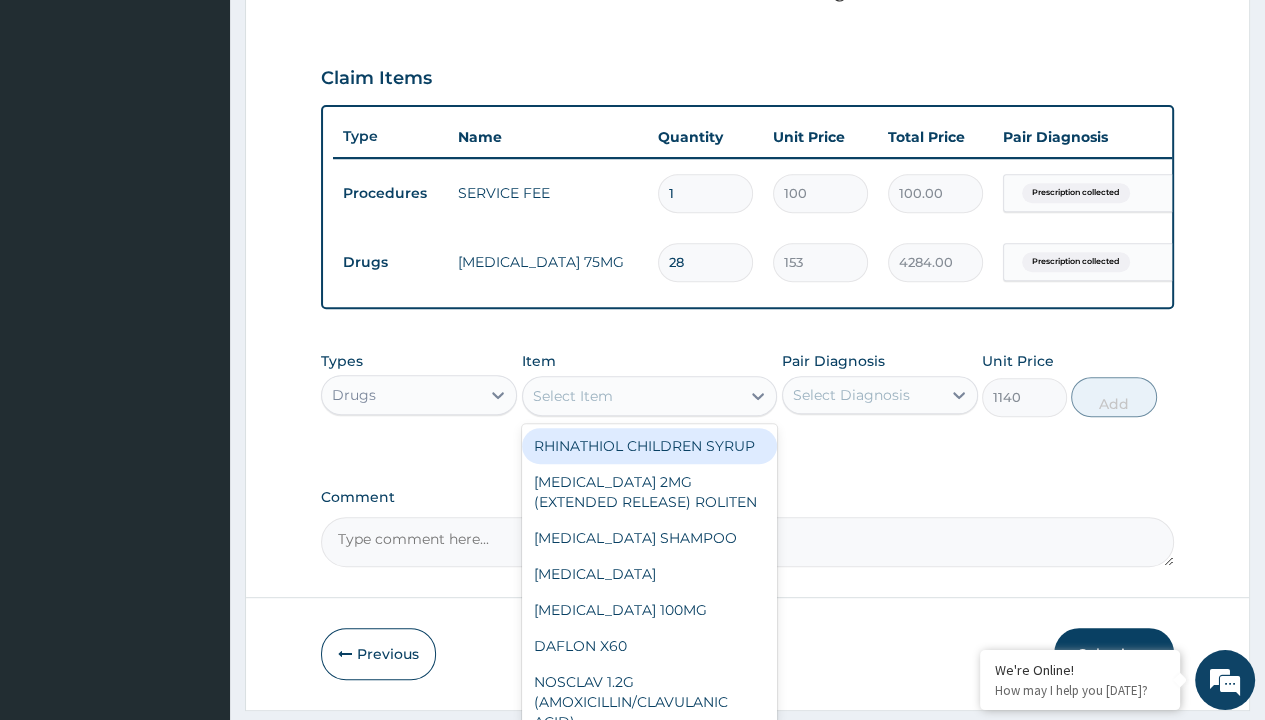 scroll, scrollTop: 0, scrollLeft: 0, axis: both 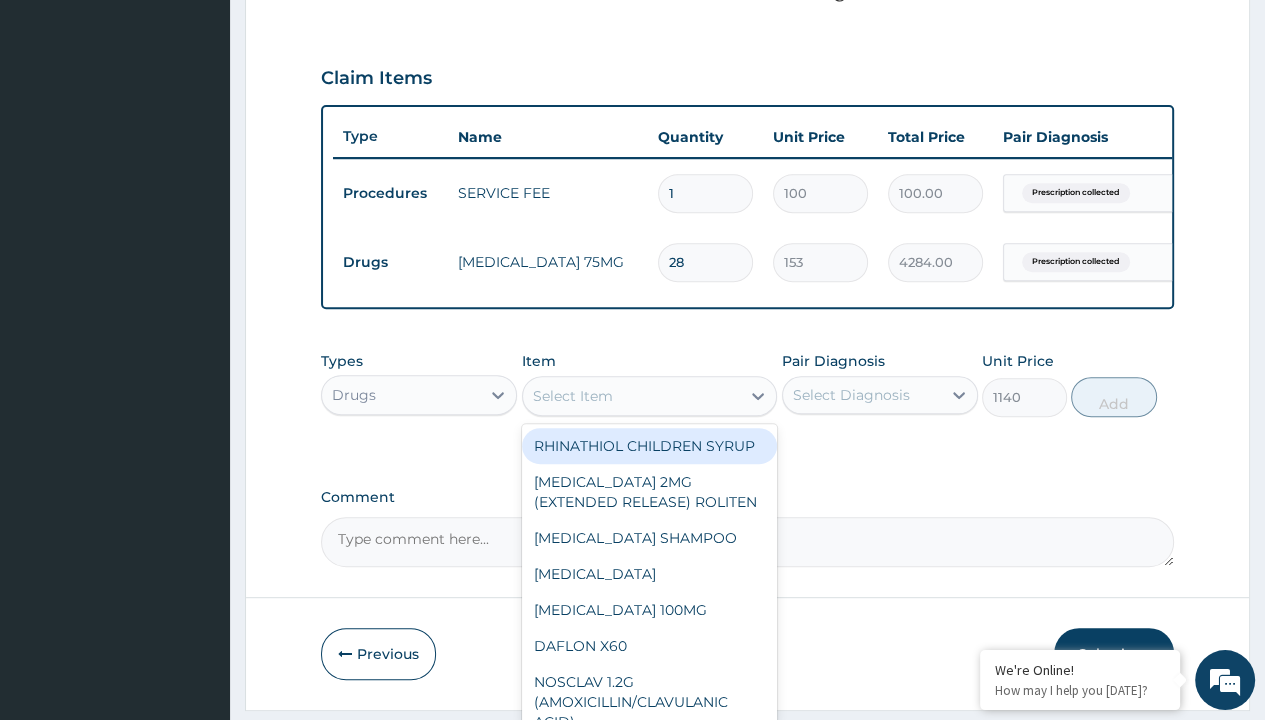 click on "Prescription collected" at bounding box center (409, -86) 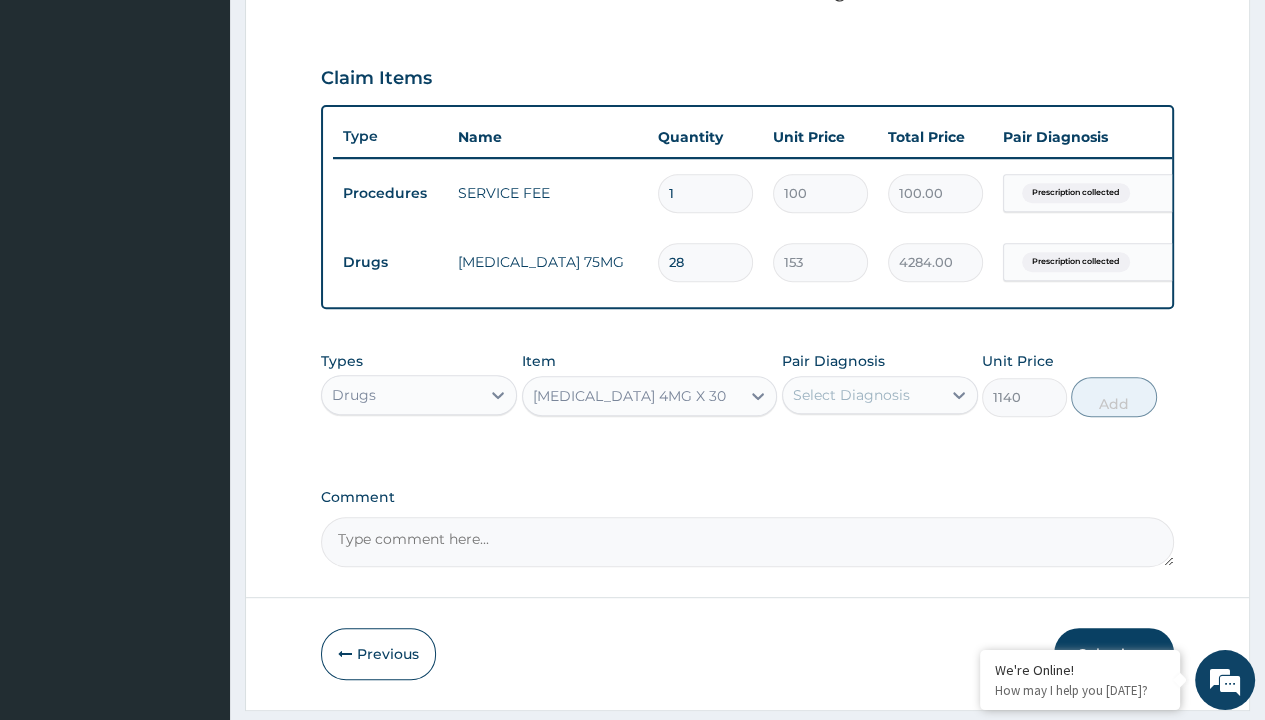 type on "prescription collected" 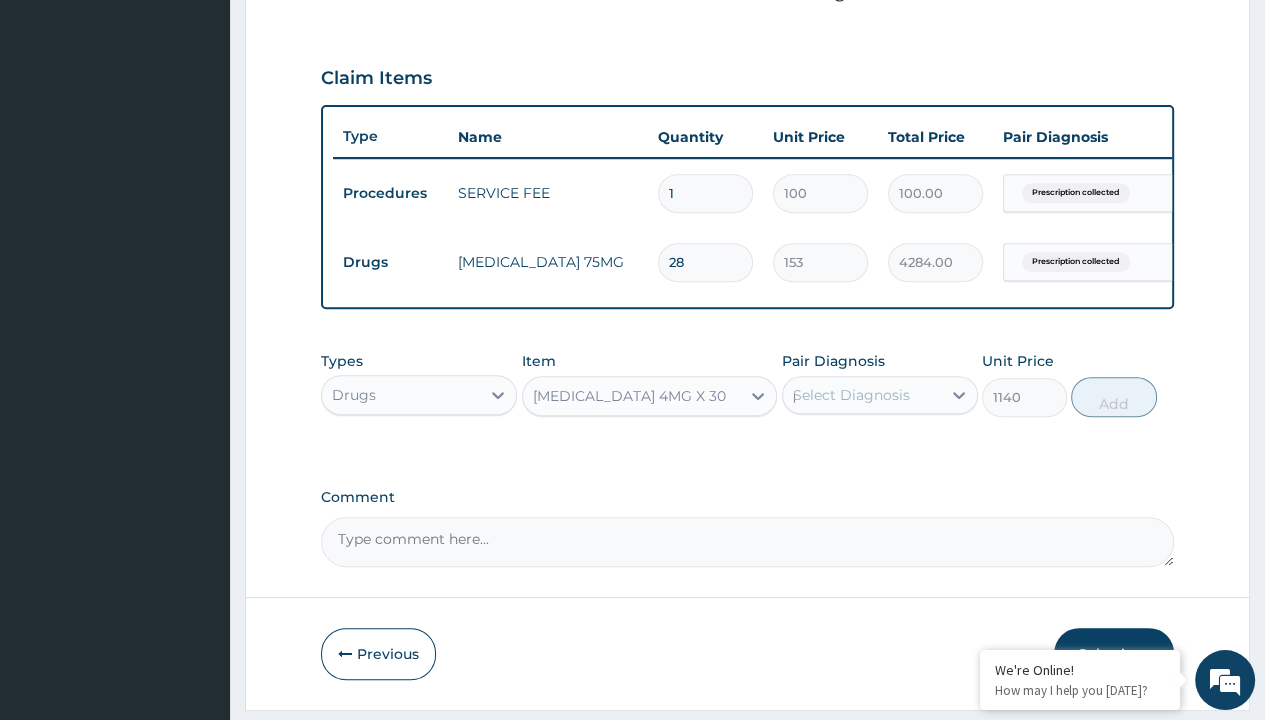 scroll, scrollTop: 708, scrollLeft: 0, axis: vertical 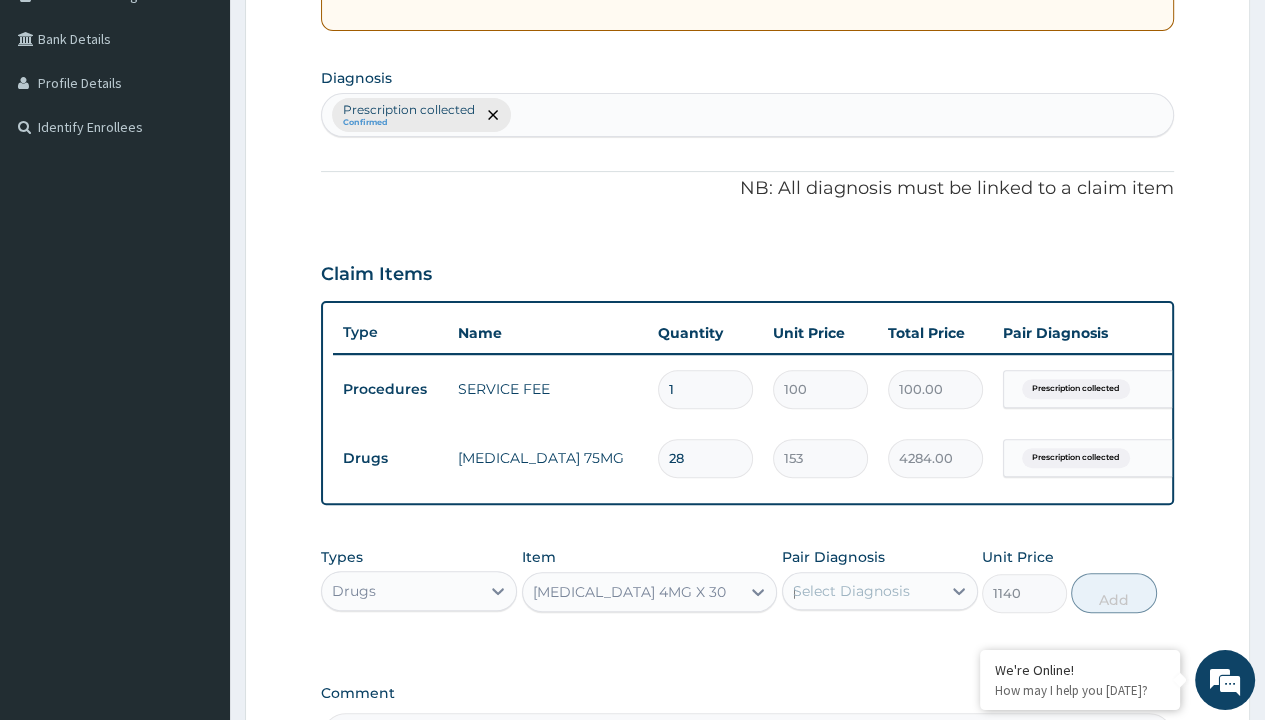 type 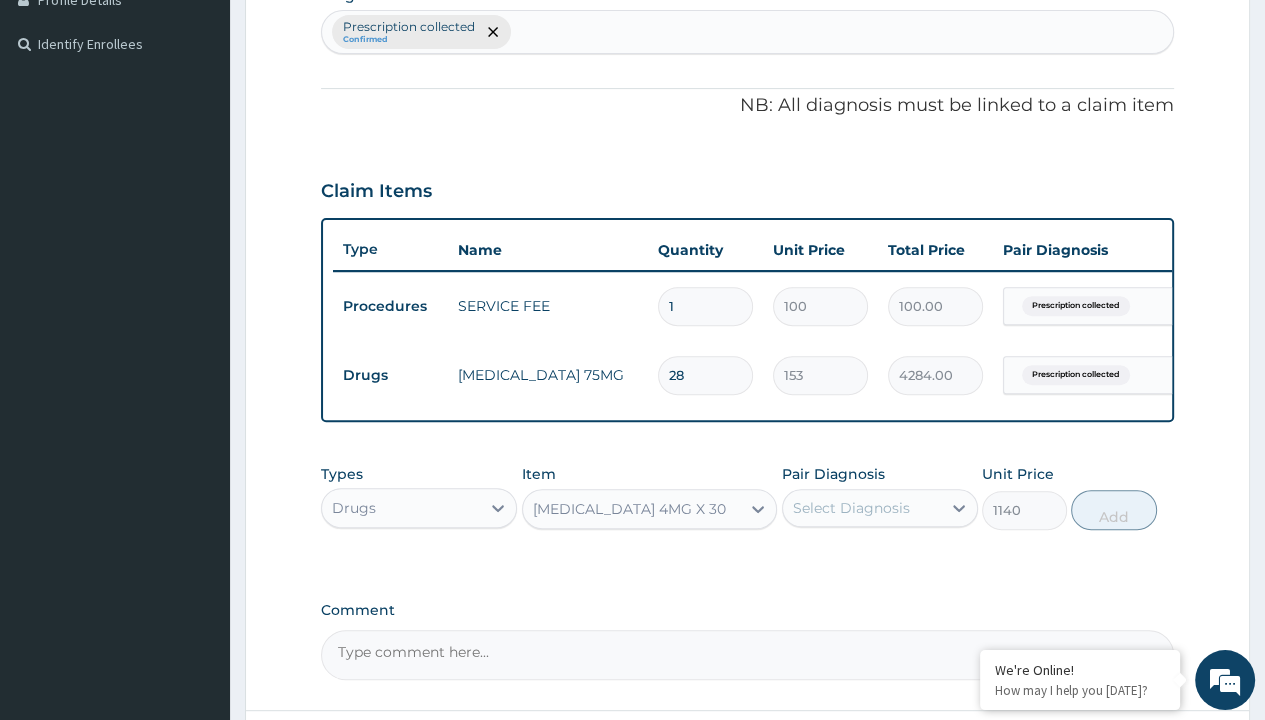 click on "Add" at bounding box center (1113, 510) 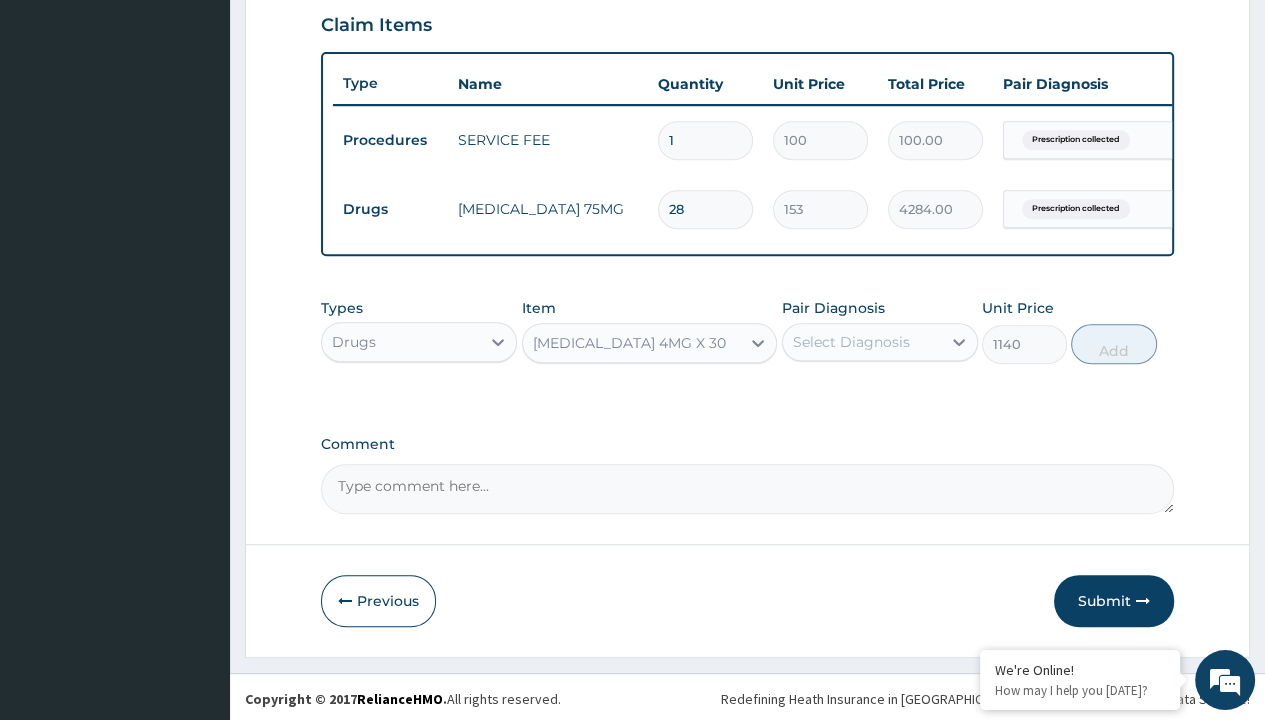 type on "0" 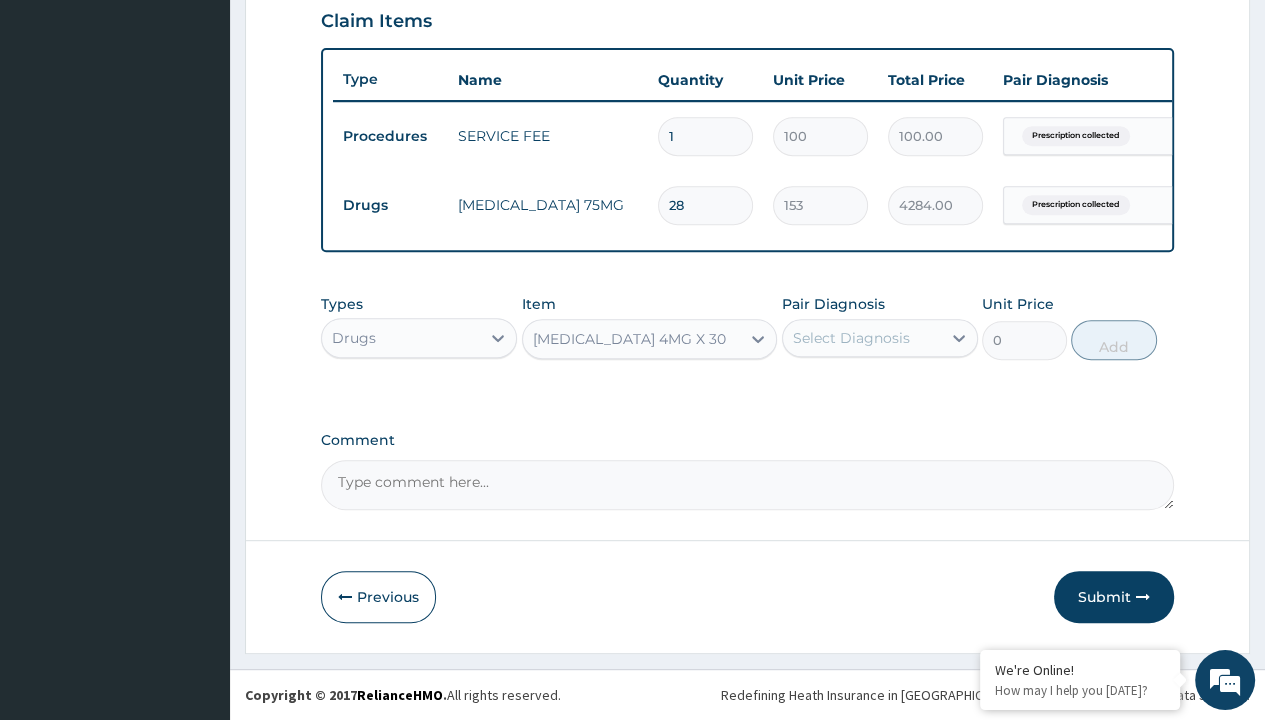 scroll, scrollTop: 0, scrollLeft: 0, axis: both 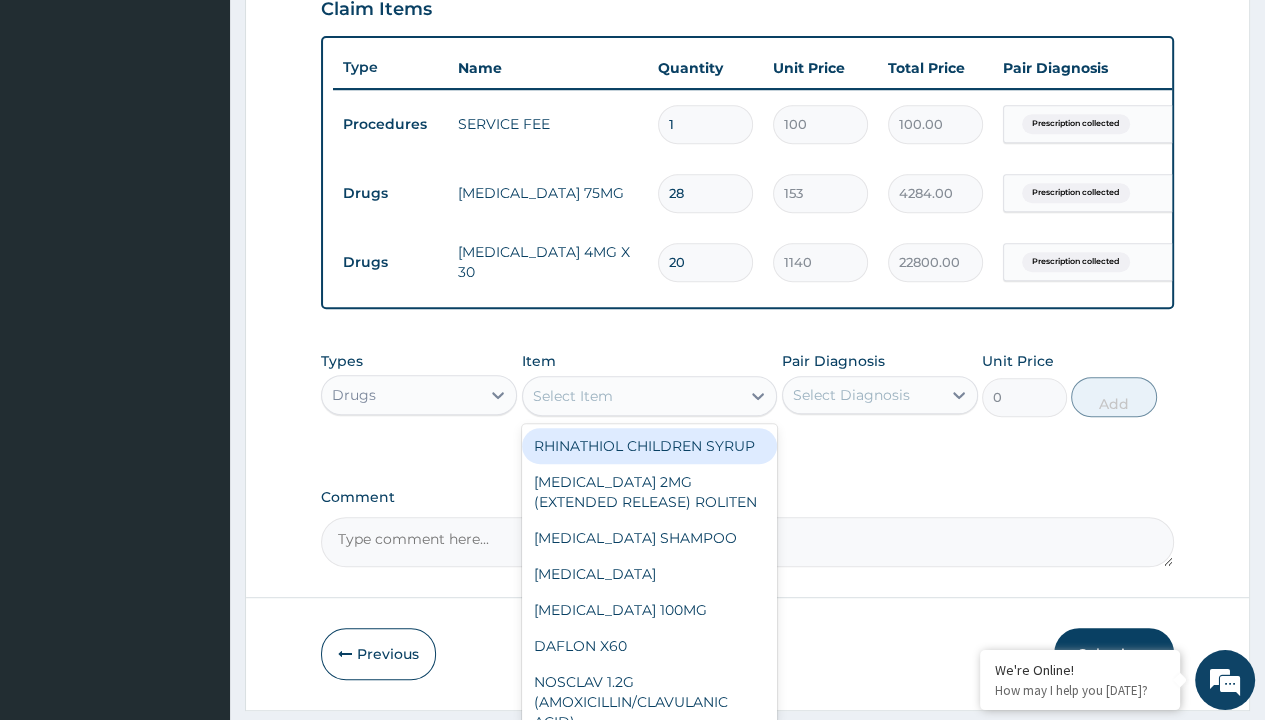 type on "coveram plus 5/1.25" 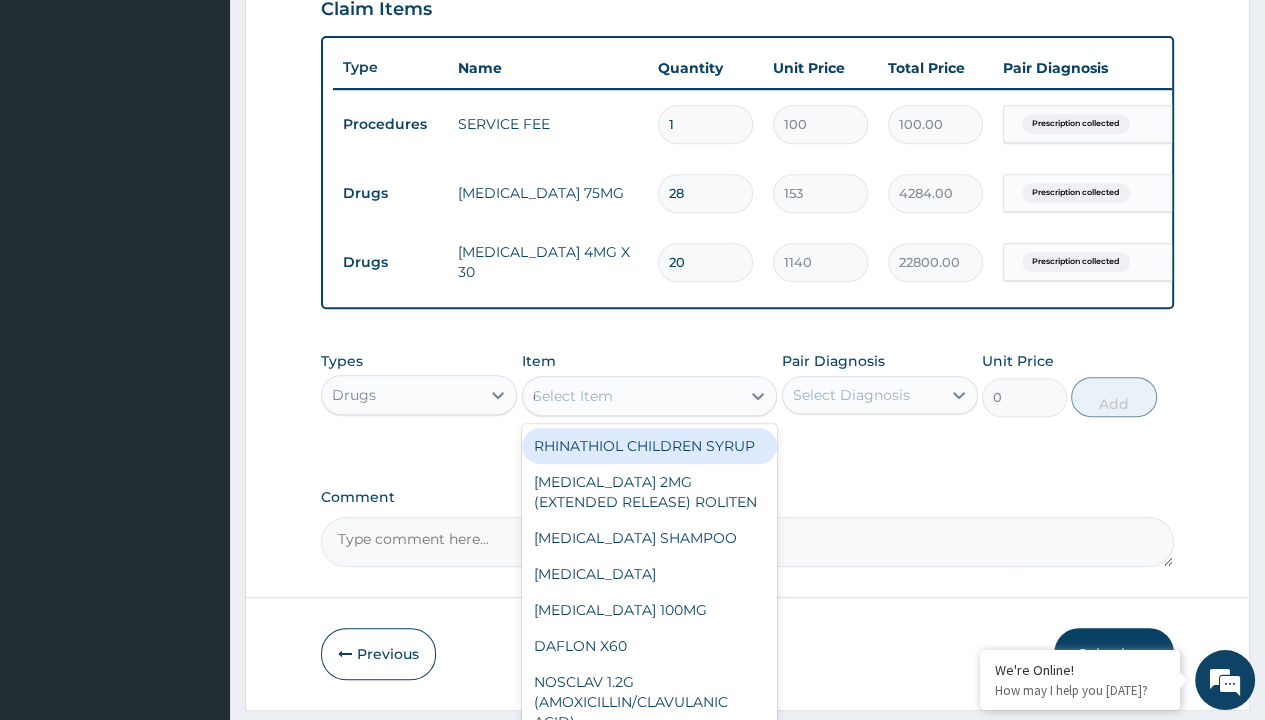 scroll, scrollTop: 0, scrollLeft: 0, axis: both 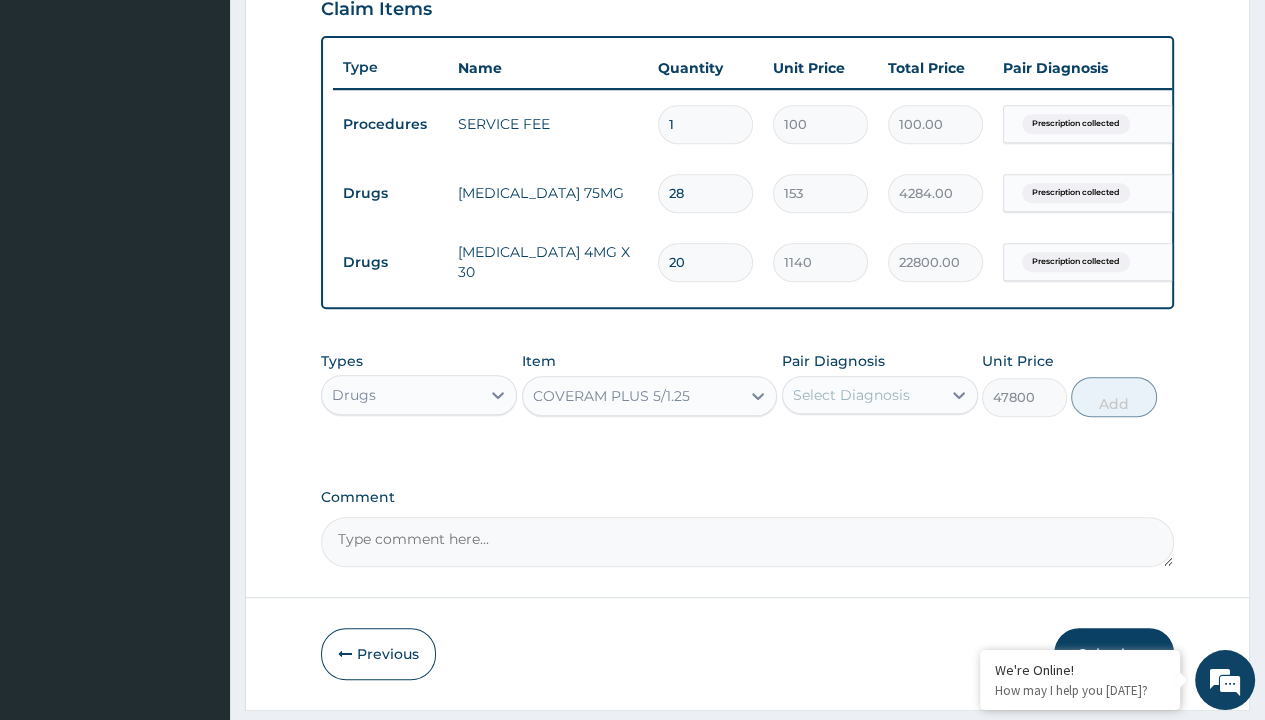 click on "Prescription collected" at bounding box center (409, -155) 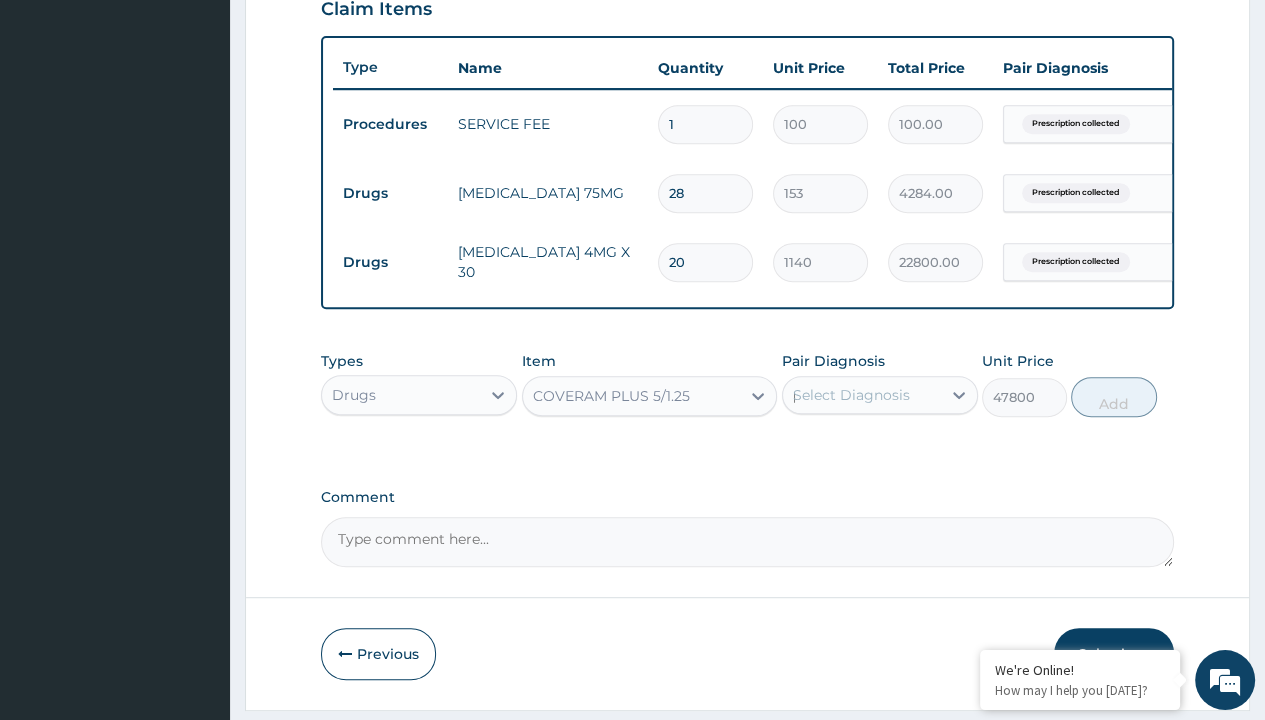 scroll, scrollTop: 776, scrollLeft: 0, axis: vertical 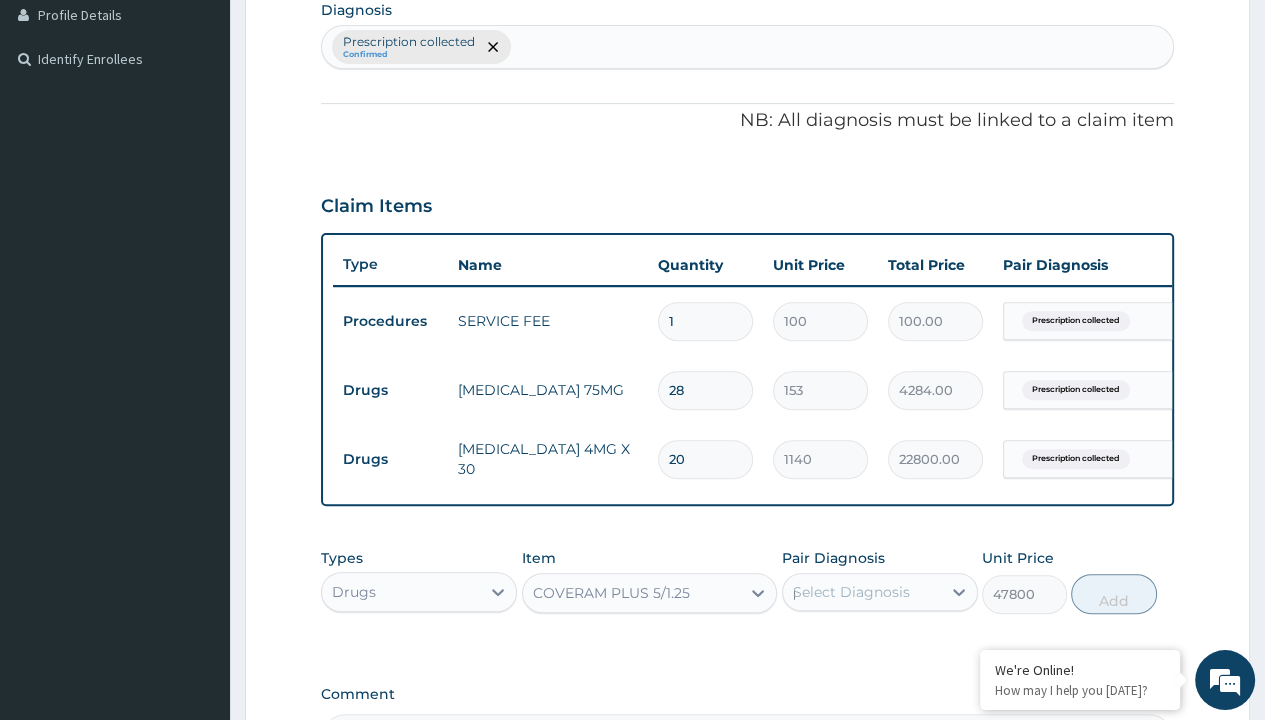 type 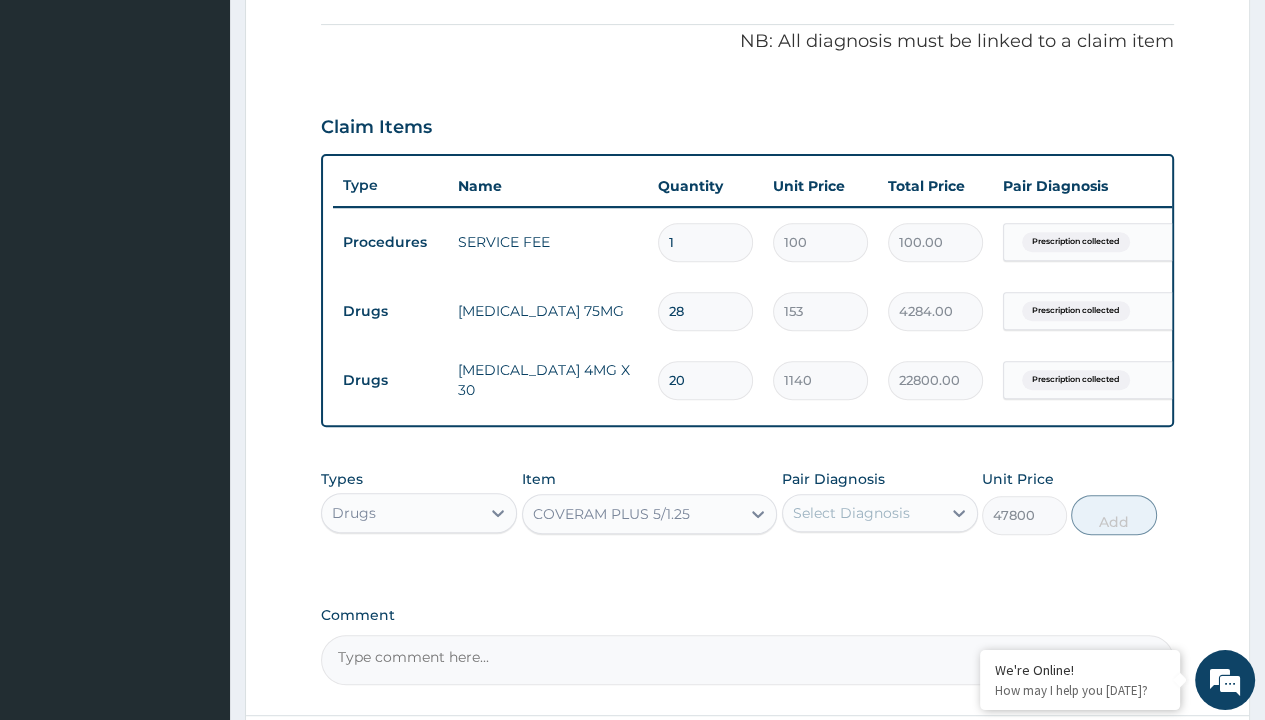 click on "Add" at bounding box center (1113, 515) 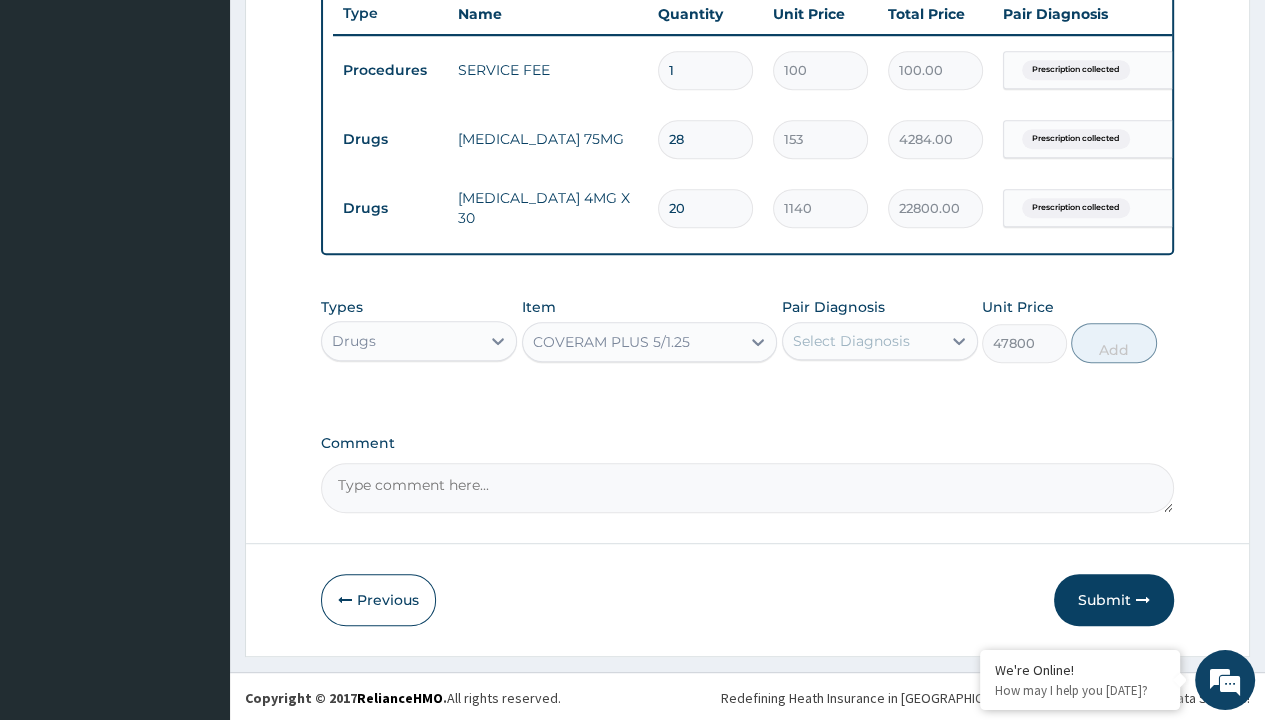 type on "0" 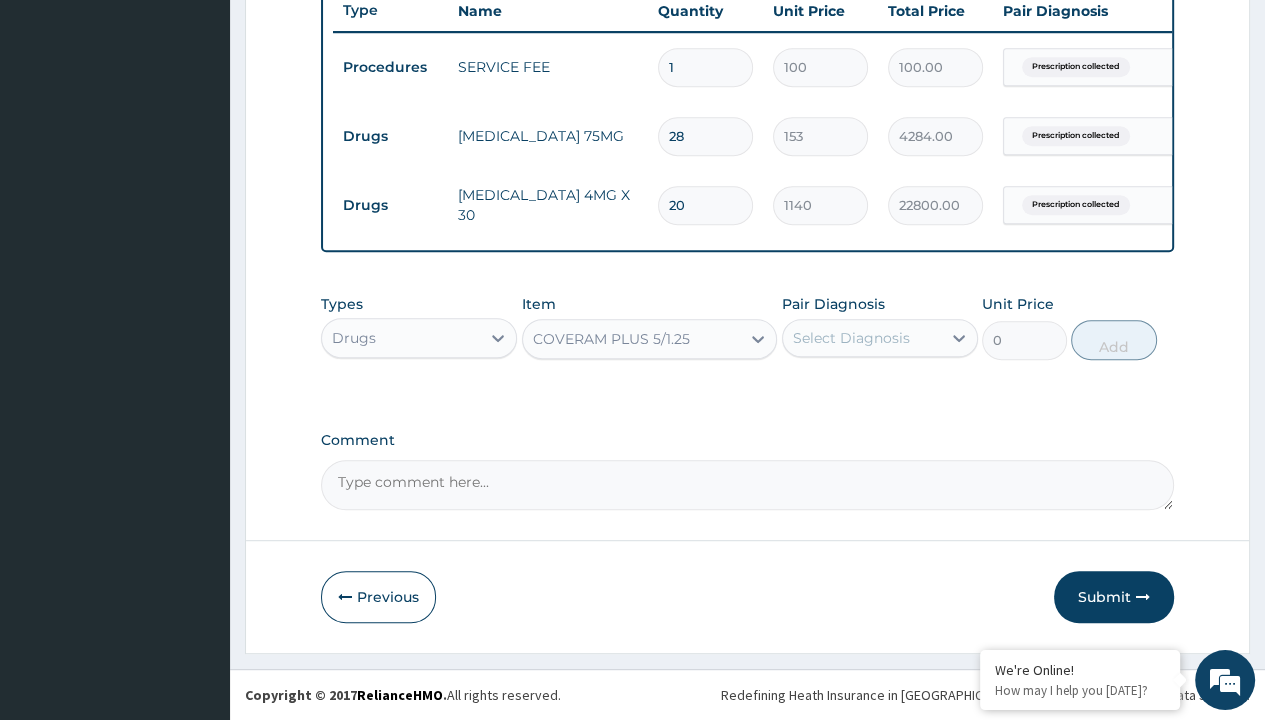 scroll, scrollTop: 0, scrollLeft: 0, axis: both 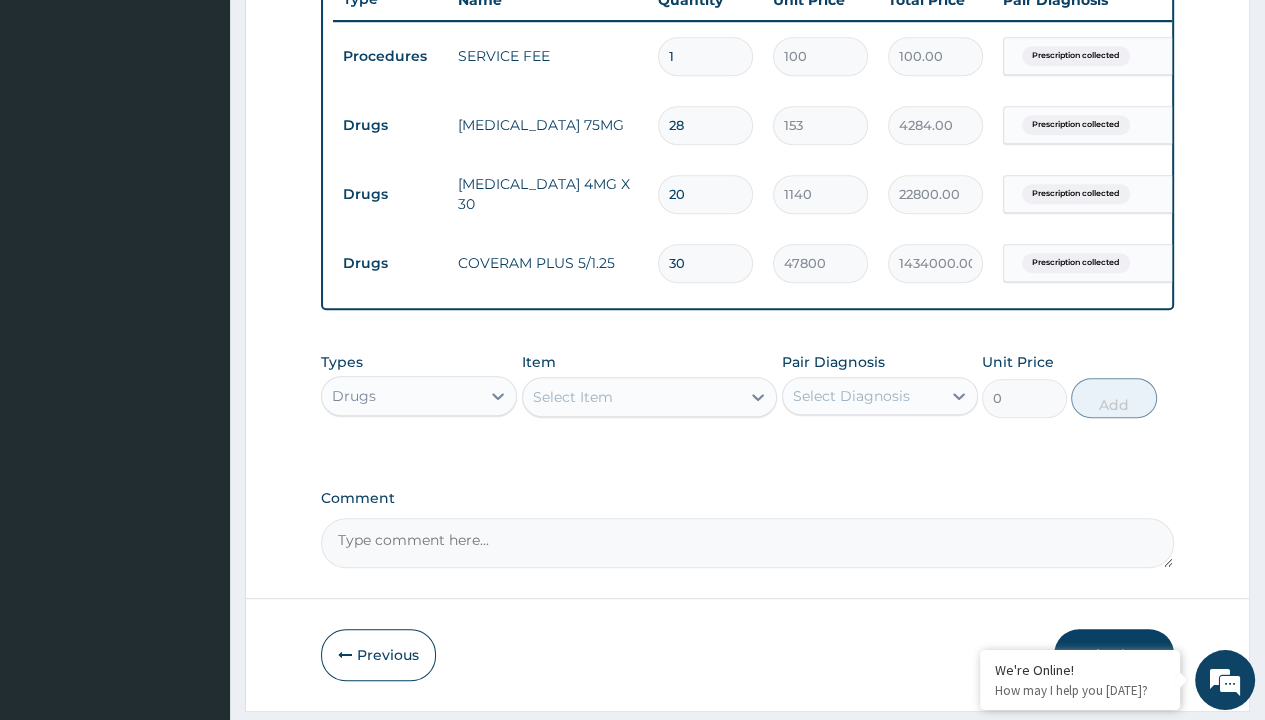type on "drugs" 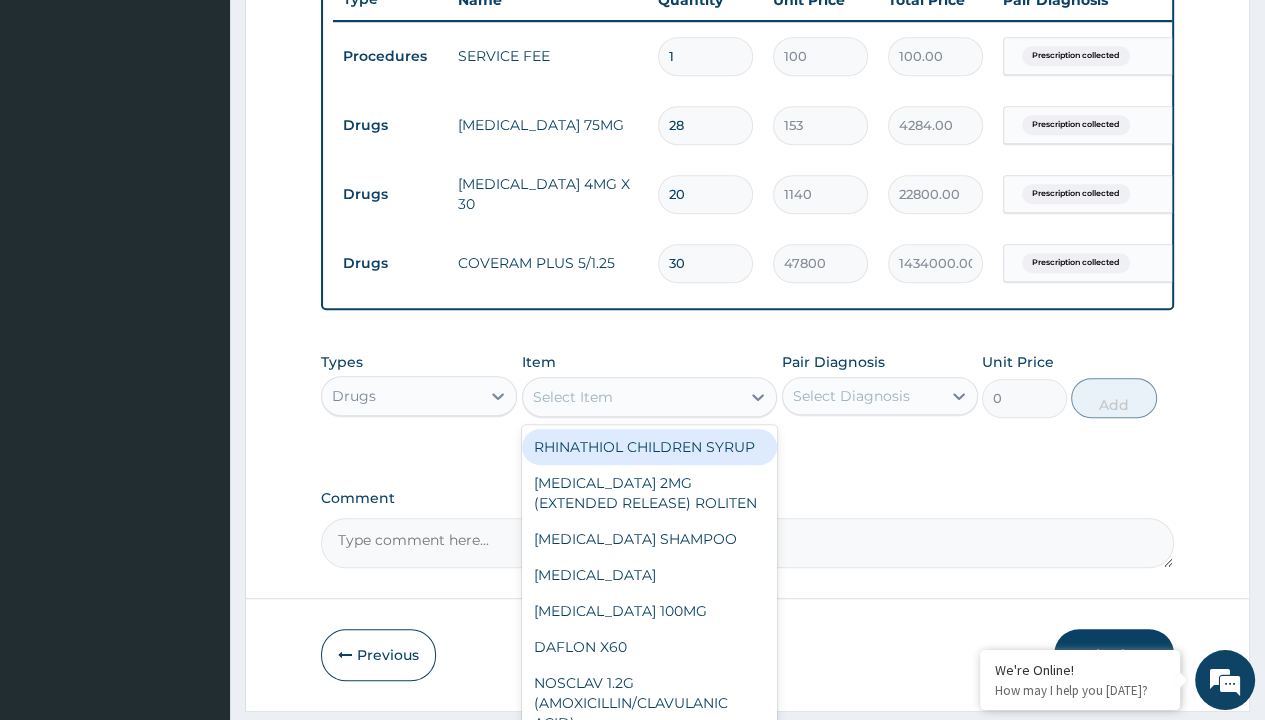 scroll, scrollTop: 0, scrollLeft: 0, axis: both 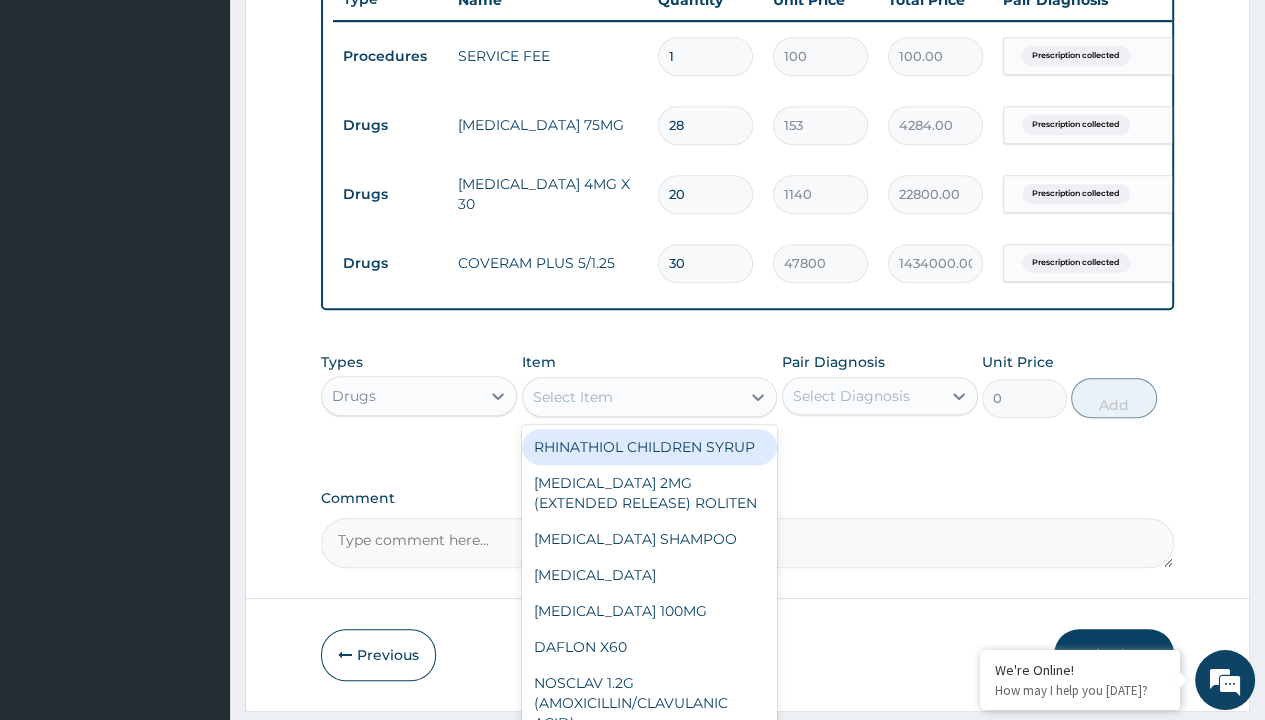 type on "spironolactone 25mg x28 (accord)" 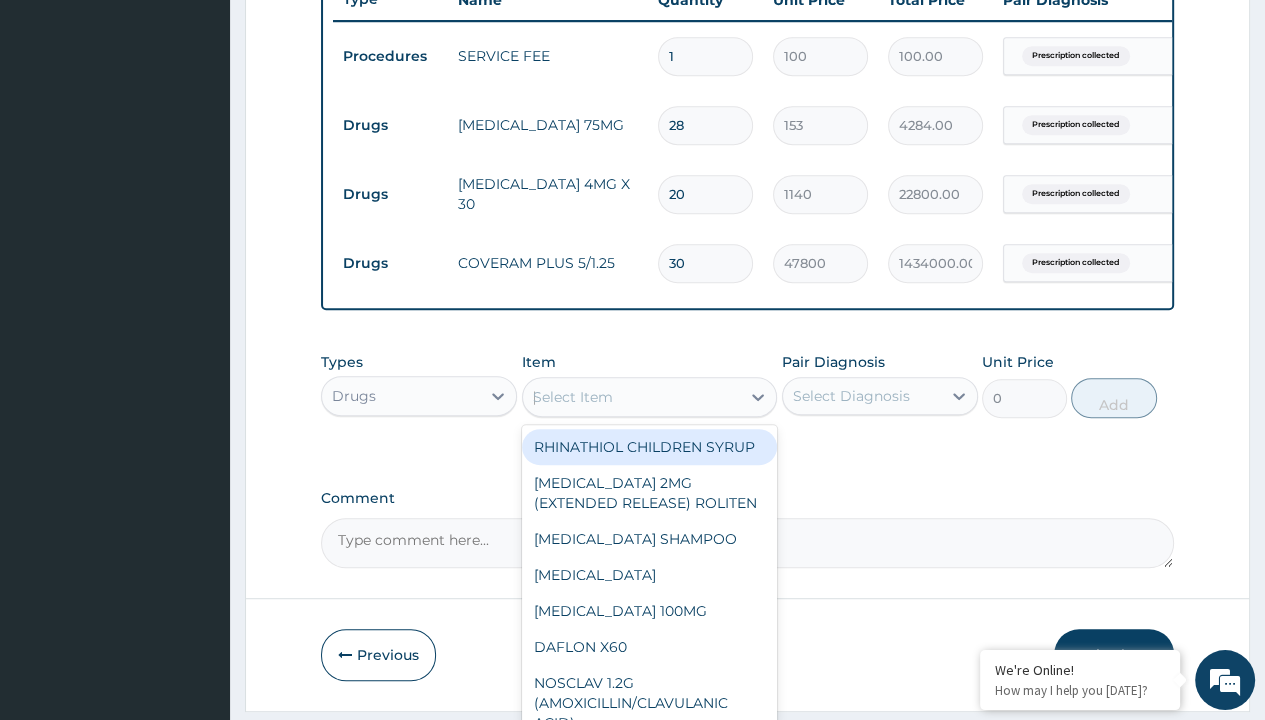 click on "[MEDICAL_DATA] 25MG X28 (ACCORD)" at bounding box center (650, 52269) 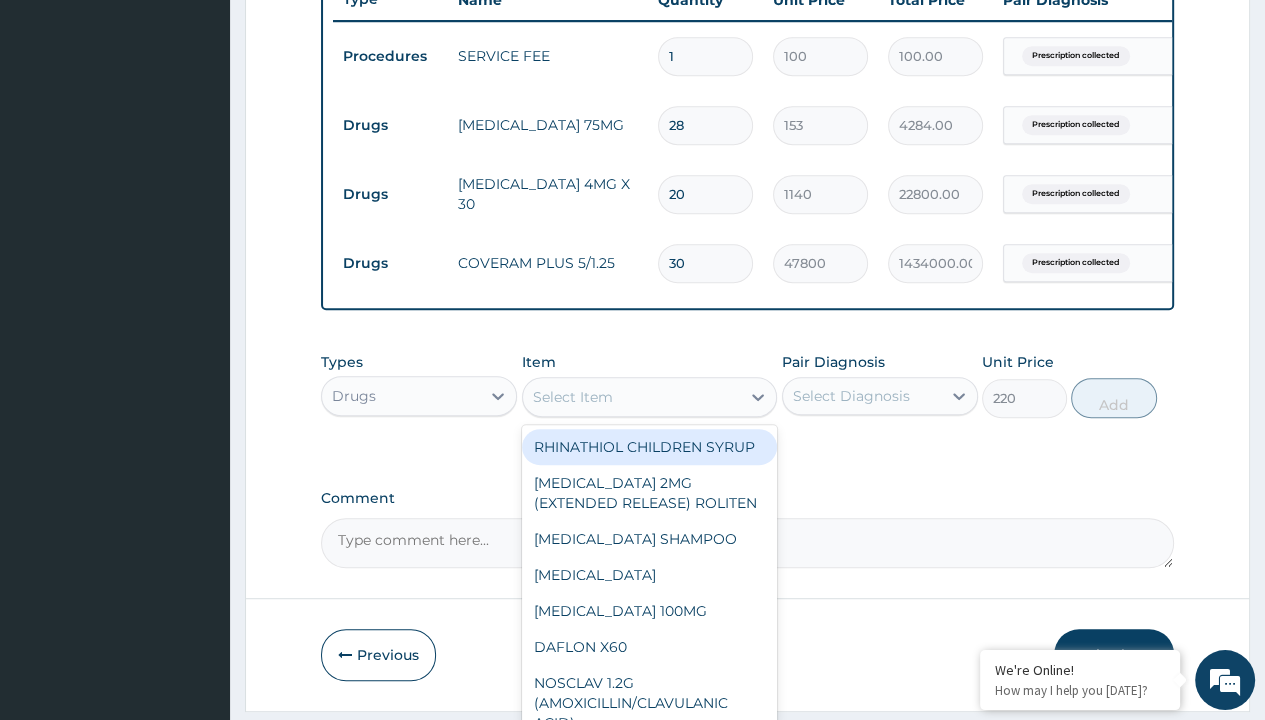 scroll, scrollTop: 0, scrollLeft: 0, axis: both 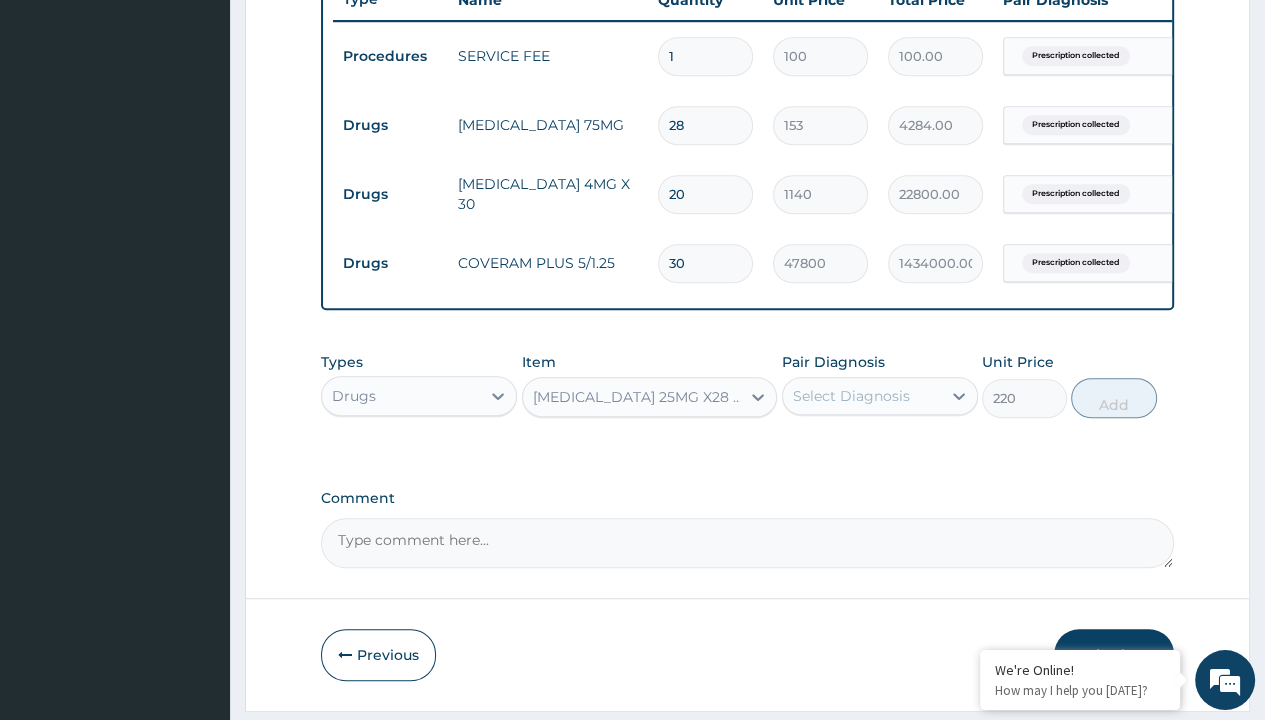 type on "prescription collected" 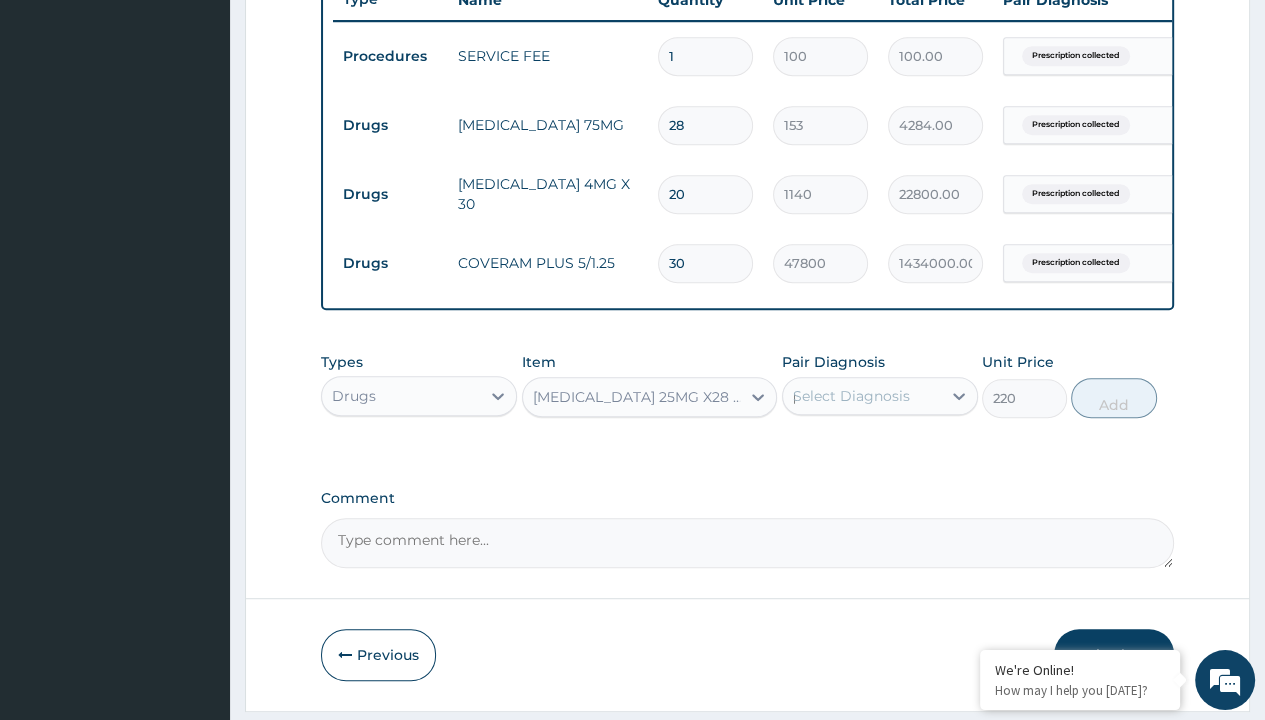 scroll, scrollTop: 845, scrollLeft: 0, axis: vertical 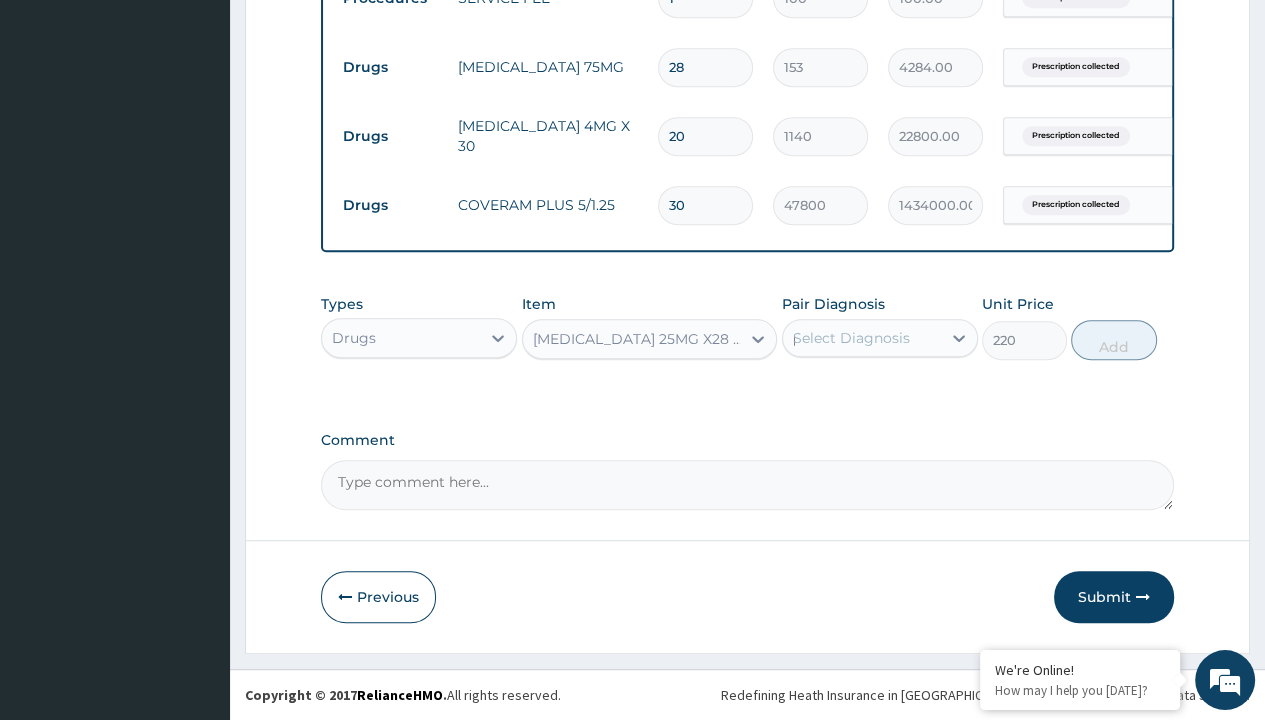 type 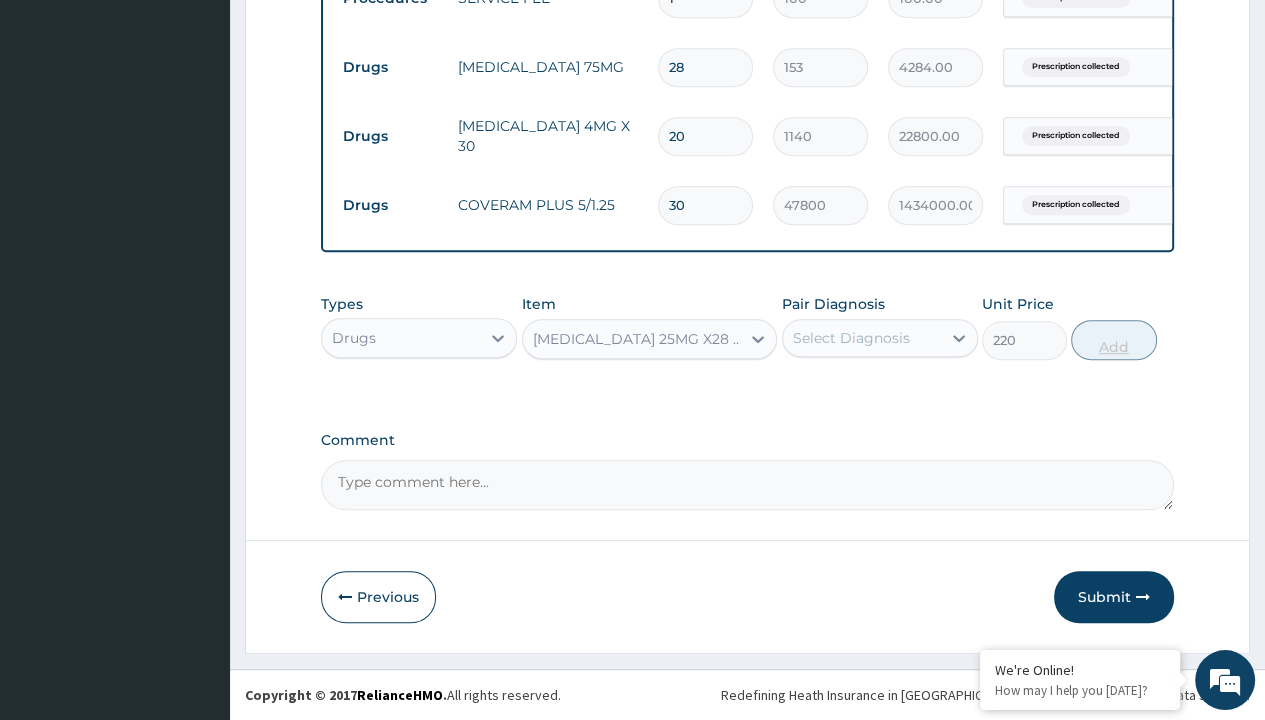 click on "Add" at bounding box center (1113, 340) 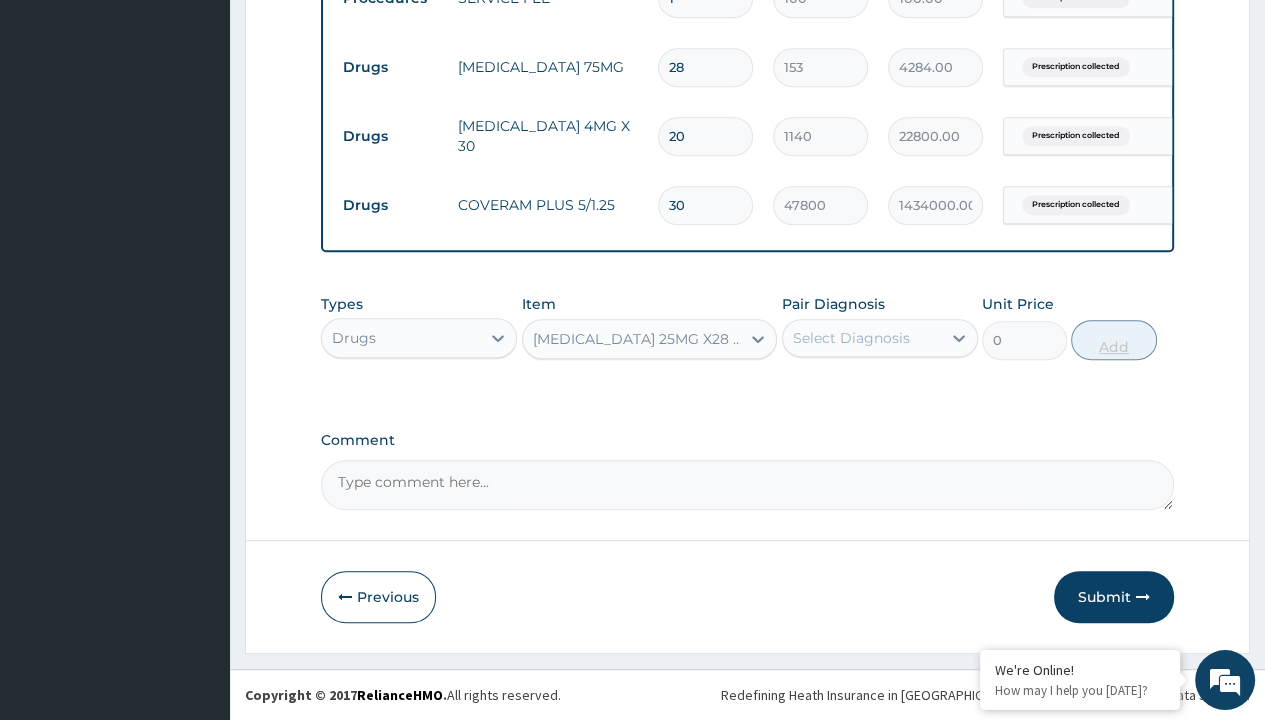 scroll, scrollTop: 0, scrollLeft: 0, axis: both 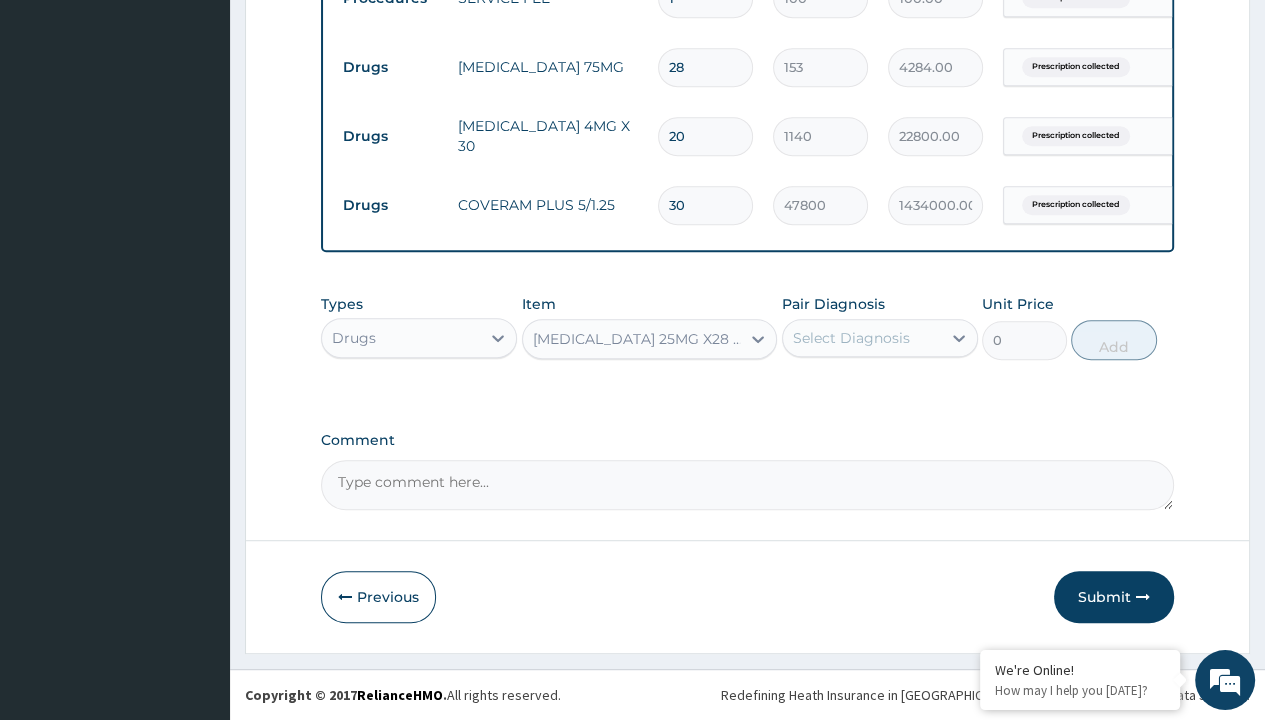 click on "Step  2  of 2 PA Code / Prescription Code Enter Code(Secondary Care Only) Encounter Date 02-07-2025 Important Notice Please enter PA codes before entering items that are not attached to a PA code   All diagnoses entered must be linked to a claim item. Diagnosis & Claim Items that are visible but inactive cannot be edited because they were imported from an already approved PA code. Diagnosis option Prescription collected, selected.   Select is focused ,type to refine list, press Down to open the menu,  press left to focus selected values Prescription collected Confirmed NB: All diagnosis must be linked to a claim item Claim Items Type Name Quantity Unit Price Total Price Pair Diagnosis Actions Procedures SERVICE FEE 1 100 100.00 Prescription collected Delete Drugs CLOPIDOGREL 75MG 28 153 4284.00 Prescription collected Delete Drugs CARDURA 4MG X 30 20 1140 22800.00 Prescription collected Delete Drugs COVERAM PLUS 5/1.25 30 47800 1434000.00 Prescription collected Delete Types Drugs Item Pair Diagnosis Unit Price" at bounding box center [747, -38] 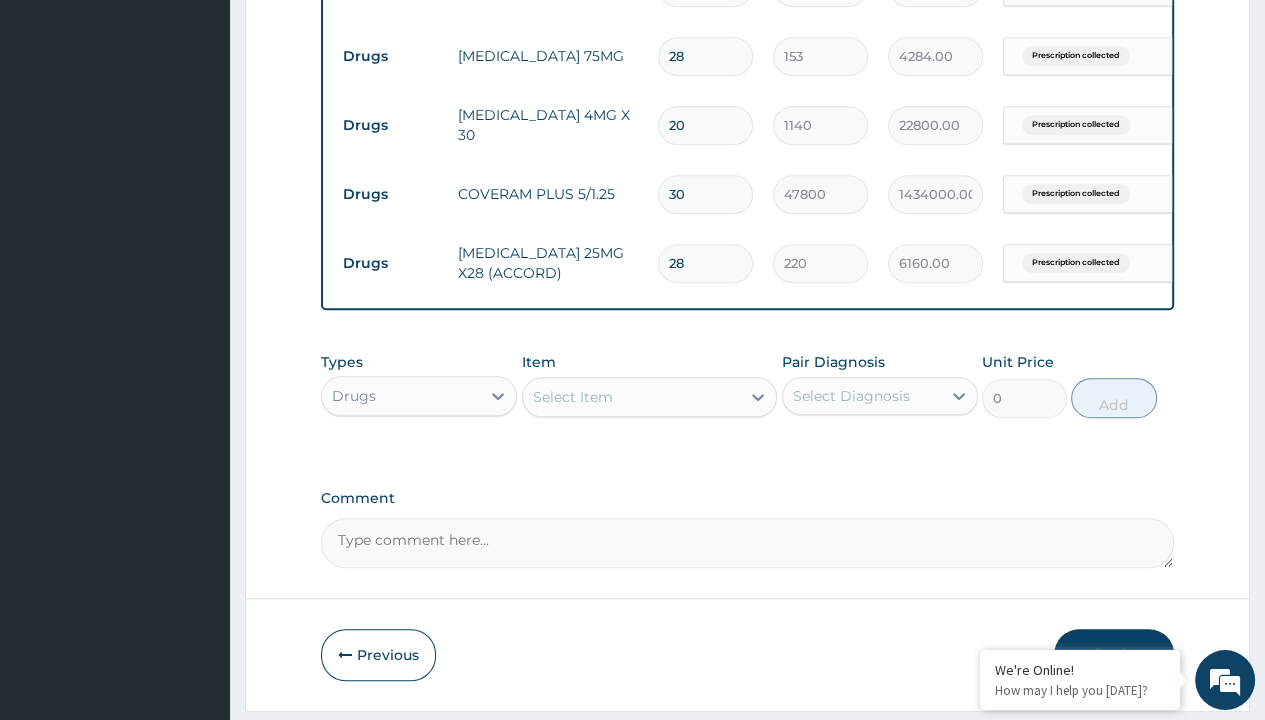 click on "Select Item" at bounding box center [573, 397] 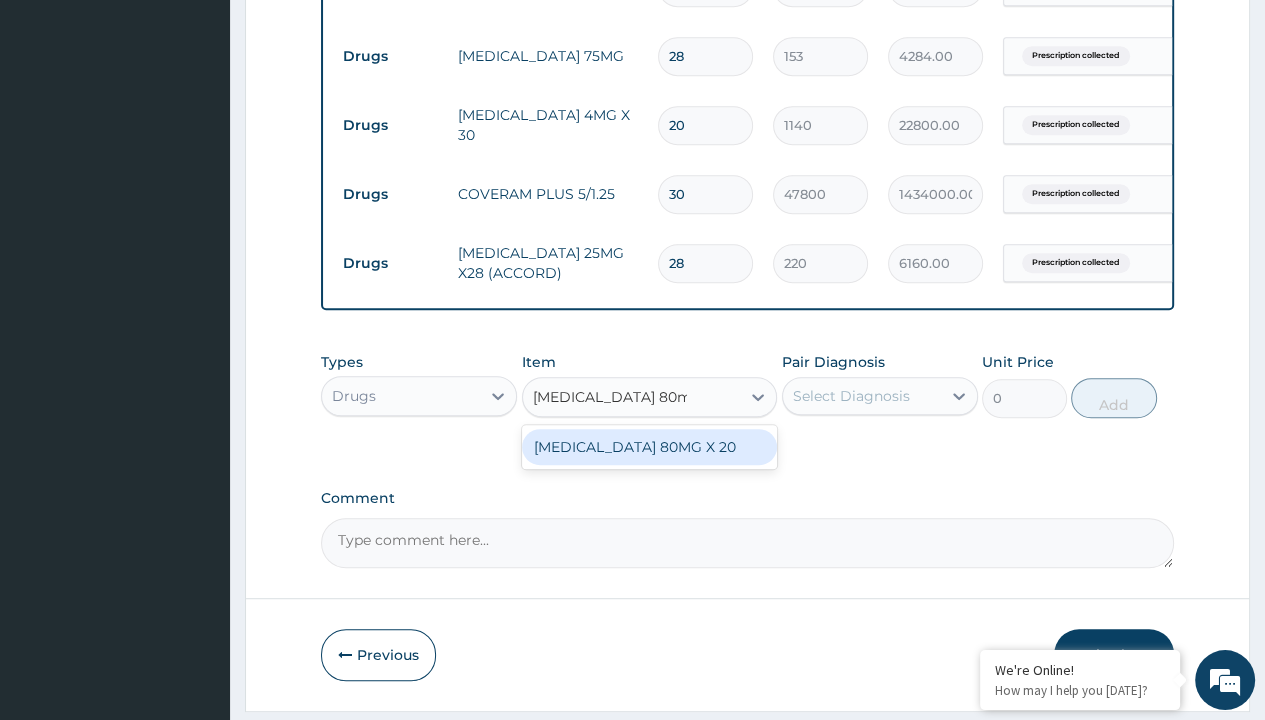 scroll, scrollTop: 0, scrollLeft: 0, axis: both 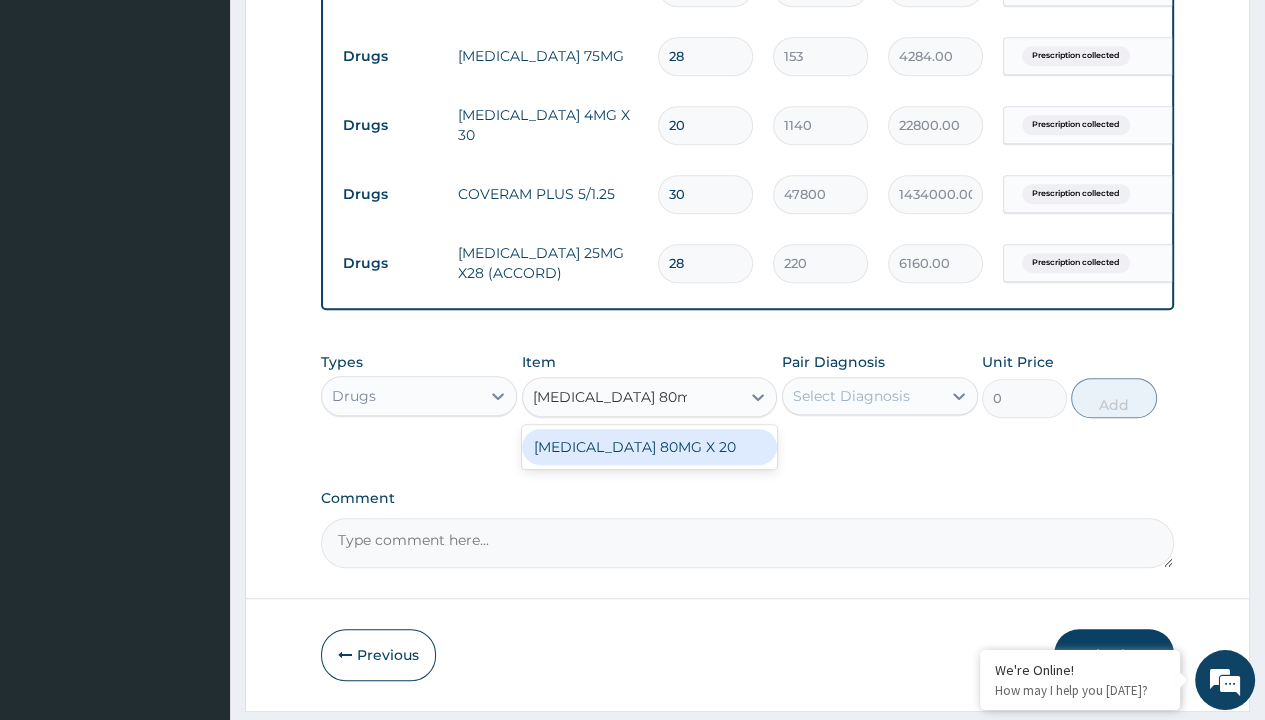 click on "[MEDICAL_DATA] 80MG X 20" at bounding box center (650, 447) 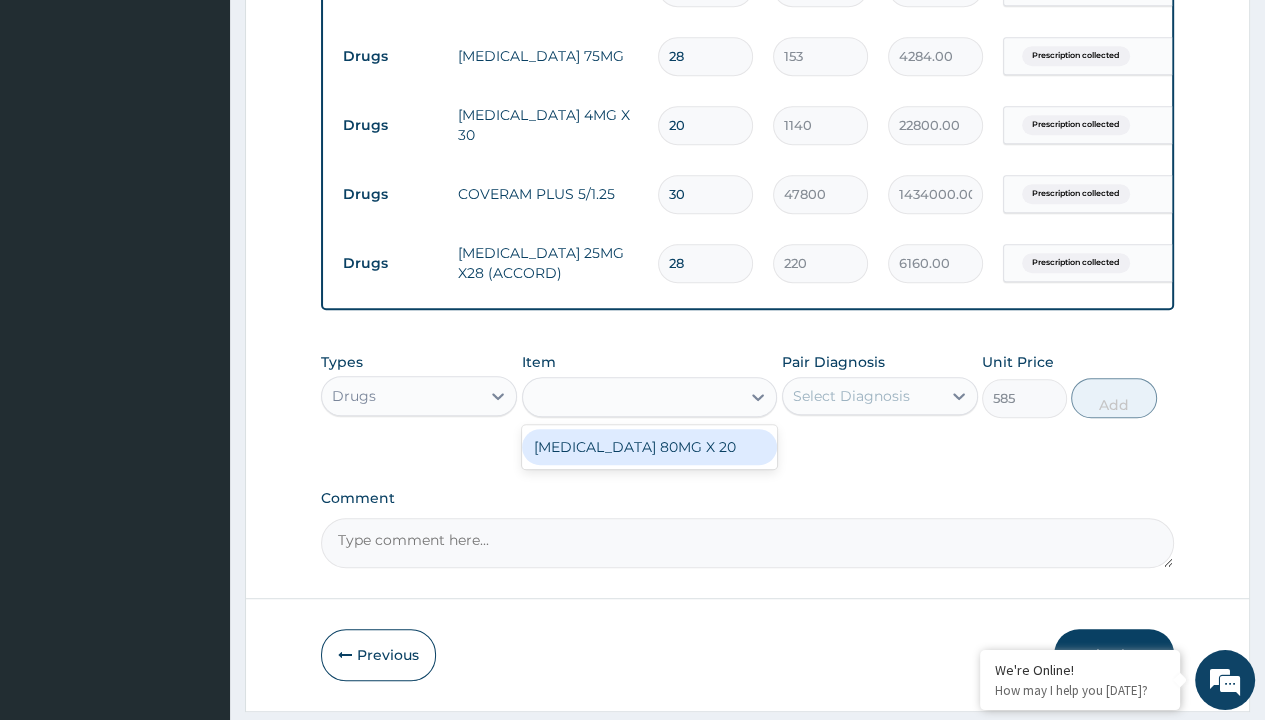 scroll, scrollTop: 0, scrollLeft: 0, axis: both 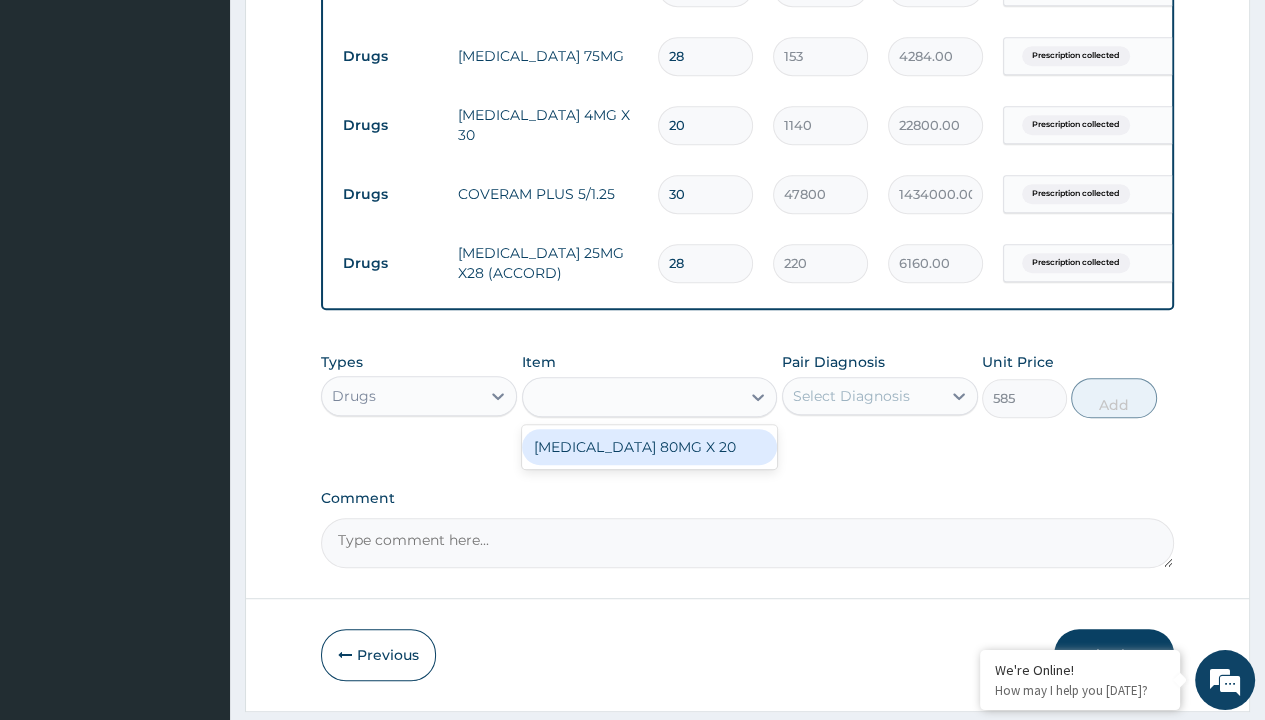 click on "Prescription collected" at bounding box center (409, -292) 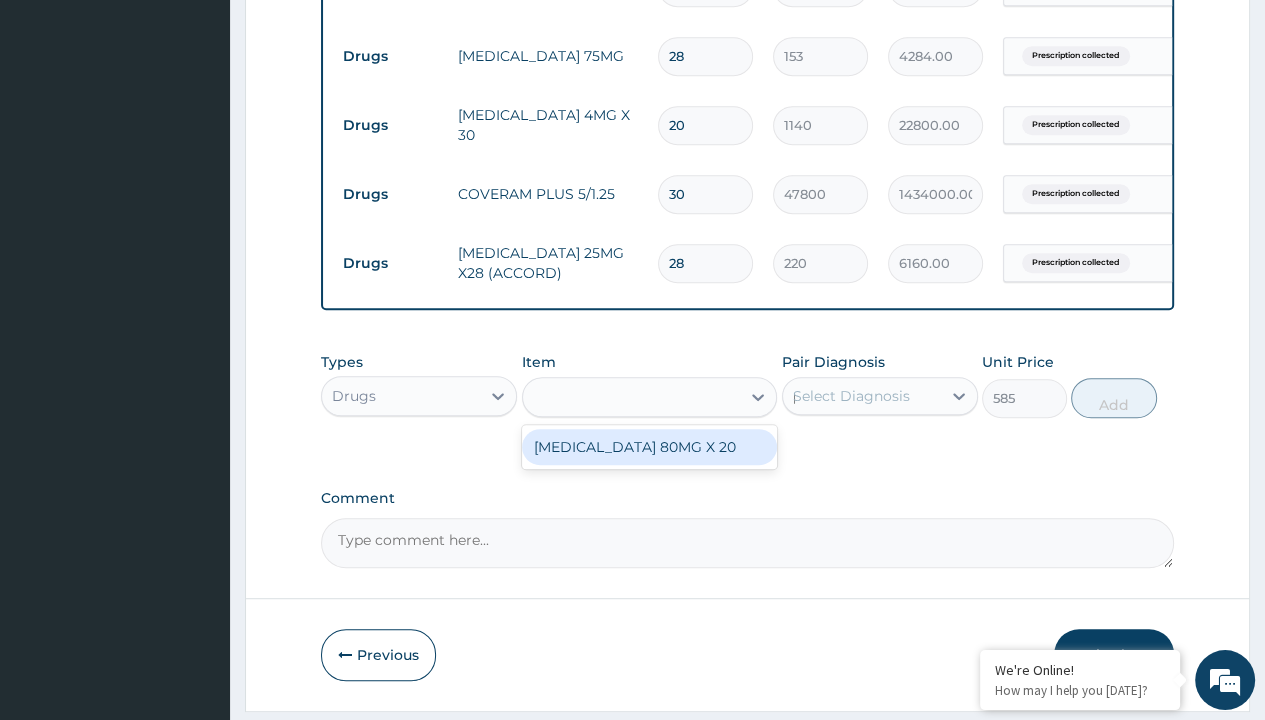 type 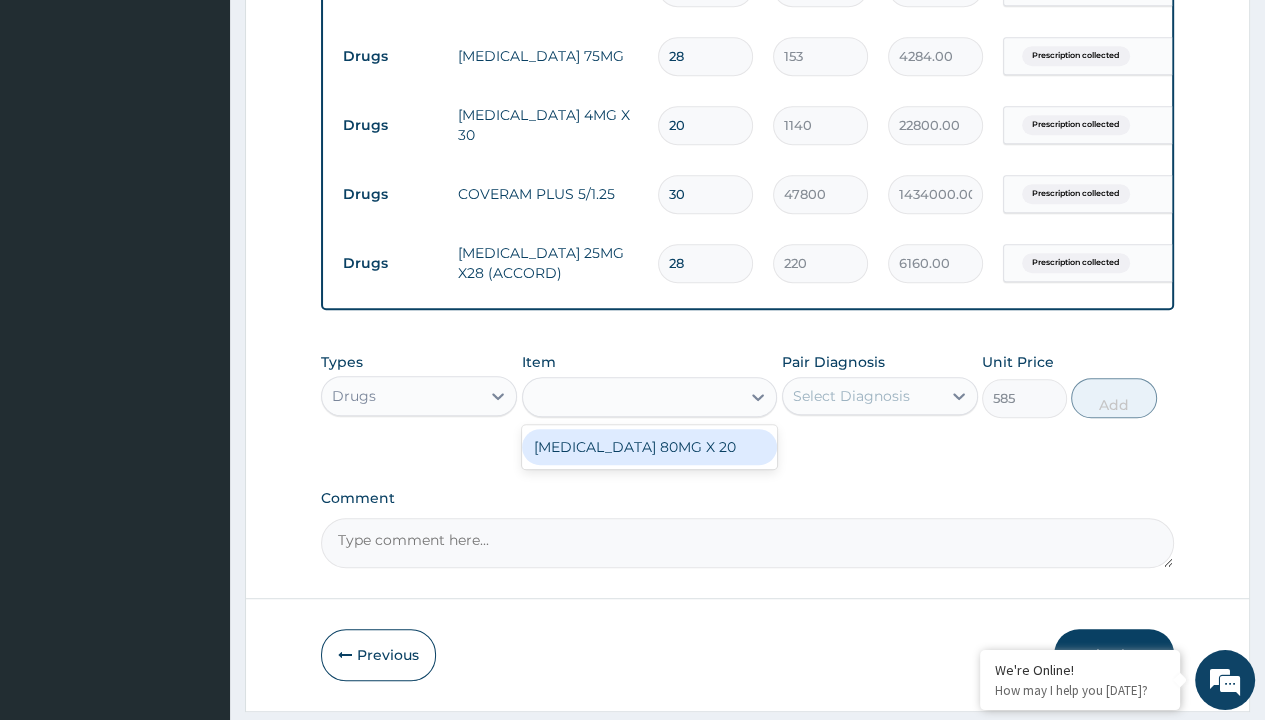 click on "Add" at bounding box center (1113, 398) 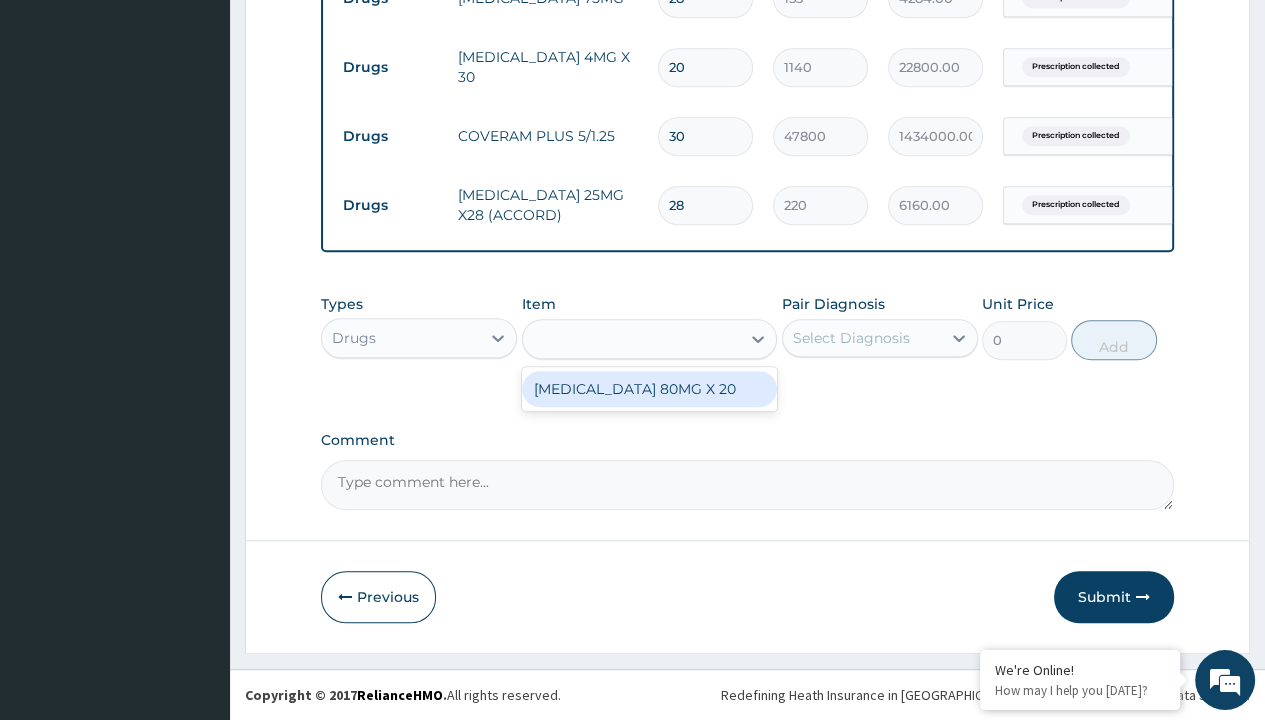 scroll, scrollTop: 0, scrollLeft: 0, axis: both 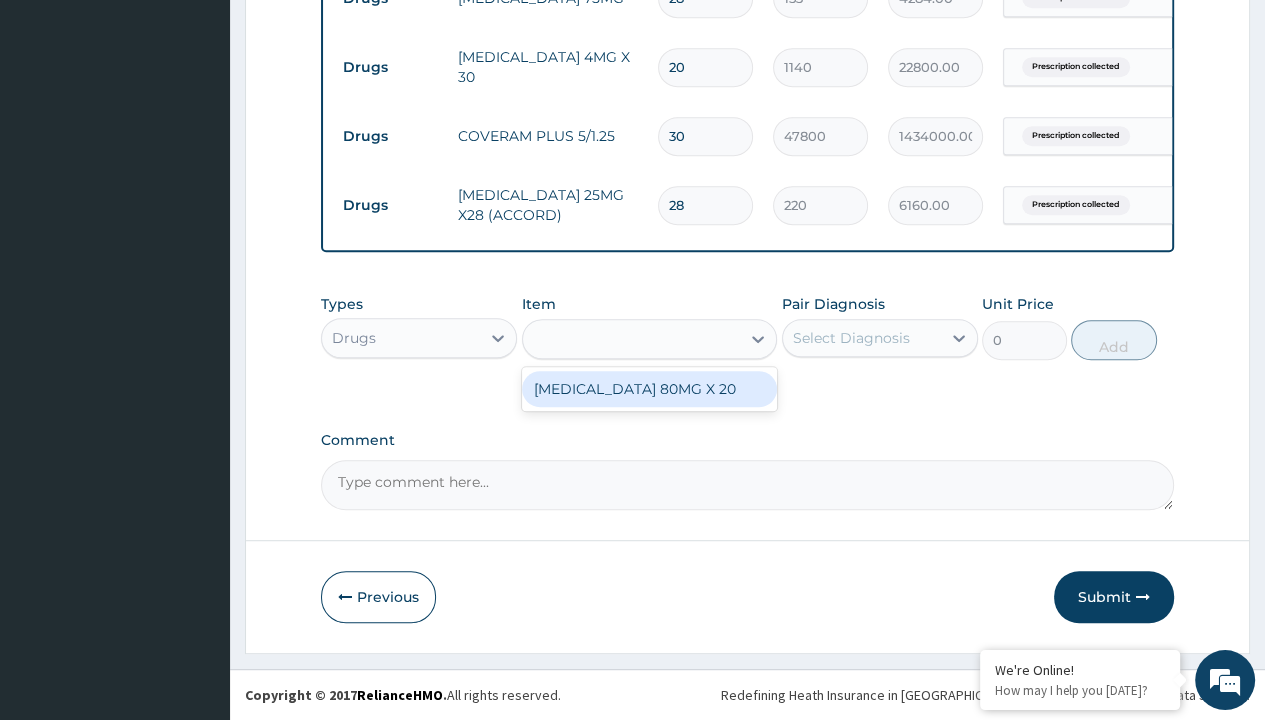 click on "Step  2  of 2 PA Code / Prescription Code Enter Code(Secondary Care Only) Encounter Date 02-07-2025 Important Notice Please enter PA codes before entering items that are not attached to a PA code   All diagnoses entered must be linked to a claim item. Diagnosis & Claim Items that are visible but inactive cannot be edited because they were imported from an already approved PA code. Diagnosis Prescription collected Confirmed NB: All diagnosis must be linked to a claim item Claim Items Type Name Quantity Unit Price Total Price Pair Diagnosis Actions Procedures SERVICE FEE 1 100 100.00 Prescription collected Delete Drugs CLOPIDOGREL 75MG 28 153 4284.00 Prescription collected Delete Drugs CARDURA 4MG X 30 20 1140 22800.00 Prescription collected Delete Drugs COVERAM PLUS 5/1.25 30 47800 1434000.00 Prescription collected Delete Drugs SPIRONOLACTONE 25MG X28 (ACCORD) 28 220 6160.00 Prescription collected Delete Types Drugs Item option SPIRONOLACTONE 25MG X28 (ACCORD), selected. febuxostat 80mg x 20 Pair Diagnosis 0" at bounding box center [747, -72] 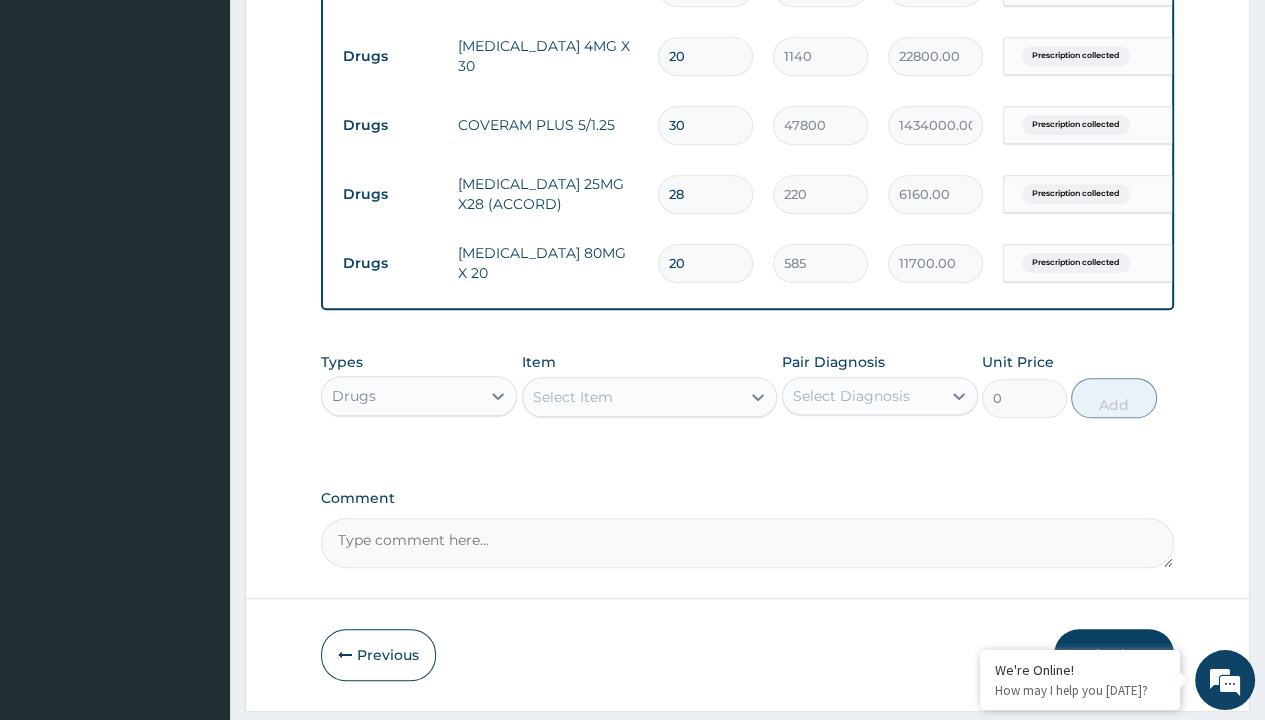 click on "Drugs" at bounding box center (390, -13) 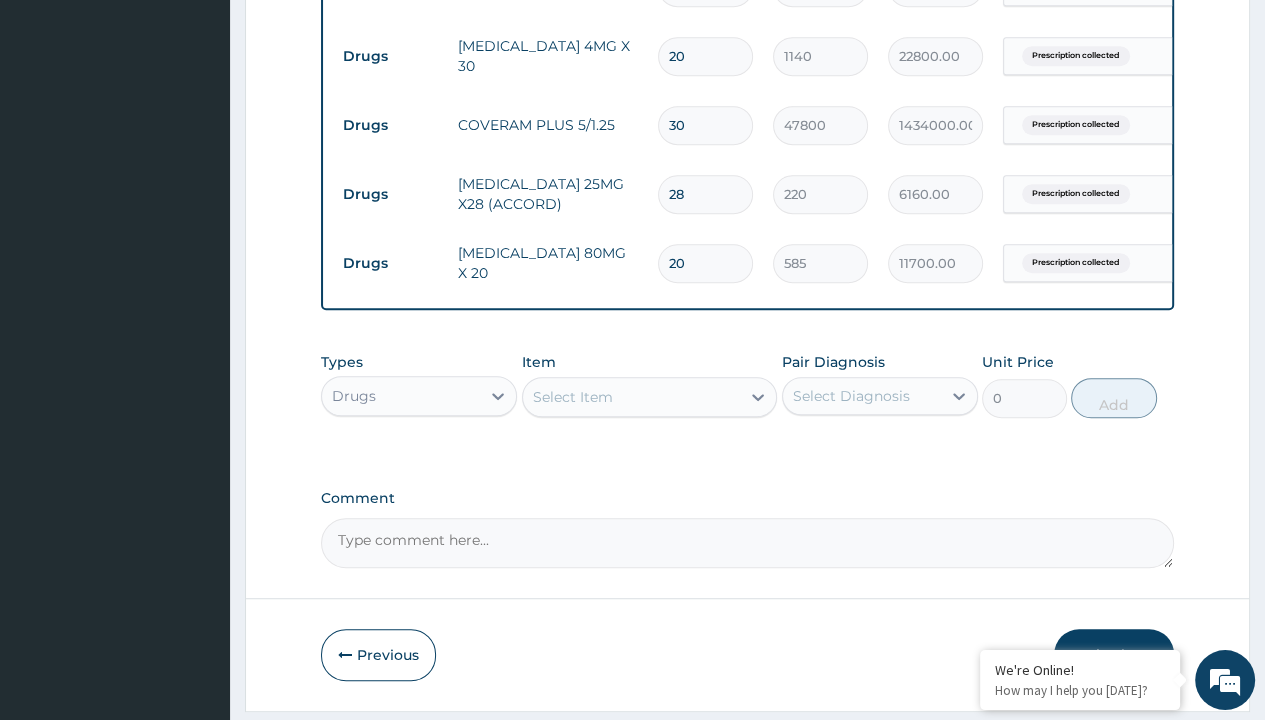 type on "drugs" 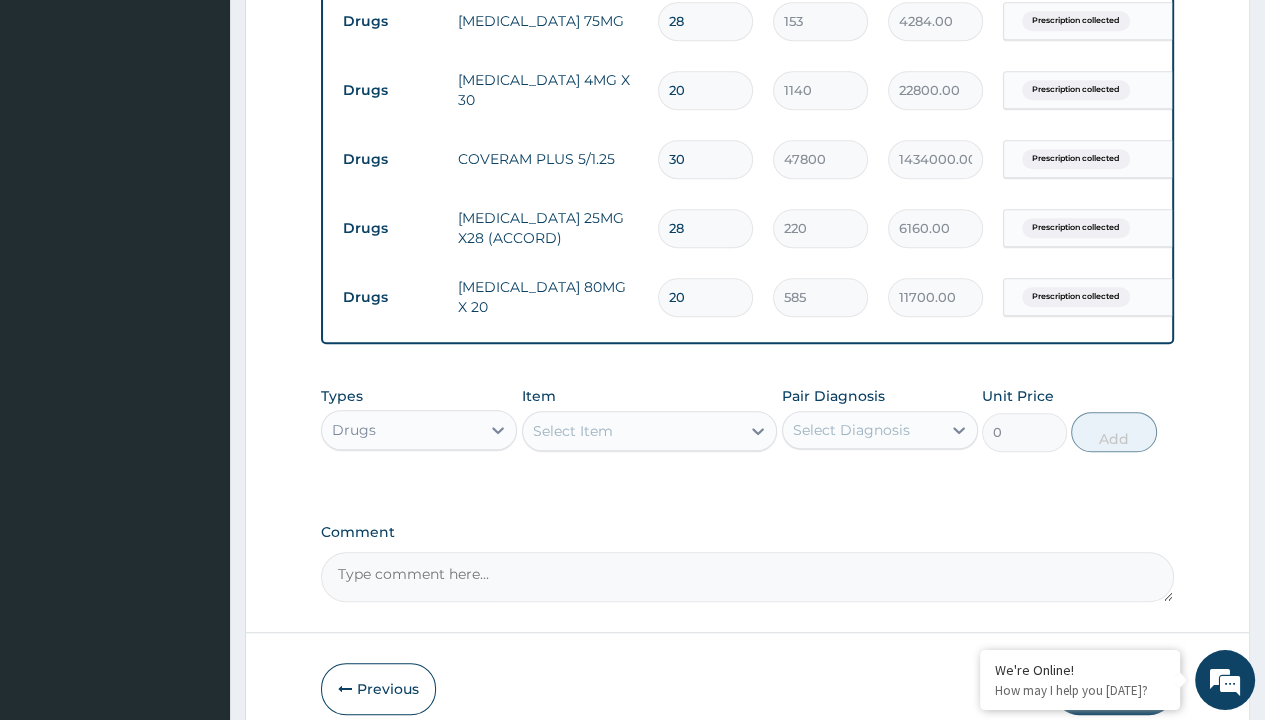 click on "Select Item" at bounding box center [573, 431] 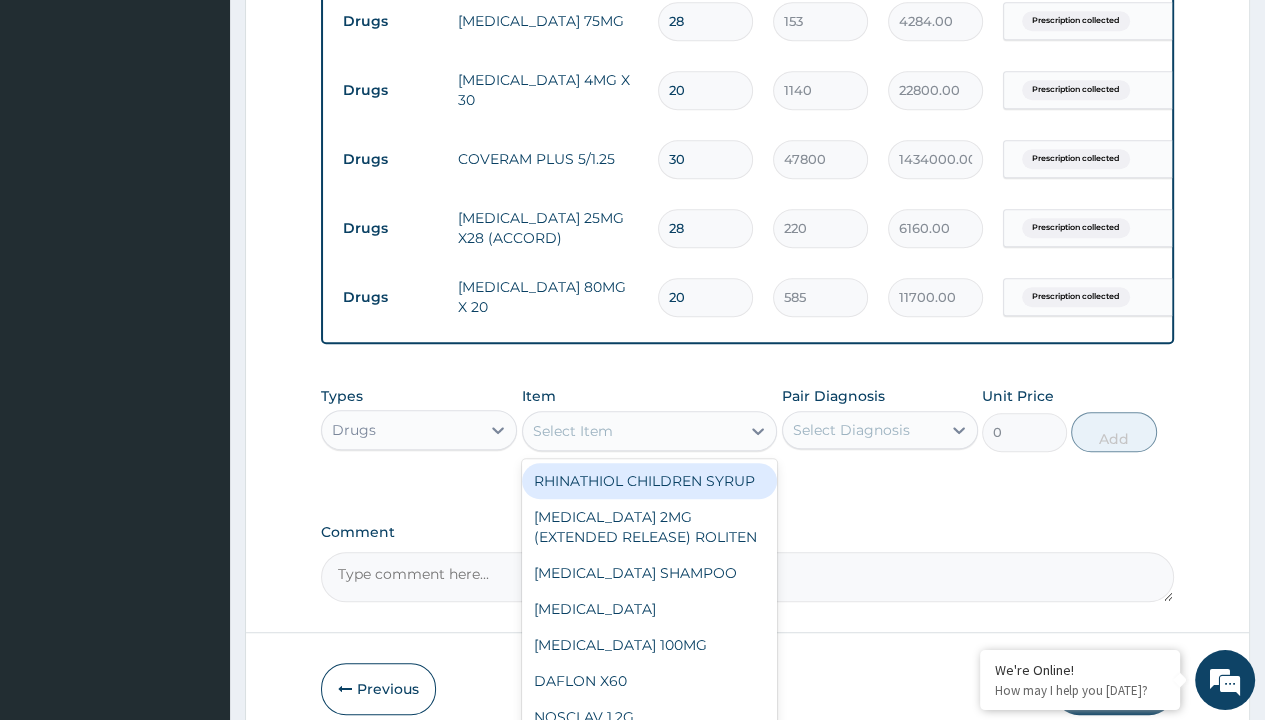 scroll, scrollTop: 0, scrollLeft: 0, axis: both 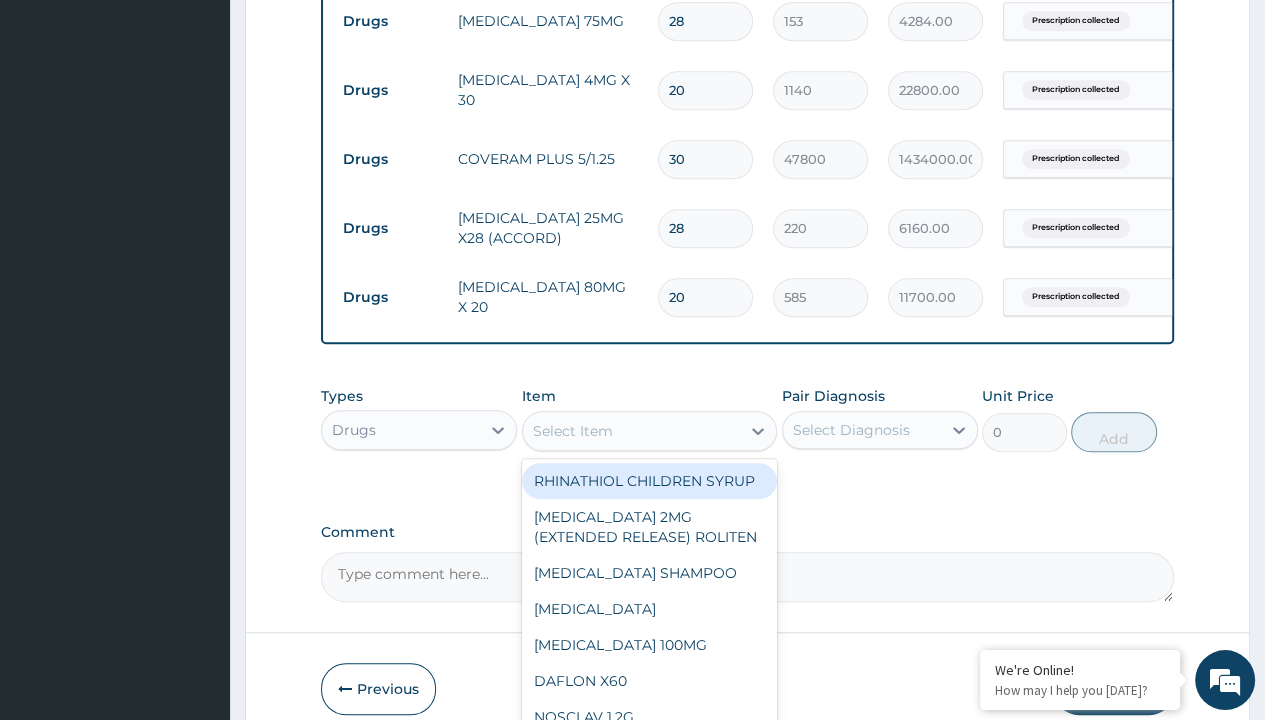 type on "atorvastatin (astin) 20mg x 30" 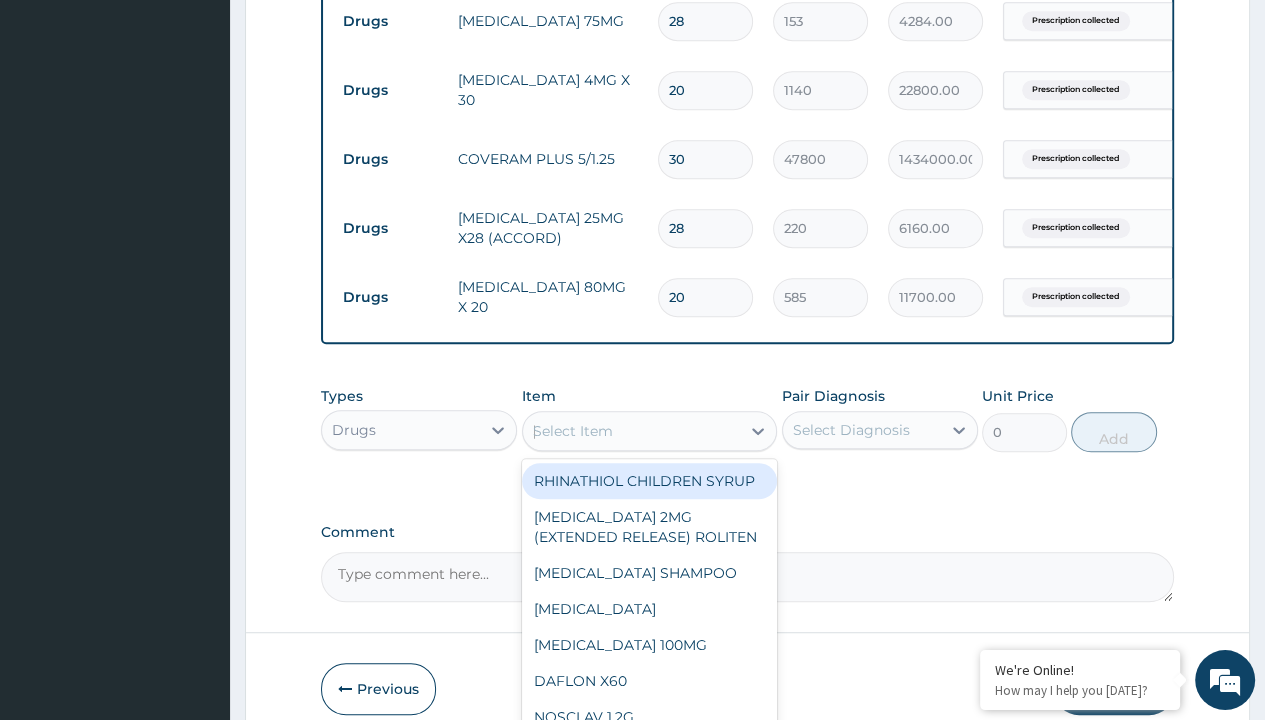 click on "[MEDICAL_DATA] (ASTIN) 20MG X 30" at bounding box center [650, 1319] 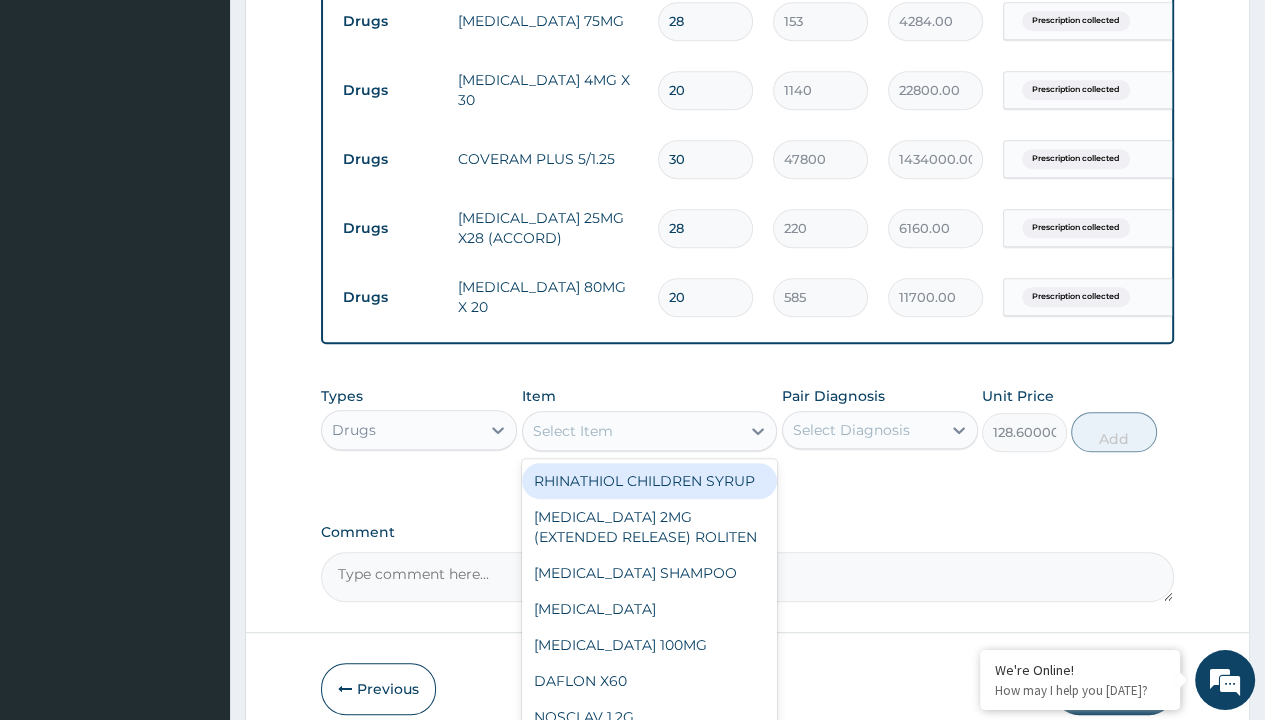 scroll 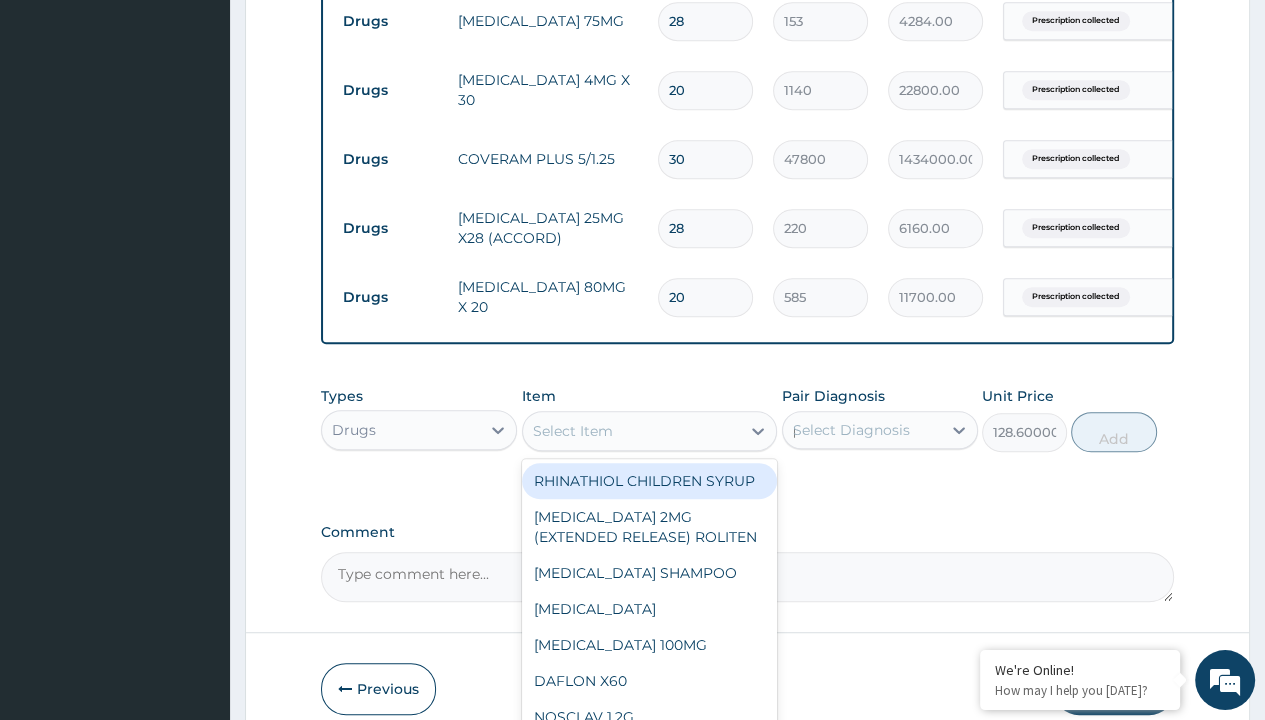 type 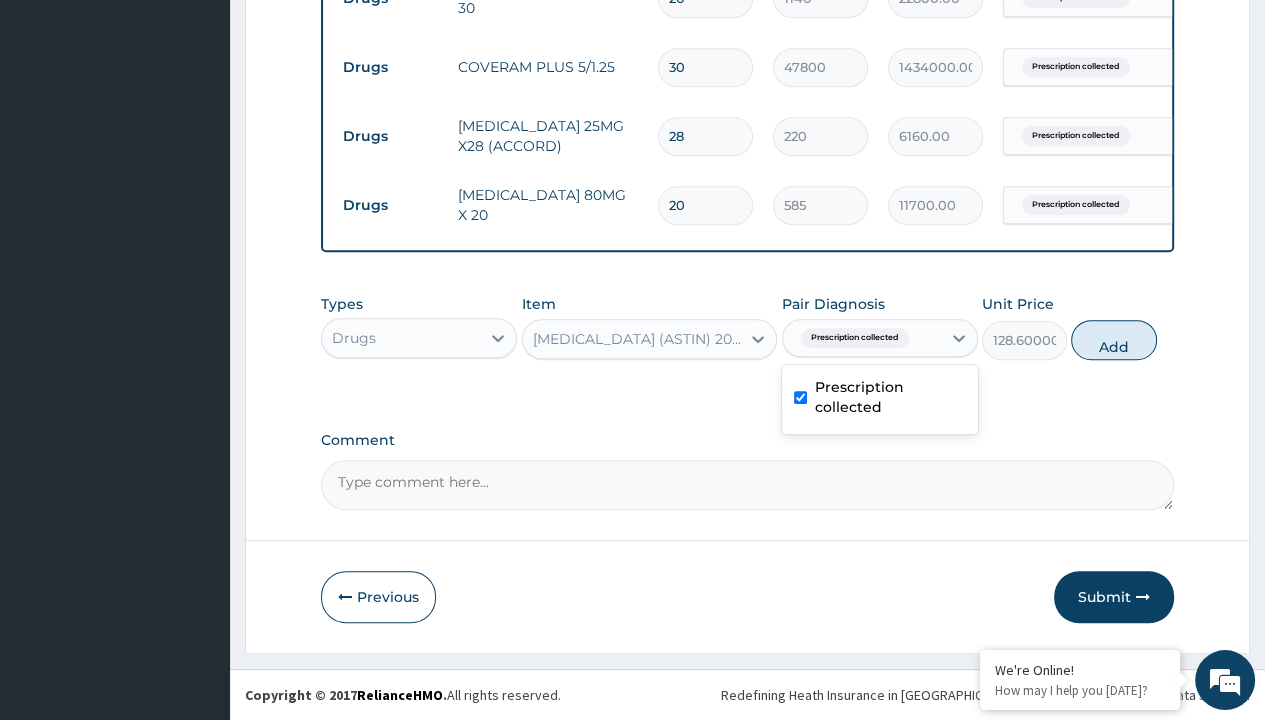 click on "Add" at bounding box center (1113, 340) 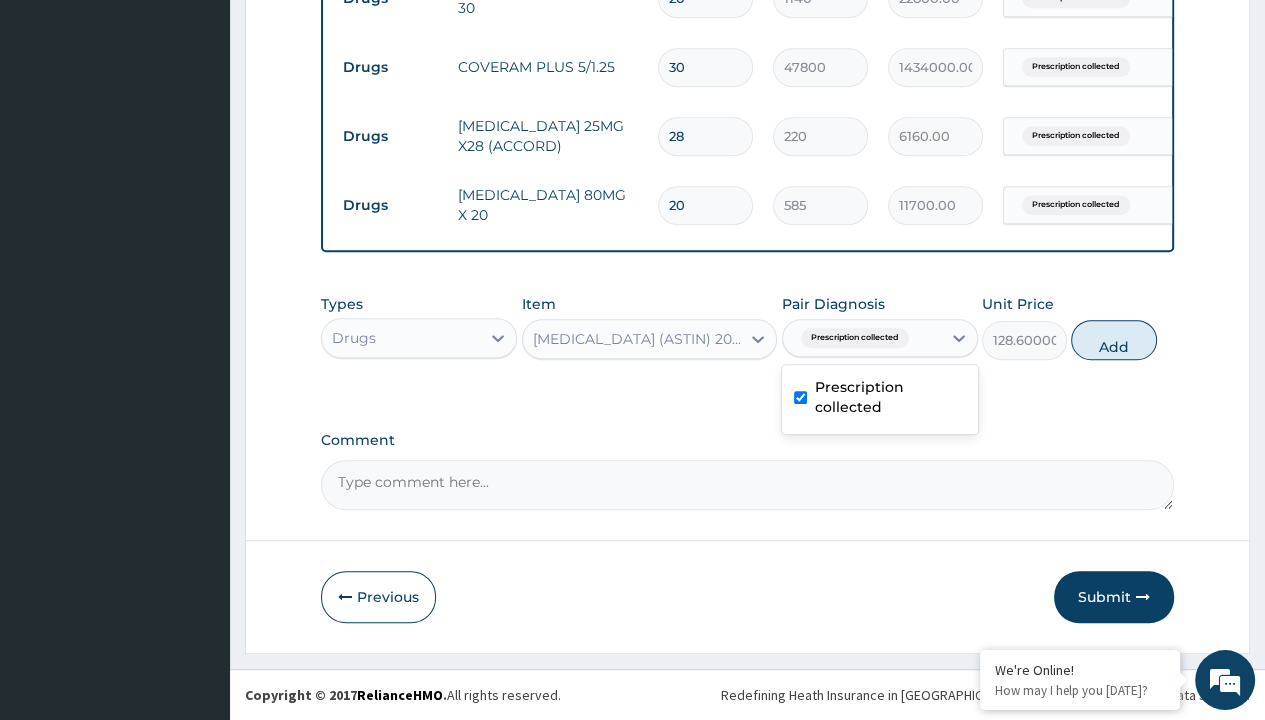 type on "0" 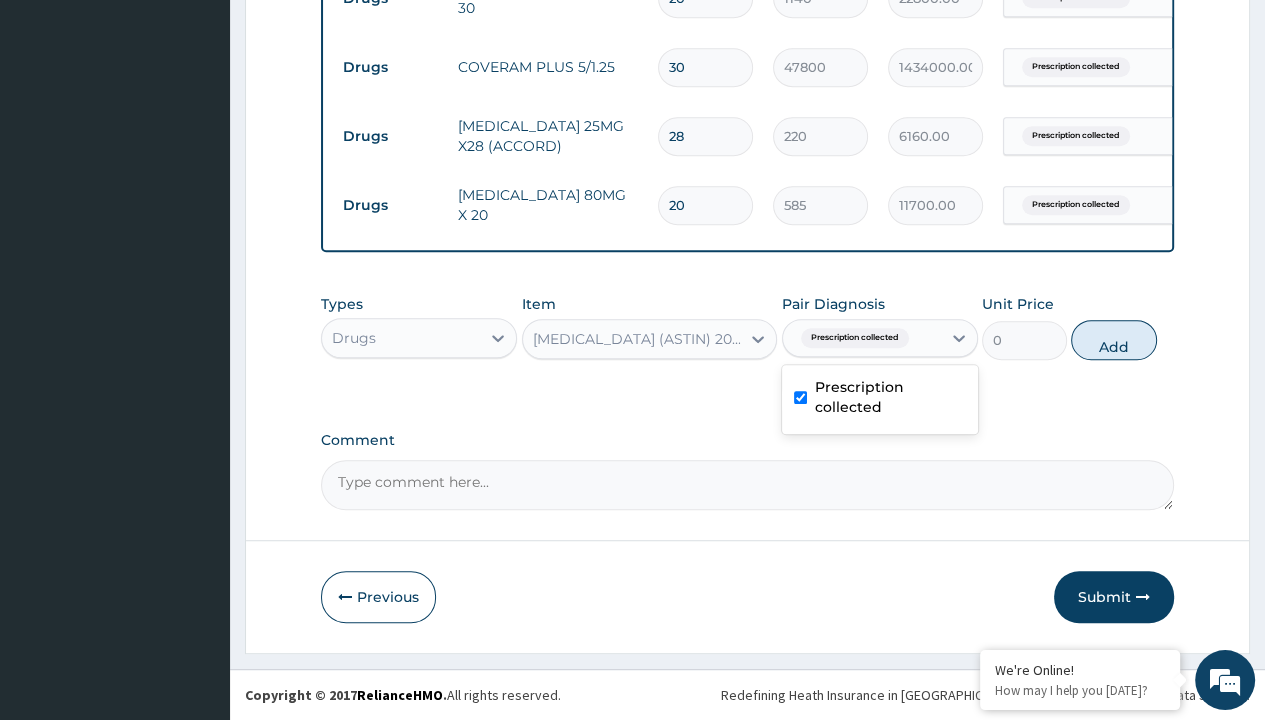 click on "Step  2  of 2 PA Code / Prescription Code Enter Code(Secondary Care Only) Encounter Date 02-07-2025 Important Notice Please enter PA codes before entering items that are not attached to a PA code   All diagnoses entered must be linked to a claim item. Diagnosis & Claim Items that are visible but inactive cannot be edited because they were imported from an already approved PA code. Diagnosis Prescription collected Confirmed NB: All diagnosis must be linked to a claim item Claim Items Type Name Quantity Unit Price Total Price Pair Diagnosis Actions Procedures SERVICE FEE 1 100 100.00 Prescription collected Delete Drugs CLOPIDOGREL 75MG 28 153 4284.00 Prescription collected Delete Drugs CARDURA 4MG X 30 20 1140 22800.00 Prescription collected Delete Drugs COVERAM PLUS 5/1.25 30 47800 1434000.00 Prescription collected Delete Drugs SPIRONOLACTONE 25MG X28 (ACCORD) 28 220 6160.00 Prescription collected Delete Drugs FEBUXOSTAT 80MG X 20 20 585 11700.00 Prescription collected Delete Types Drugs Item Pair Diagnosis 0" at bounding box center (747, -107) 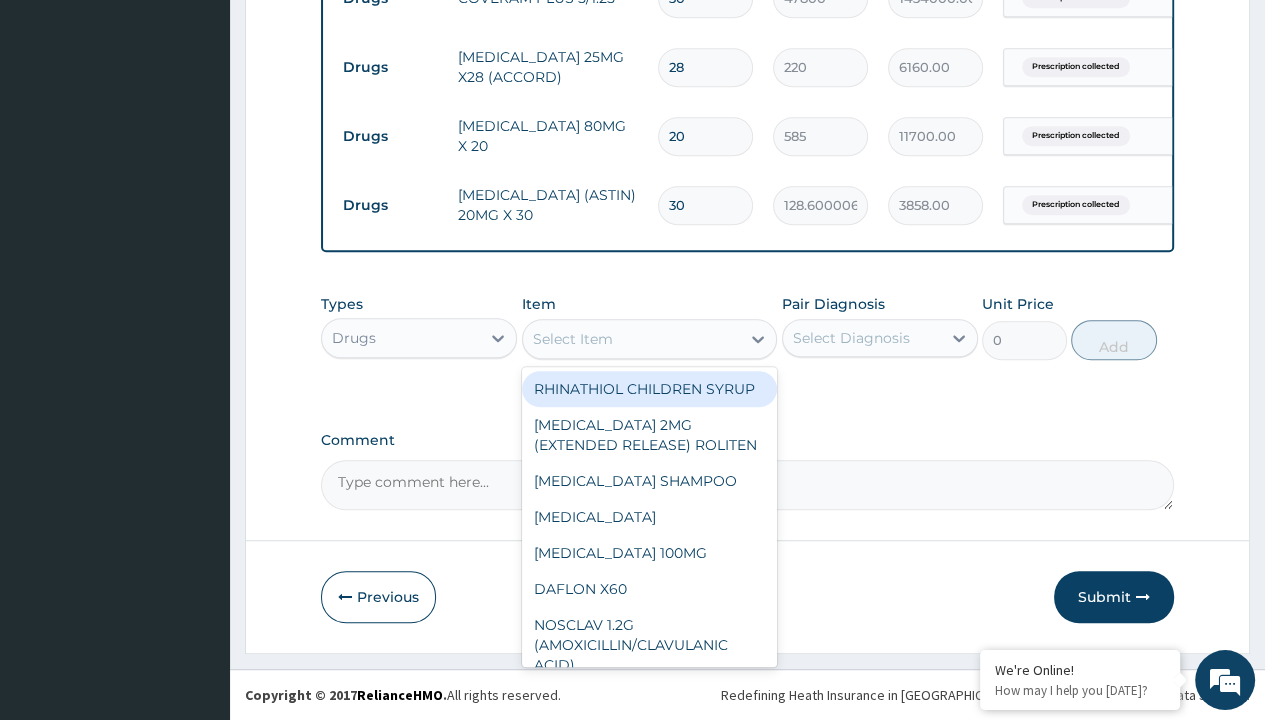 type on "forxiga (dapagliflozin) 10mg x28" 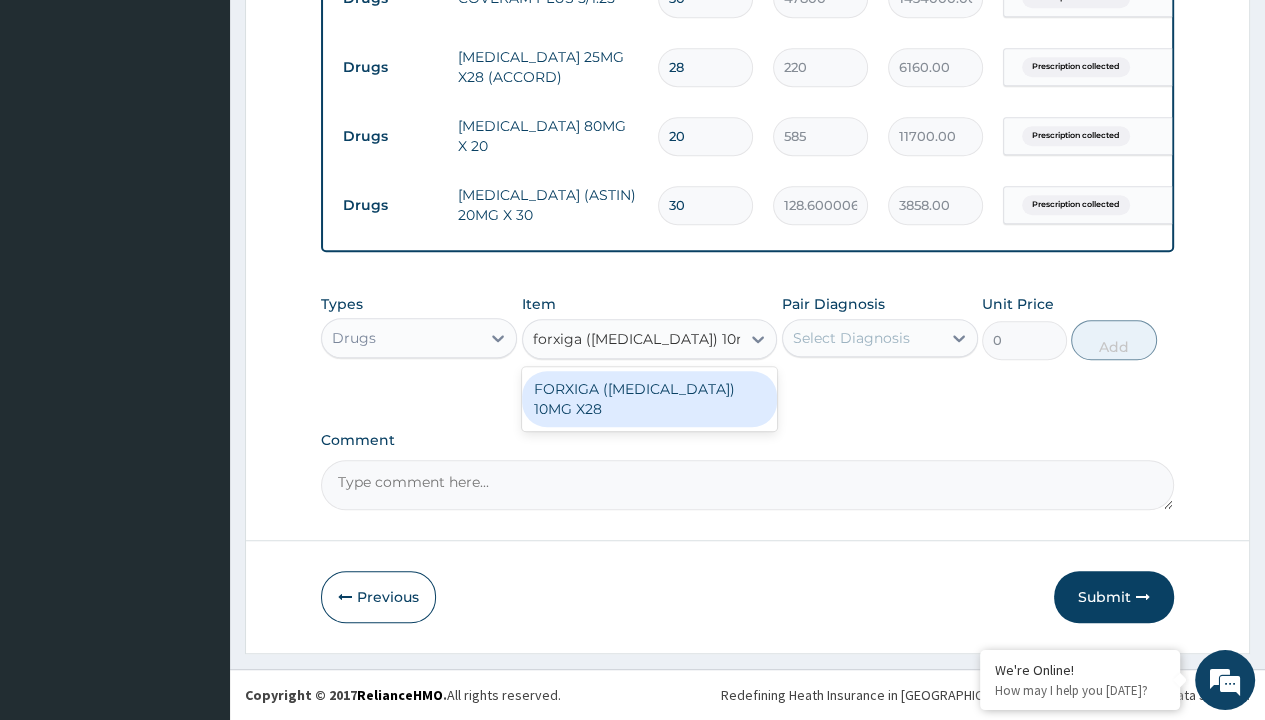 click on "FORXIGA ([MEDICAL_DATA]) 10MG X28" at bounding box center [650, 399] 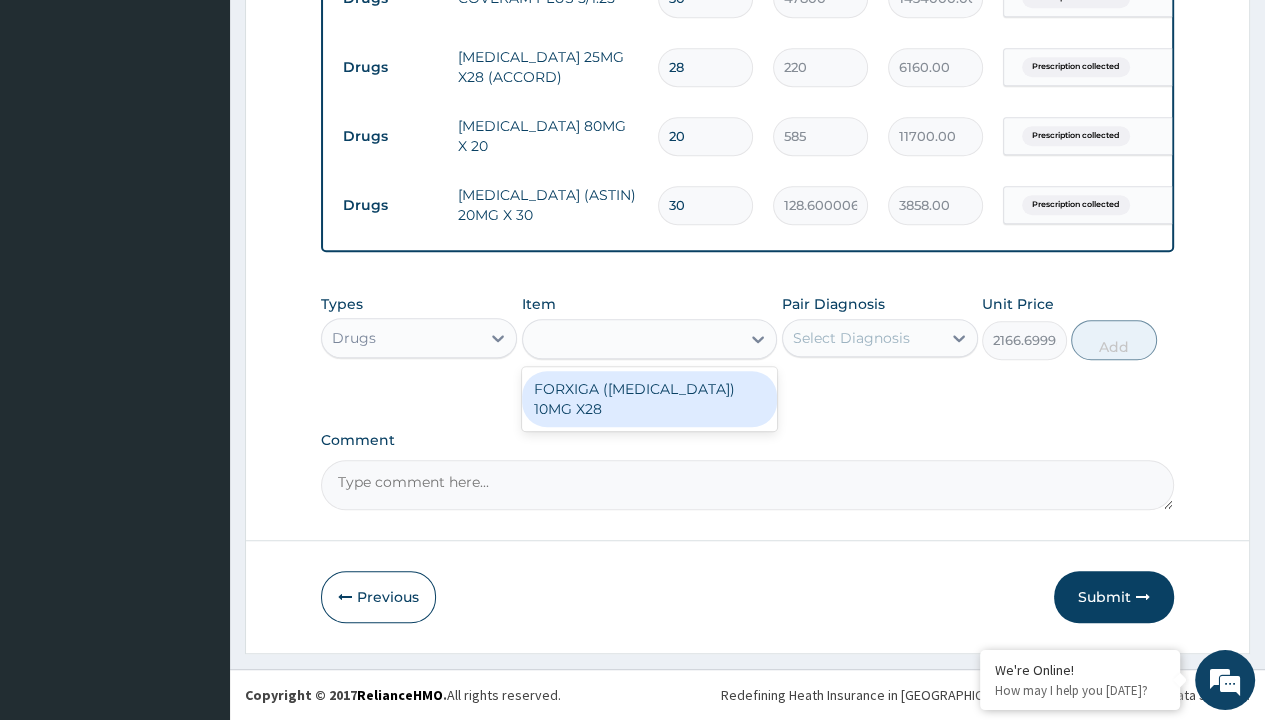 click on "Prescription collected" at bounding box center (409, -488) 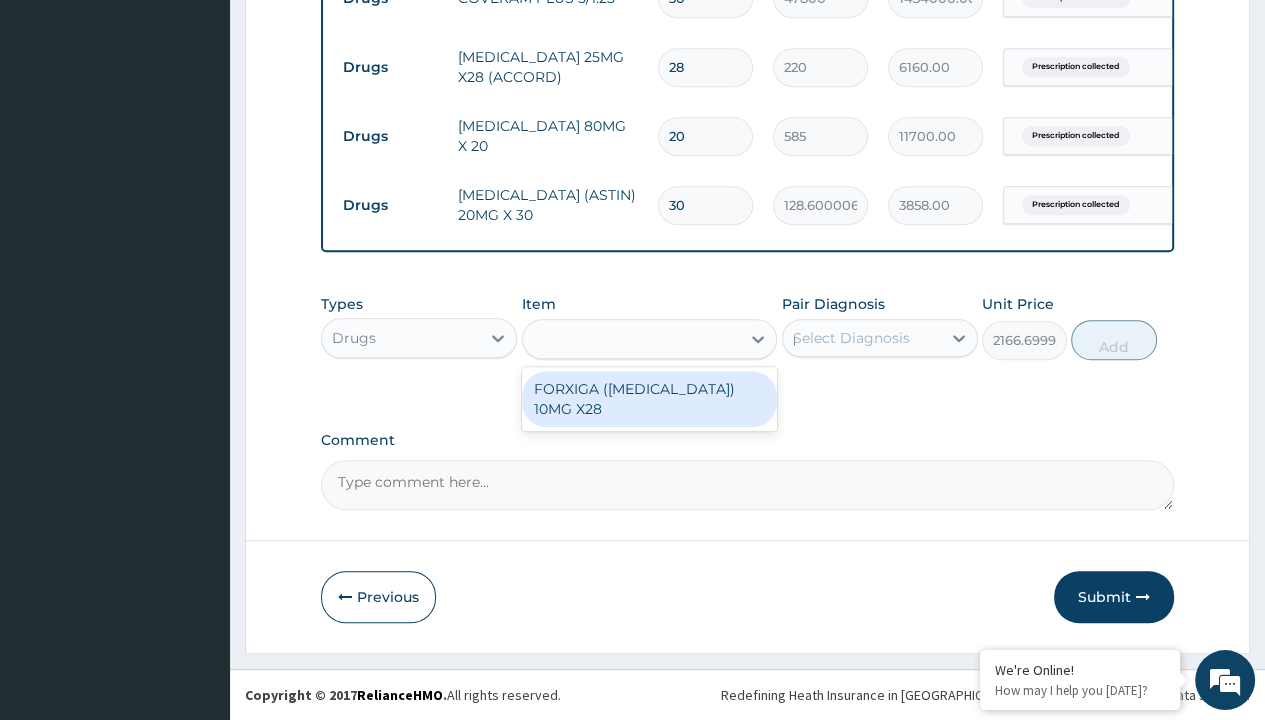 type 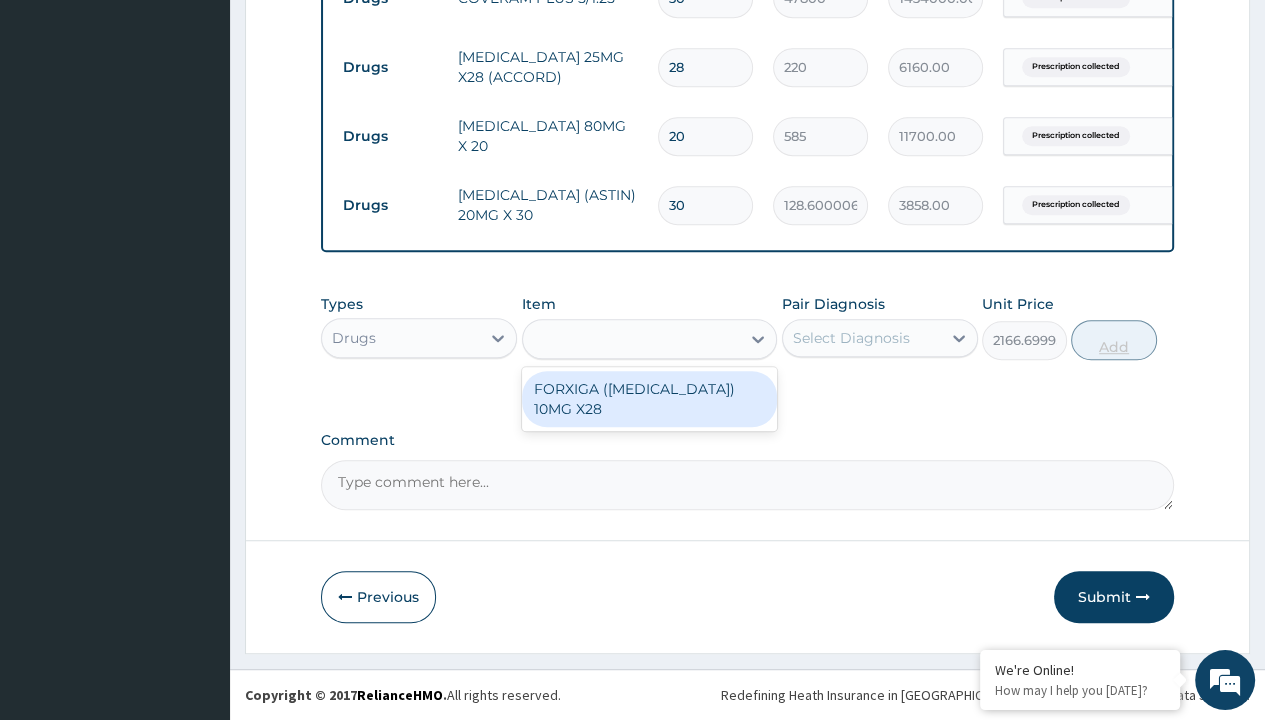 click on "Add" at bounding box center (1113, 340) 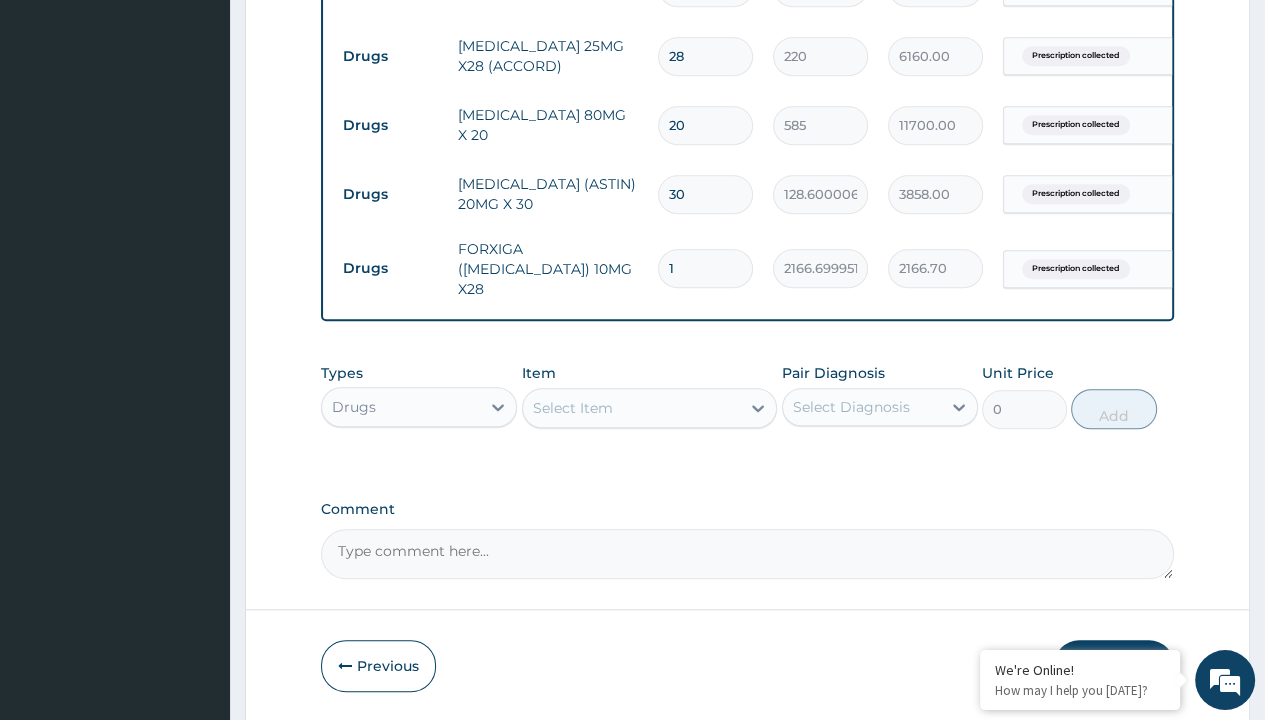 type on "28" 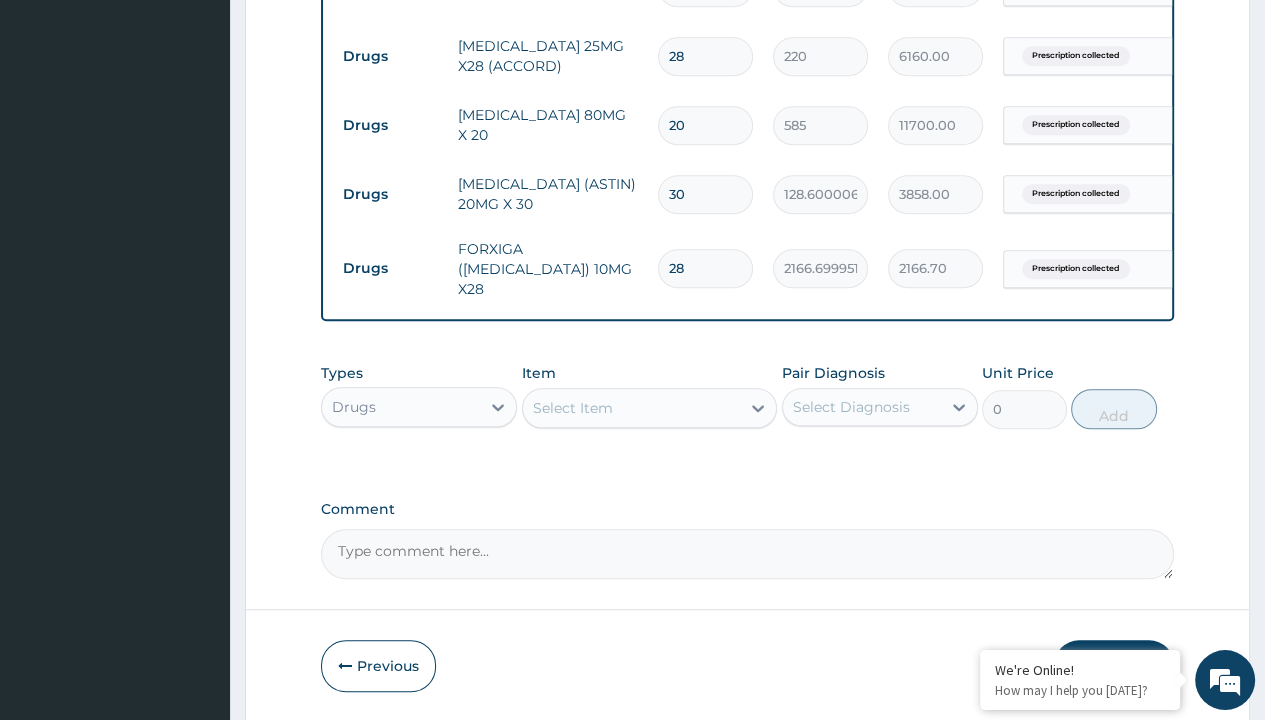 click on "Step  2  of 2 PA Code / Prescription Code Enter Code(Secondary Care Only) Encounter Date 02-07-2025 Important Notice Please enter PA codes before entering items that are not attached to a PA code   All diagnoses entered must be linked to a claim item. Diagnosis & Claim Items that are visible but inactive cannot be edited because they were imported from an already approved PA code. Diagnosis Prescription collected Confirmed NB: All diagnosis must be linked to a claim item Claim Items Type Name Quantity Unit Price Total Price Pair Diagnosis Actions Procedures SERVICE FEE 1 100 100.00 Prescription collected Delete Drugs CLOPIDOGREL 75MG 28 153 4284.00 Prescription collected Delete Drugs CARDURA 4MG X 30 20 1140 22800.00 Prescription collected Delete Drugs COVERAM PLUS 5/1.25 30 47800 1434000.00 Prescription collected Delete Drugs SPIRONOLACTONE 25MG X28 (ACCORD) 28 220 6160.00 Prescription collected Delete Drugs FEBUXOSTAT 80MG X 20 20 585 11700.00 Prescription collected Delete Drugs 30 128.6000061035156 3858.00" at bounding box center (747, -112) 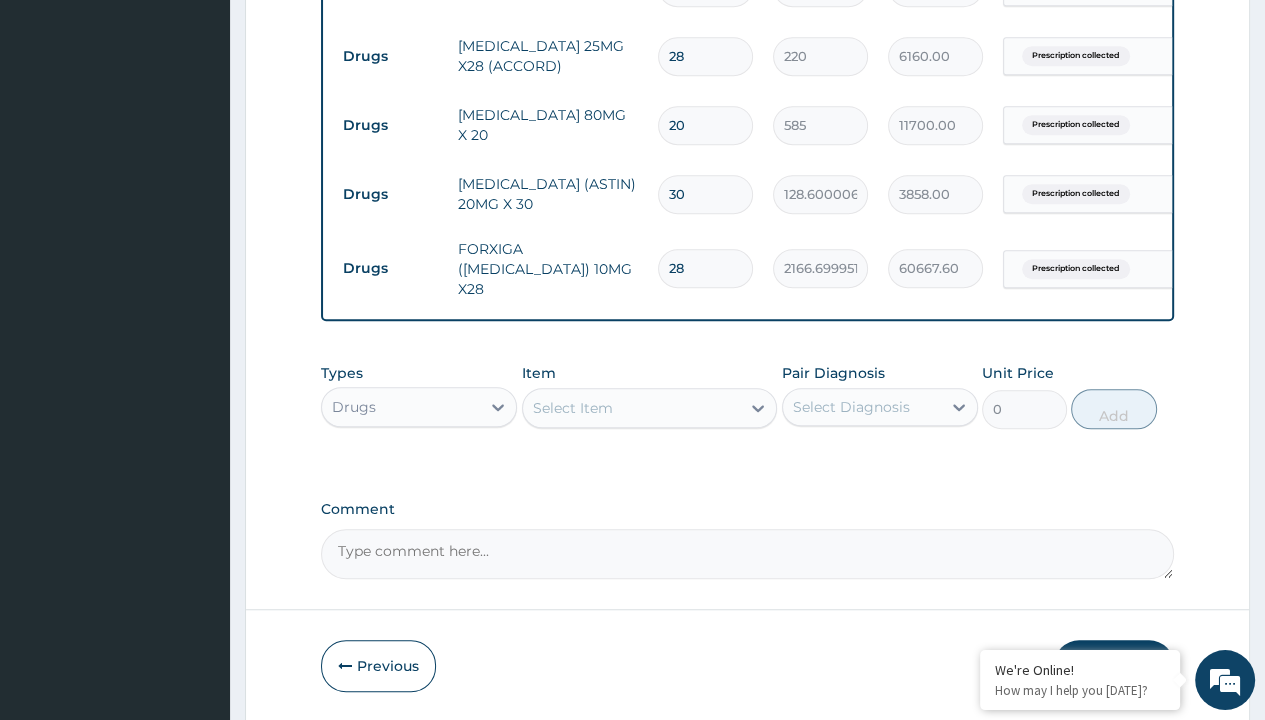 click on "Drugs" at bounding box center [390, -151] 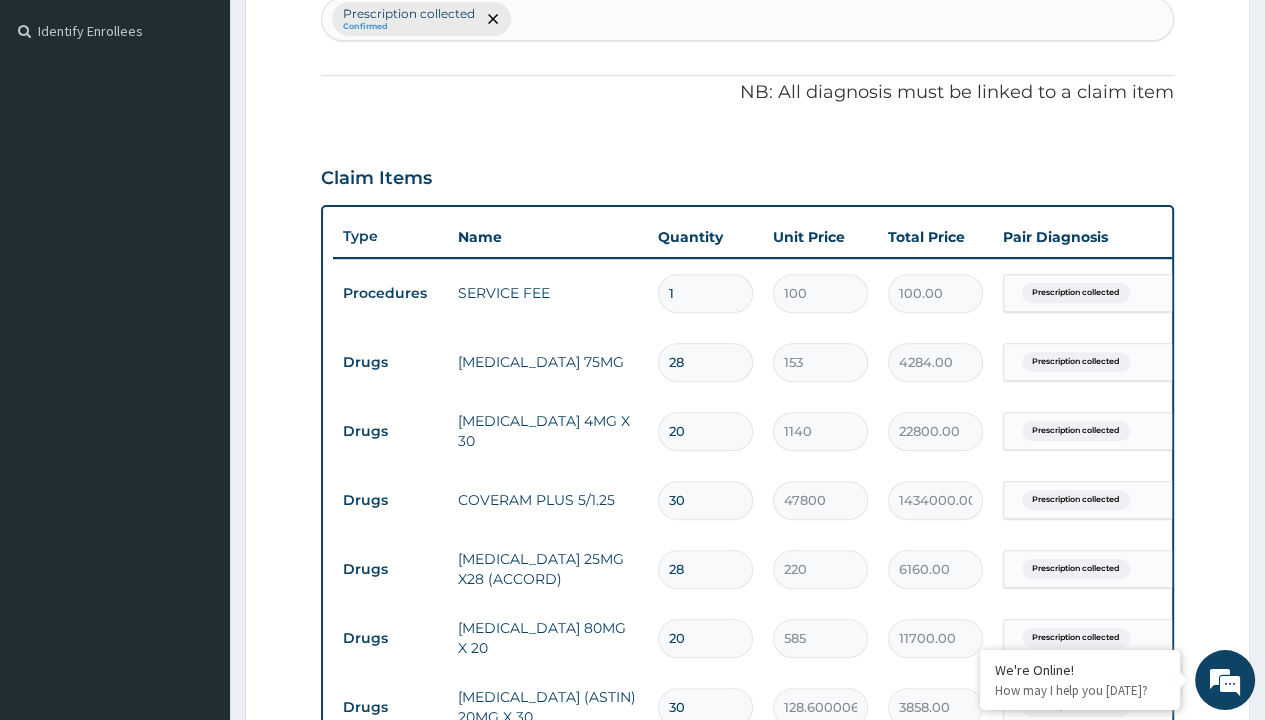 type on "procedures" 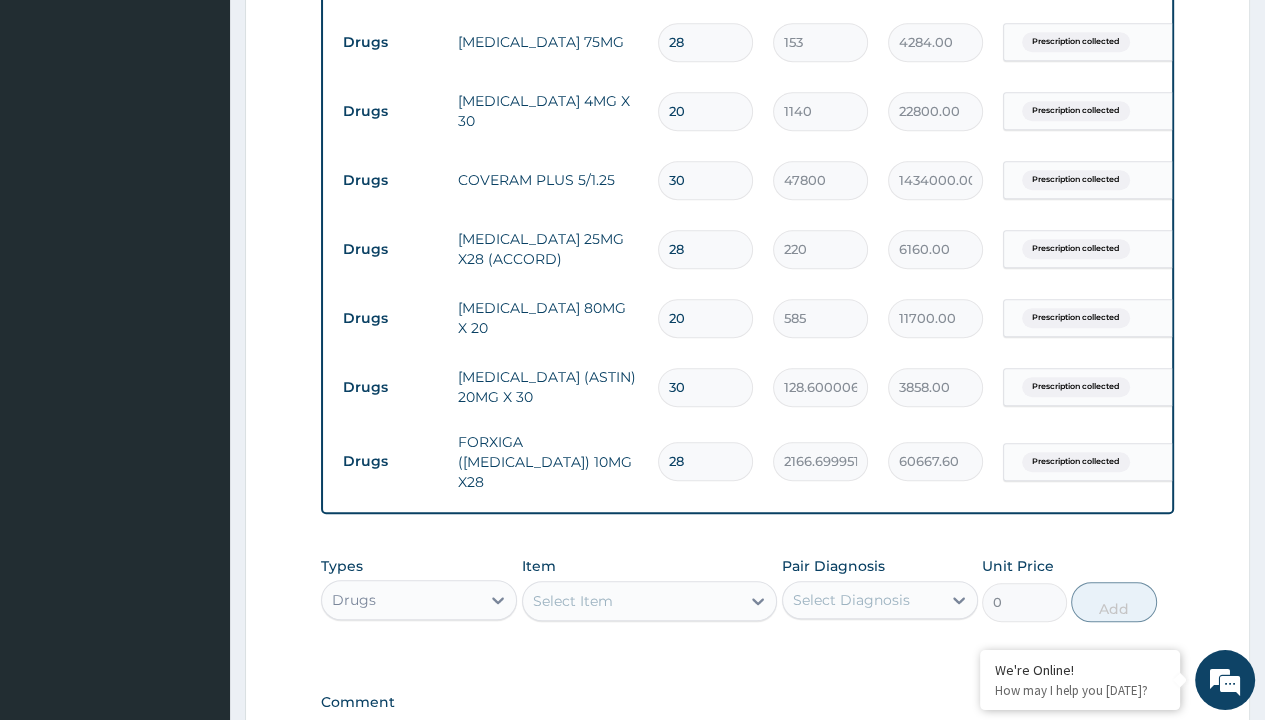 type 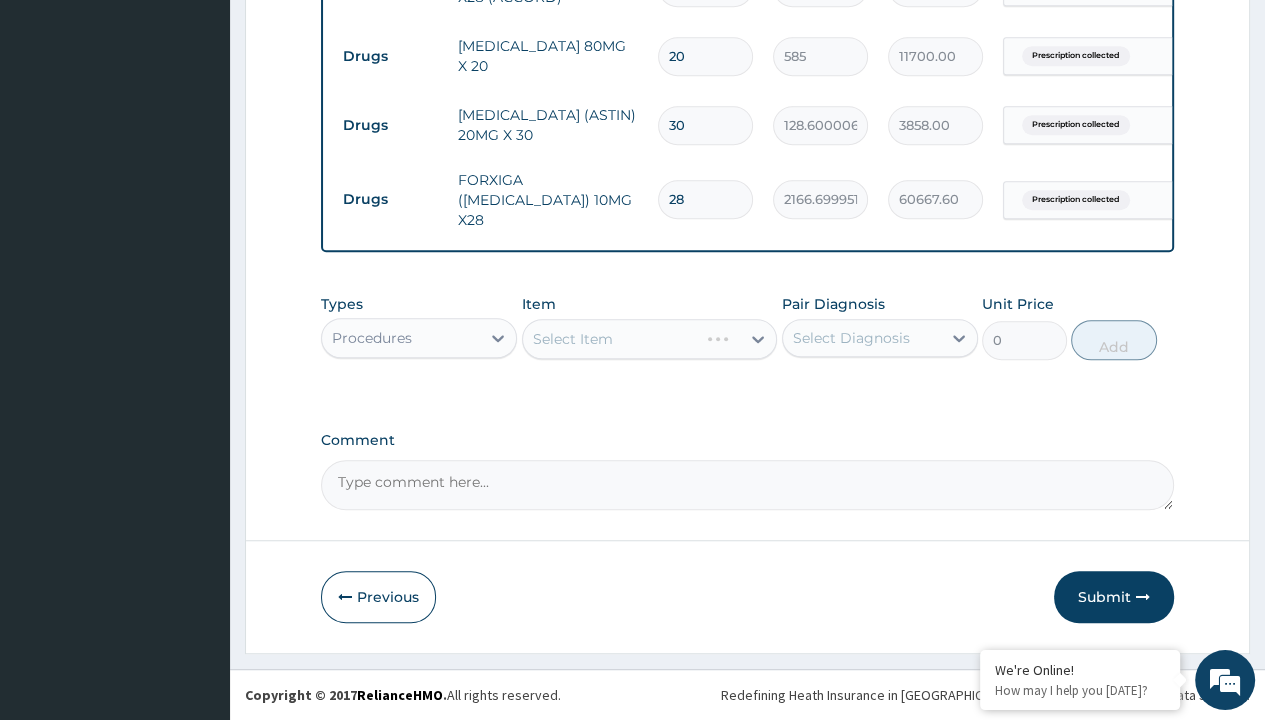 click on "Select Item" at bounding box center (573, 339) 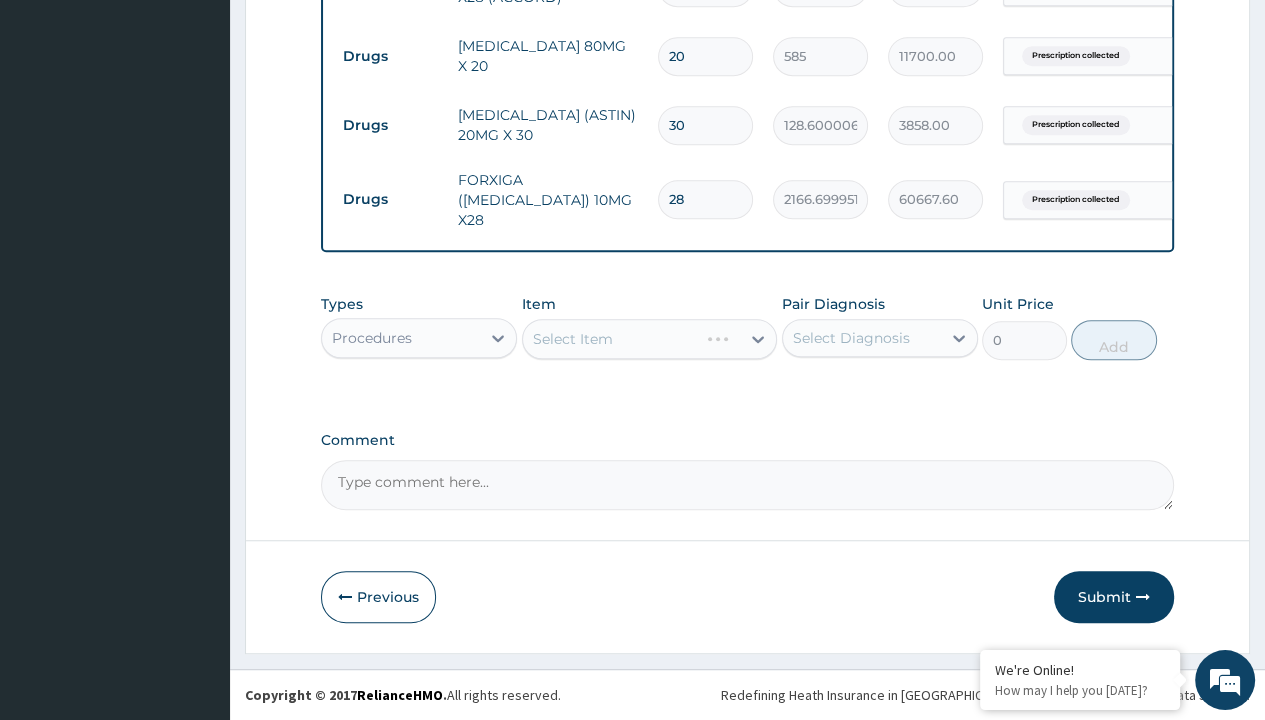 type on "delivery" 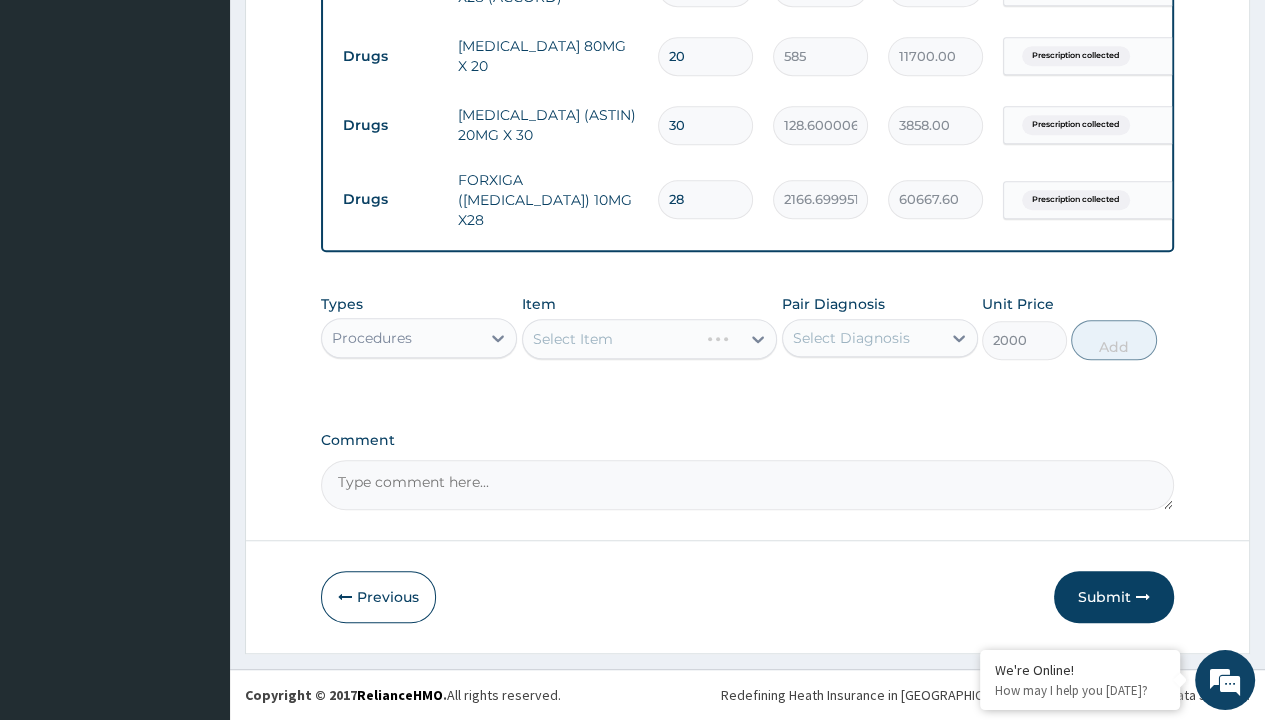 click on "Prescription collected" at bounding box center [409, -568] 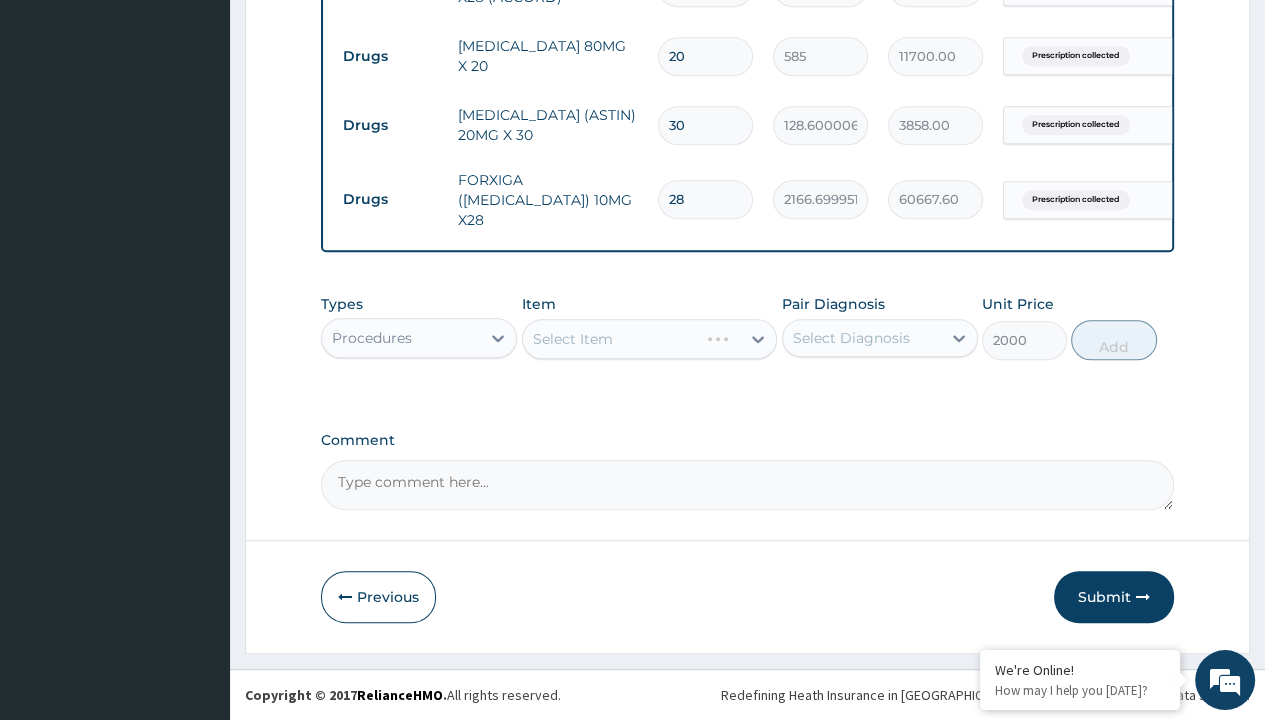 type on "prescription collected" 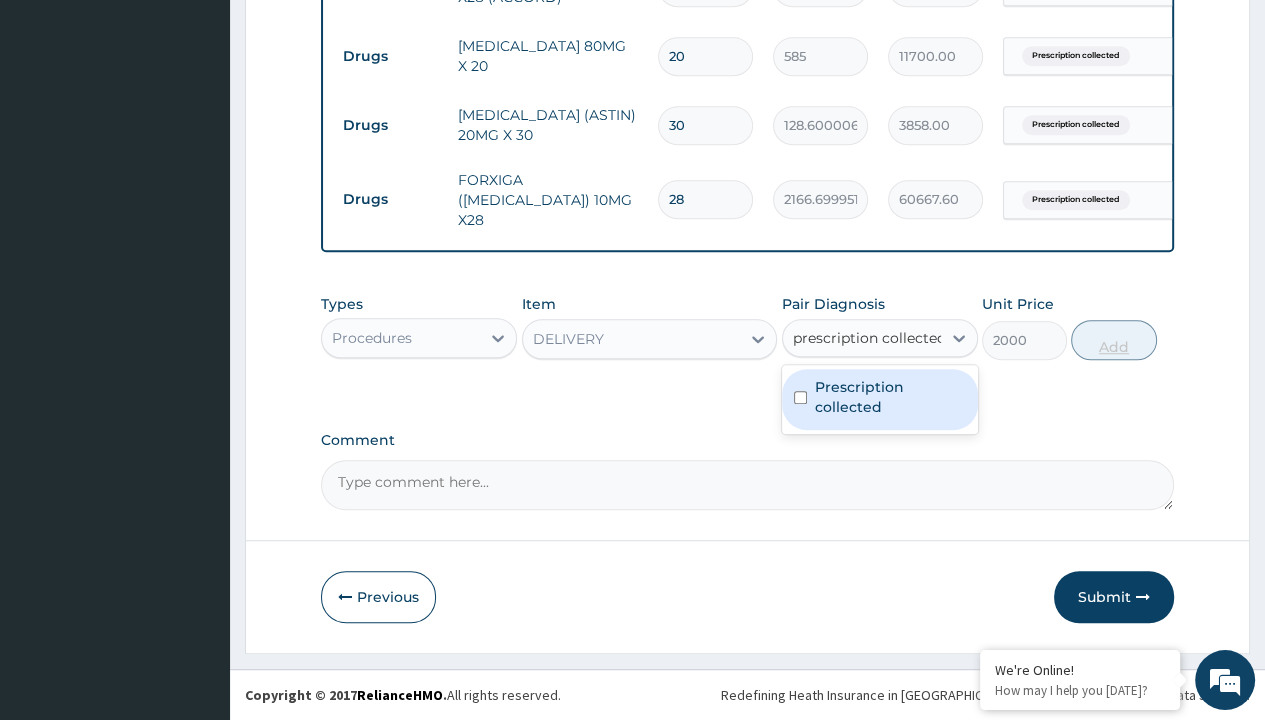 click on "Prescription collected" at bounding box center [890, 397] 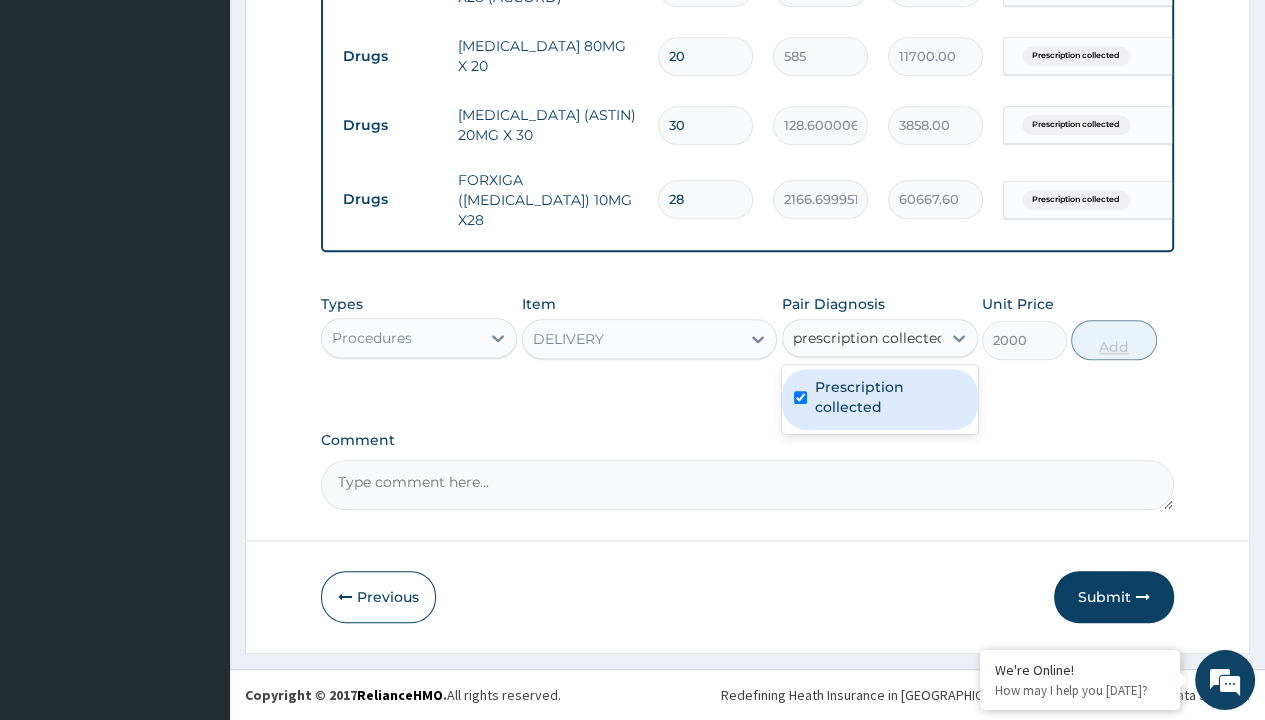 type 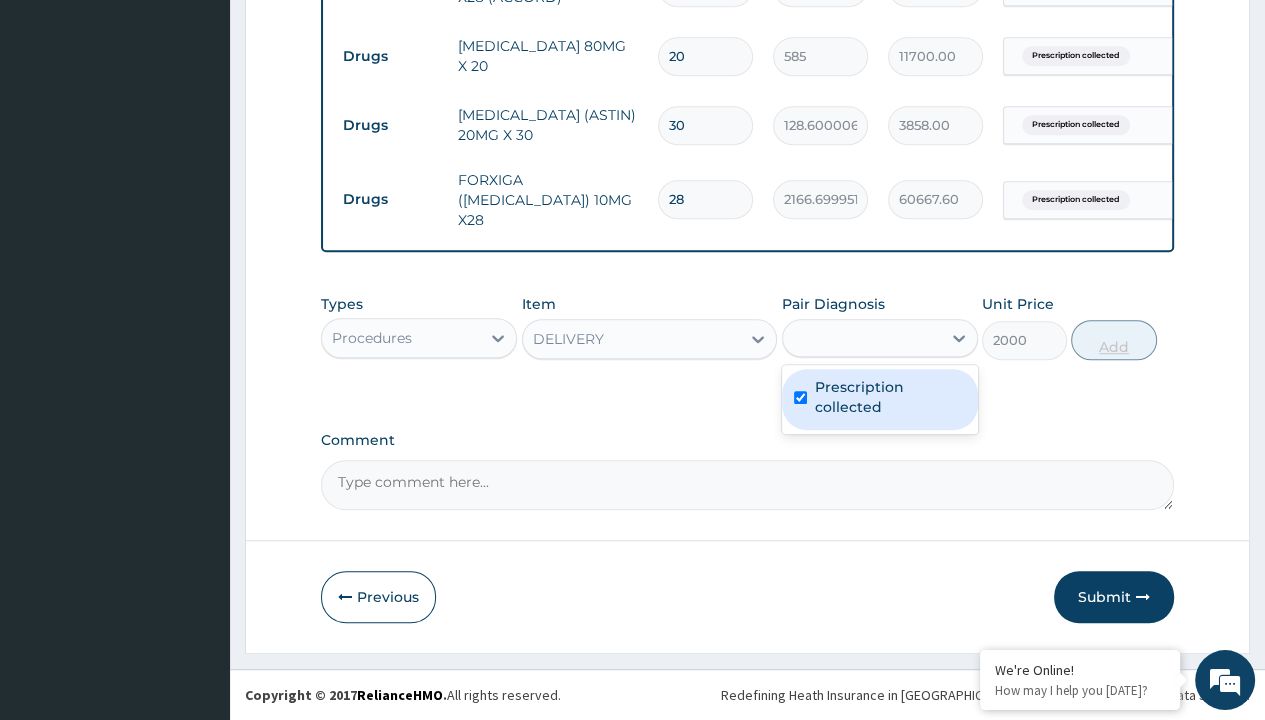 click on "Add" at bounding box center (1113, 340) 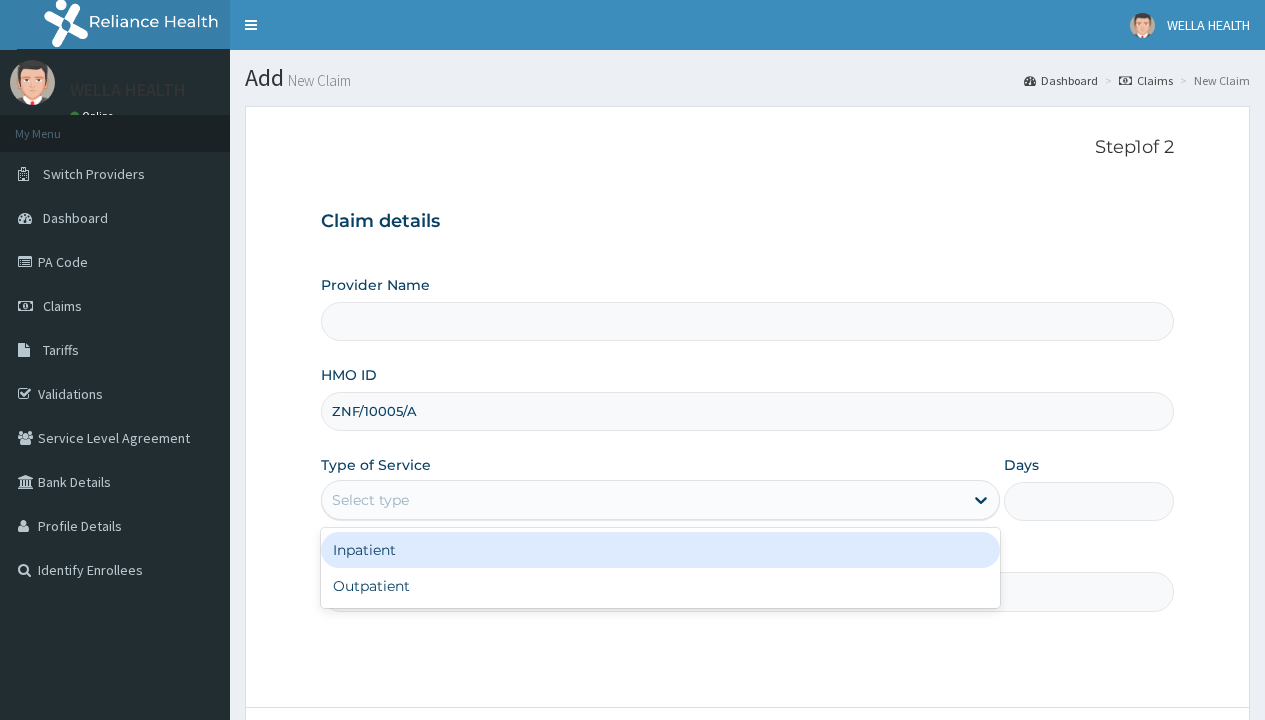 scroll, scrollTop: 0, scrollLeft: 0, axis: both 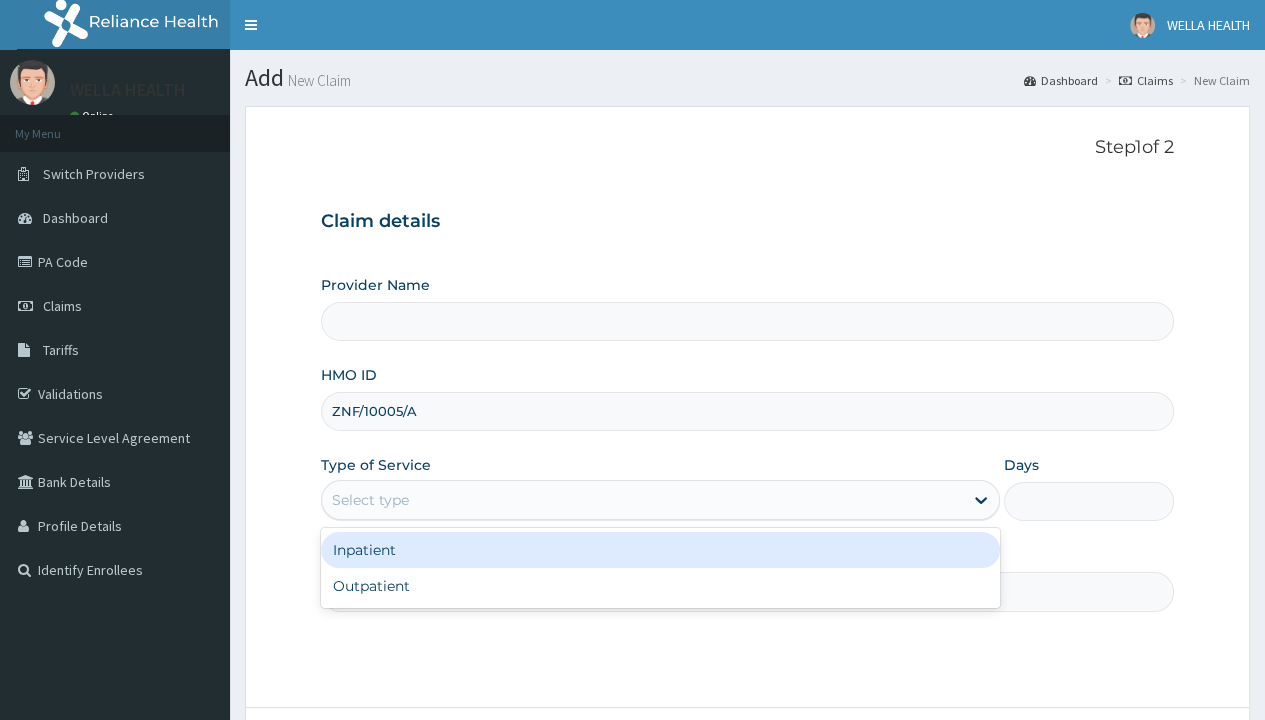 click on "Outpatient" at bounding box center (660, 586) 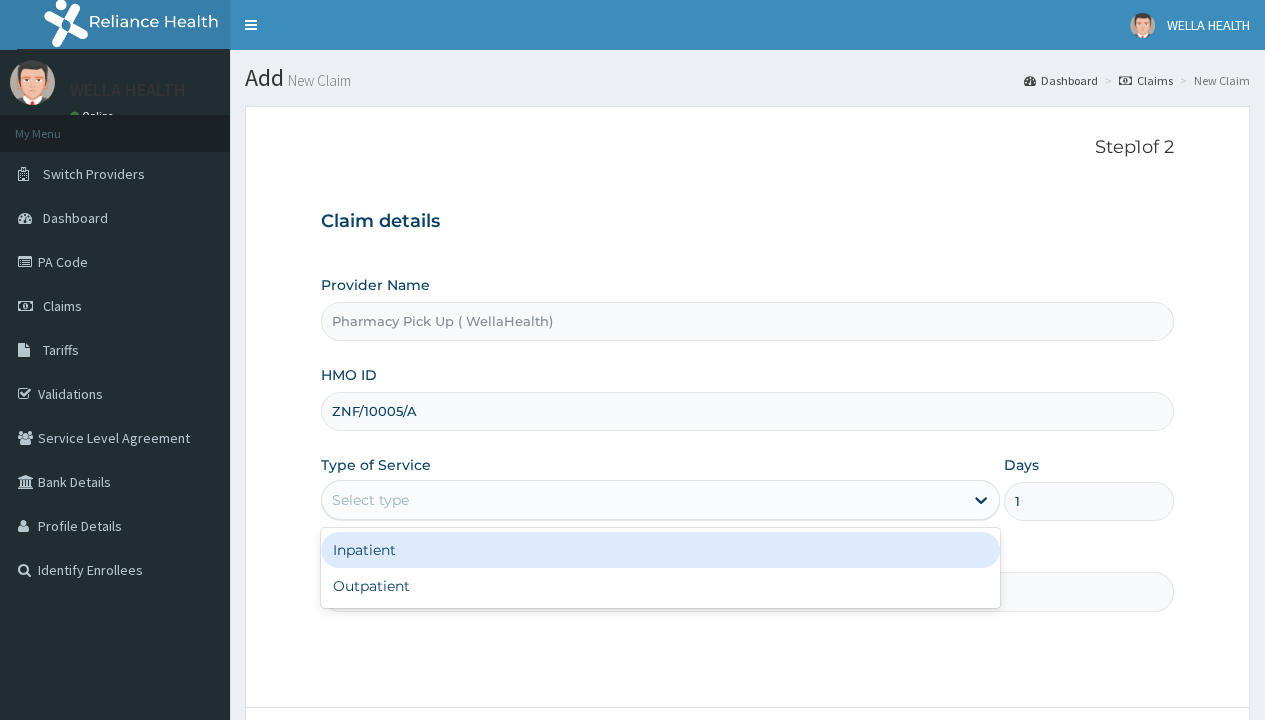 scroll, scrollTop: 0, scrollLeft: 0, axis: both 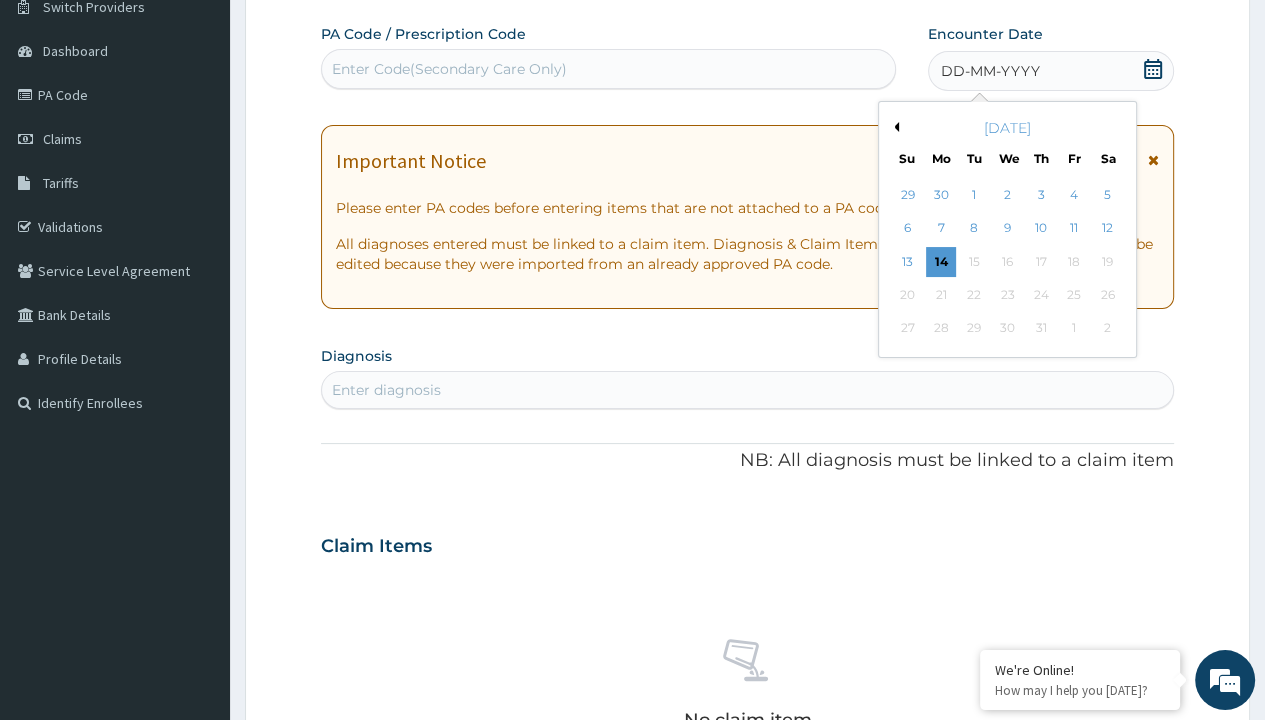 click on "2" at bounding box center [1007, 195] 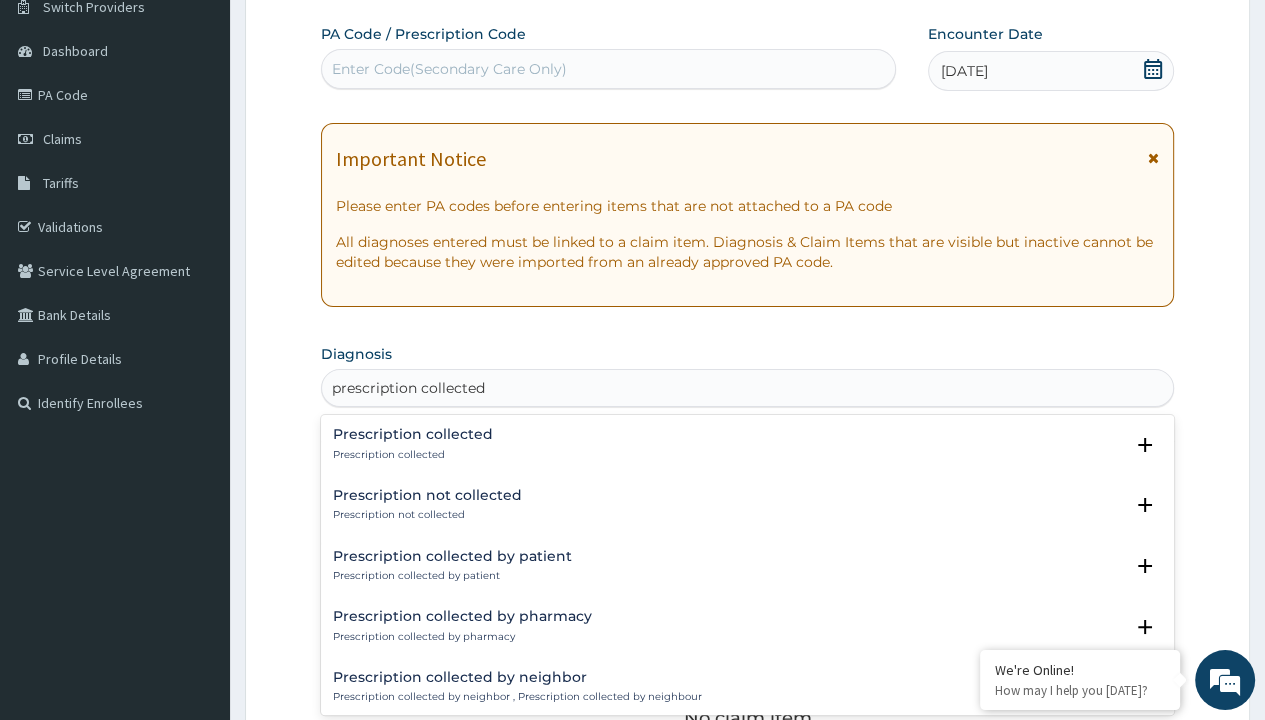 scroll, scrollTop: 0, scrollLeft: 0, axis: both 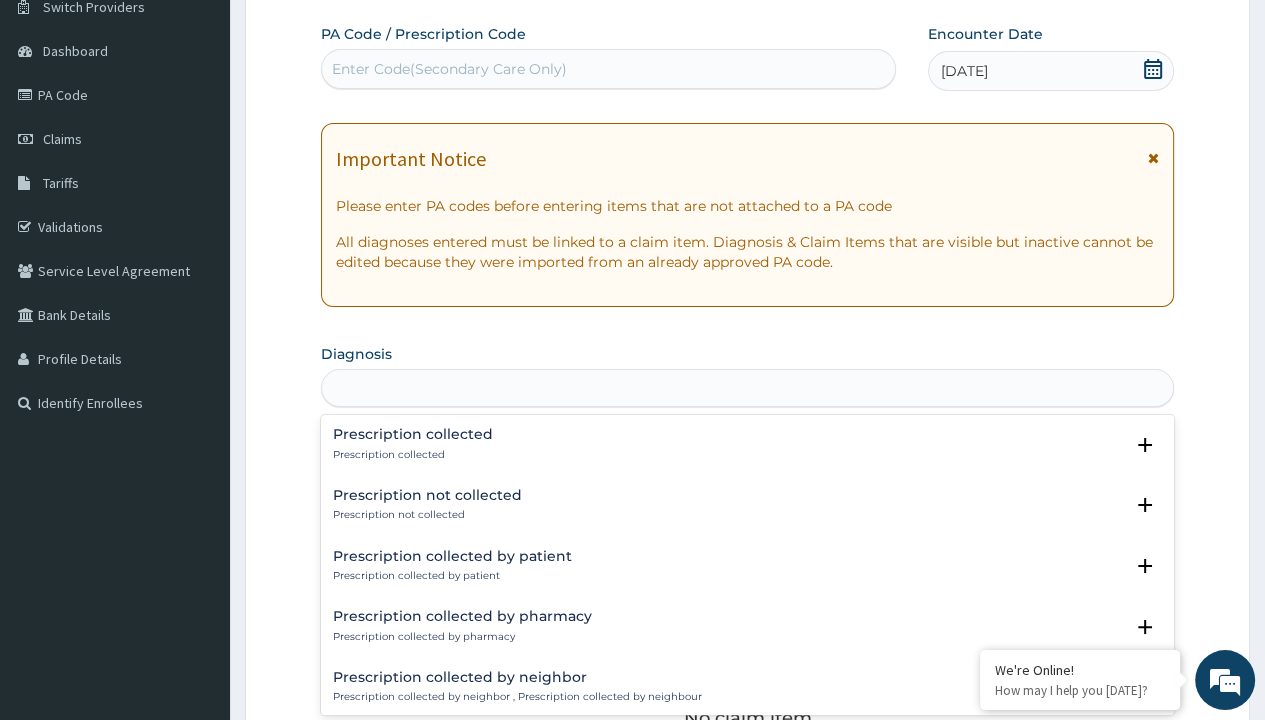 click on "Step  2  of 2 PA Code / Prescription Code Enter Code(Secondary Care Only) Encounter Date 02-07-2025 Important Notice Please enter PA codes before entering items that are not attached to a PA code   All diagnoses entered must be linked to a claim item. Diagnosis & Claim Items that are visible but inactive cannot be edited because they were imported from an already approved PA code. Diagnosis option Prescription collected focused, 1 of 7. 7 results available for search term prescription collected. Use Up and Down to choose options, press Enter to select the currently focused option, press Escape to exit the menu, press Tab to select the option and exit the menu. prescription collected Prescription collected Prescription collected Select Status Query Query covers suspected (?), Keep in view (kiv), Ruled out (r/o) Confirmed Prescription not collected Prescription not collected Select Status Query Query covers suspected (?), Keep in view (kiv), Ruled out (r/o) Confirmed Prescription collected by patient Query Item" at bounding box center [747, 571] 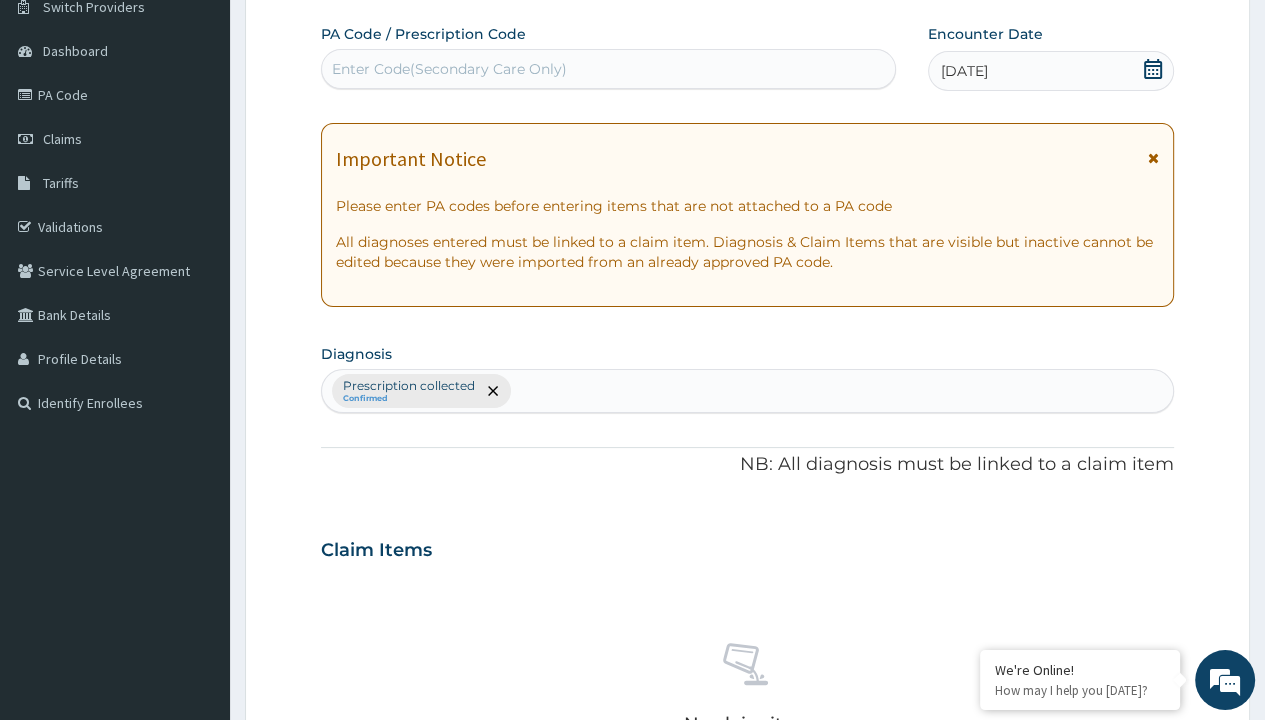 type on "procedures" 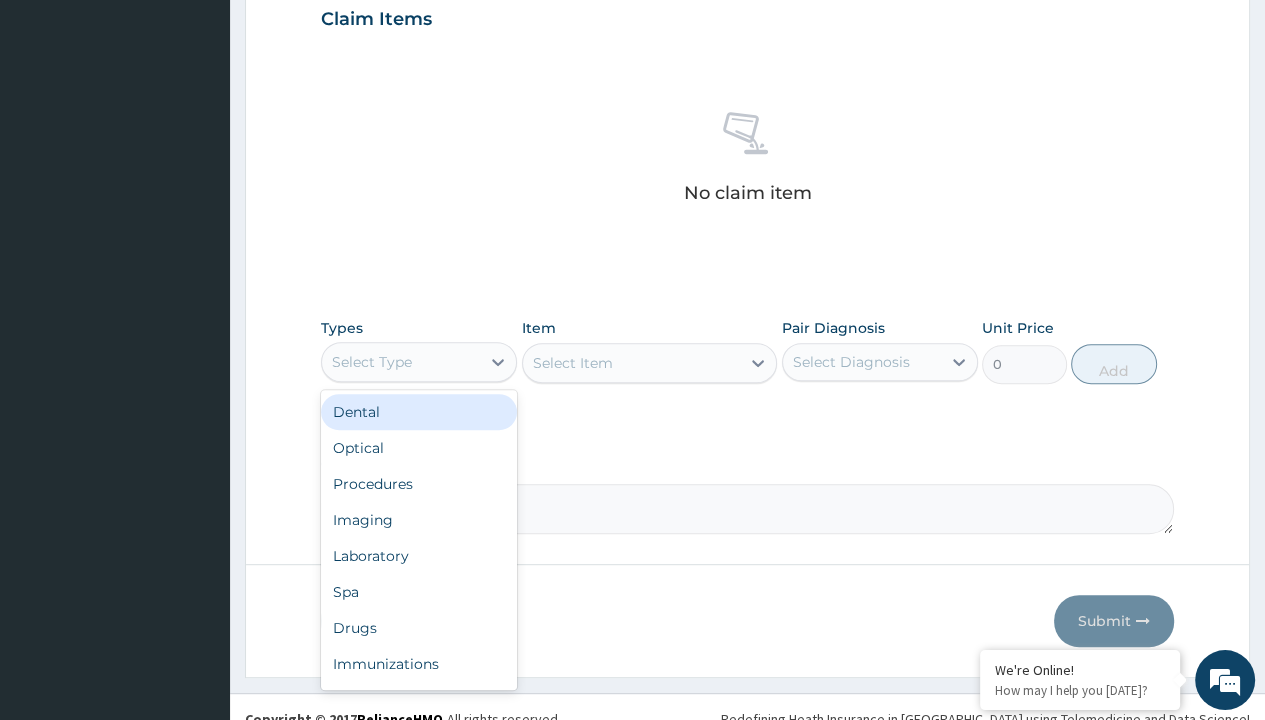 click on "Select Item" at bounding box center [650, 363] 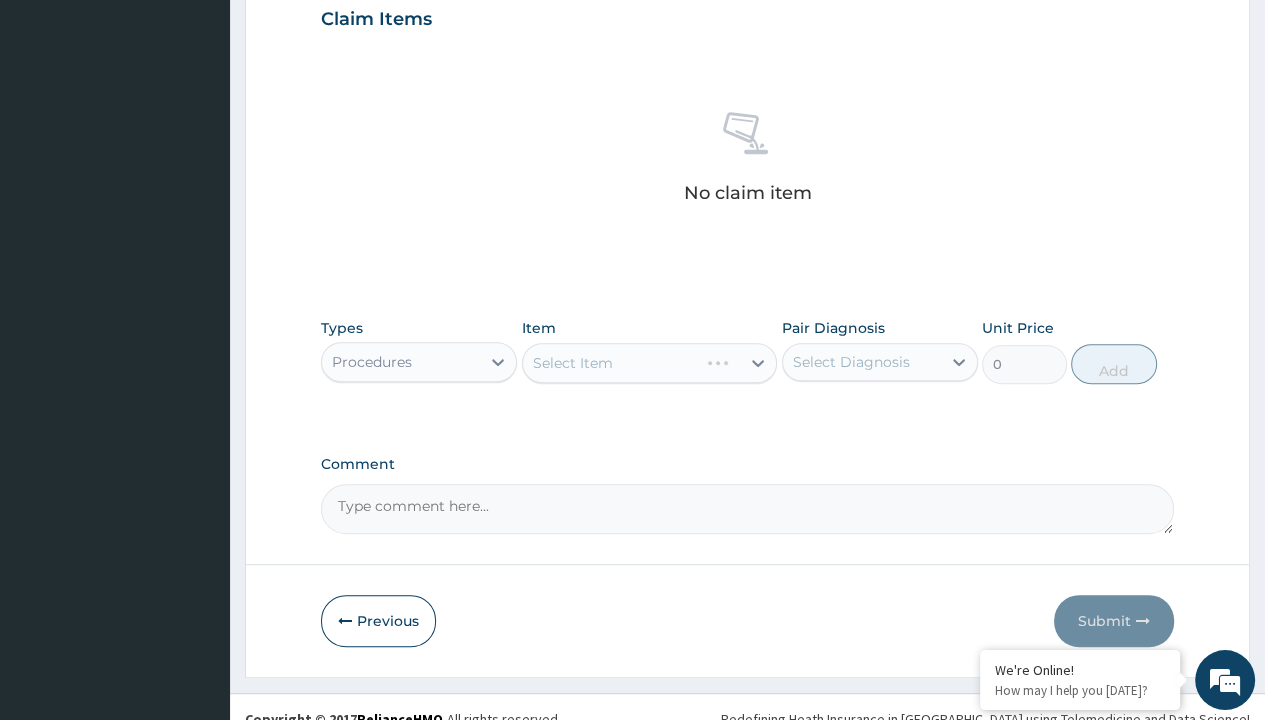 type on "service fee" 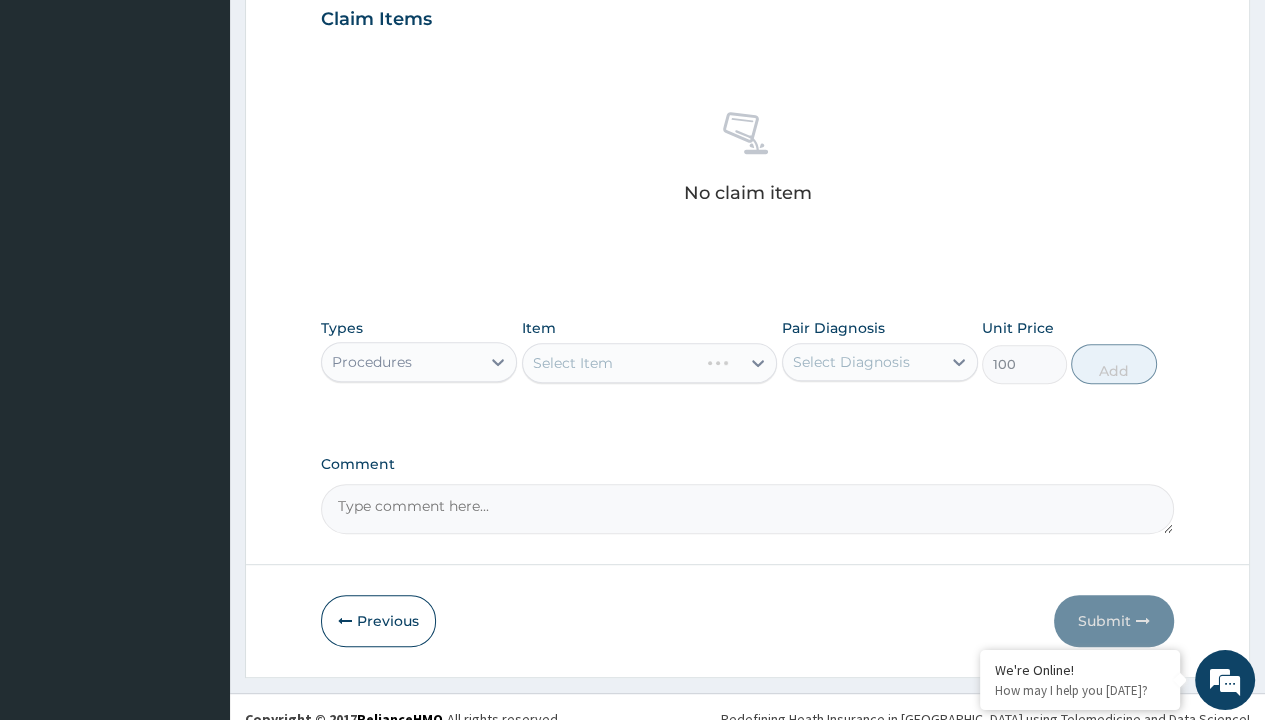 click on "Prescription collected" at bounding box center (409, -145) 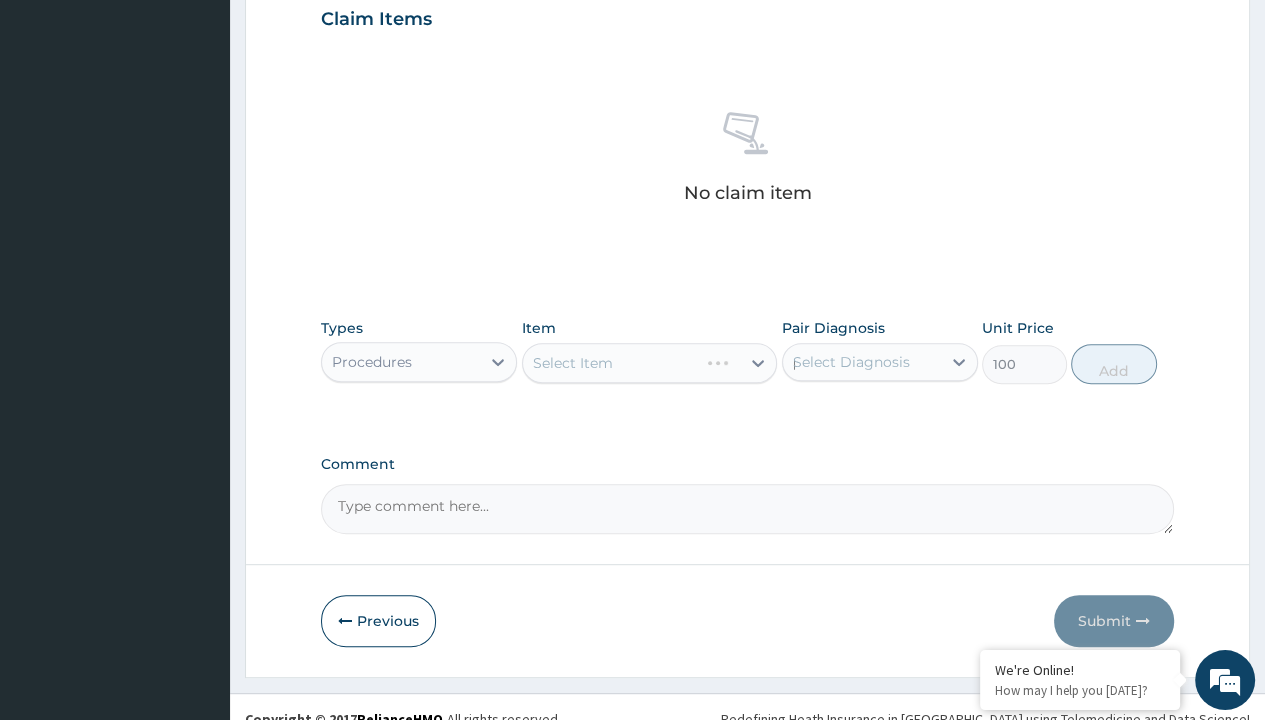 scroll, scrollTop: 0, scrollLeft: 0, axis: both 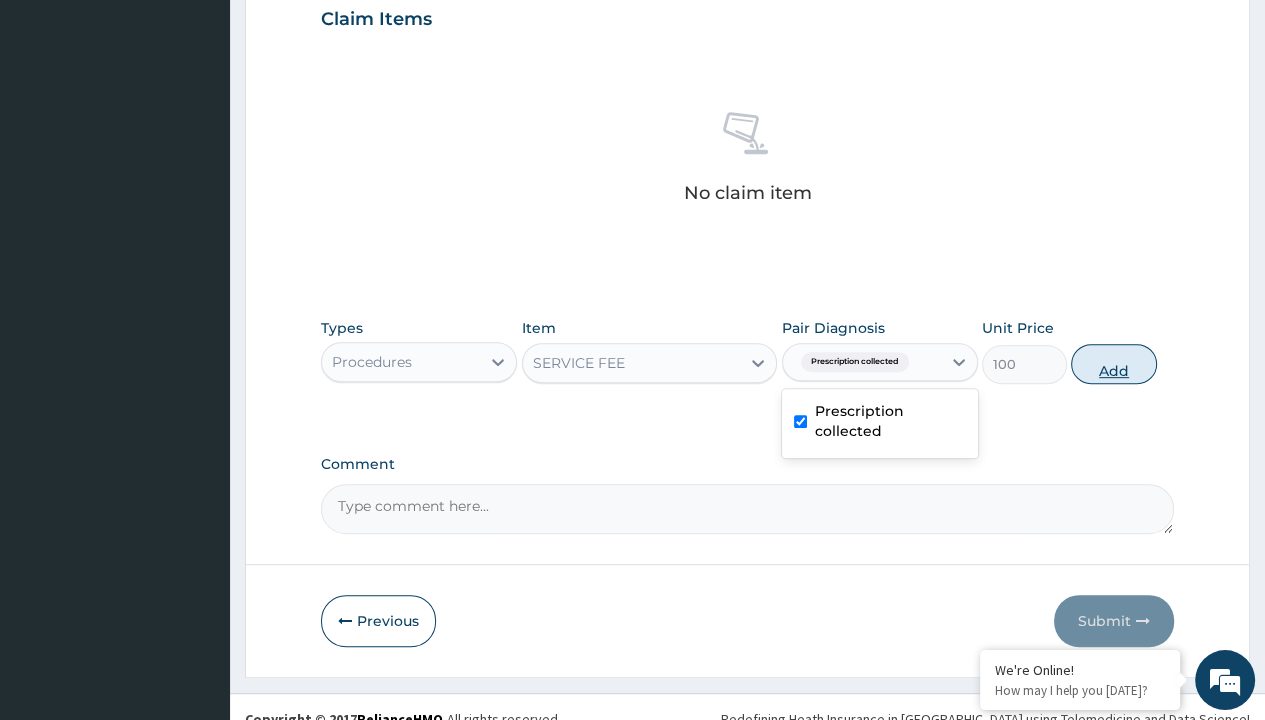 click on "Add" at bounding box center [1113, 364] 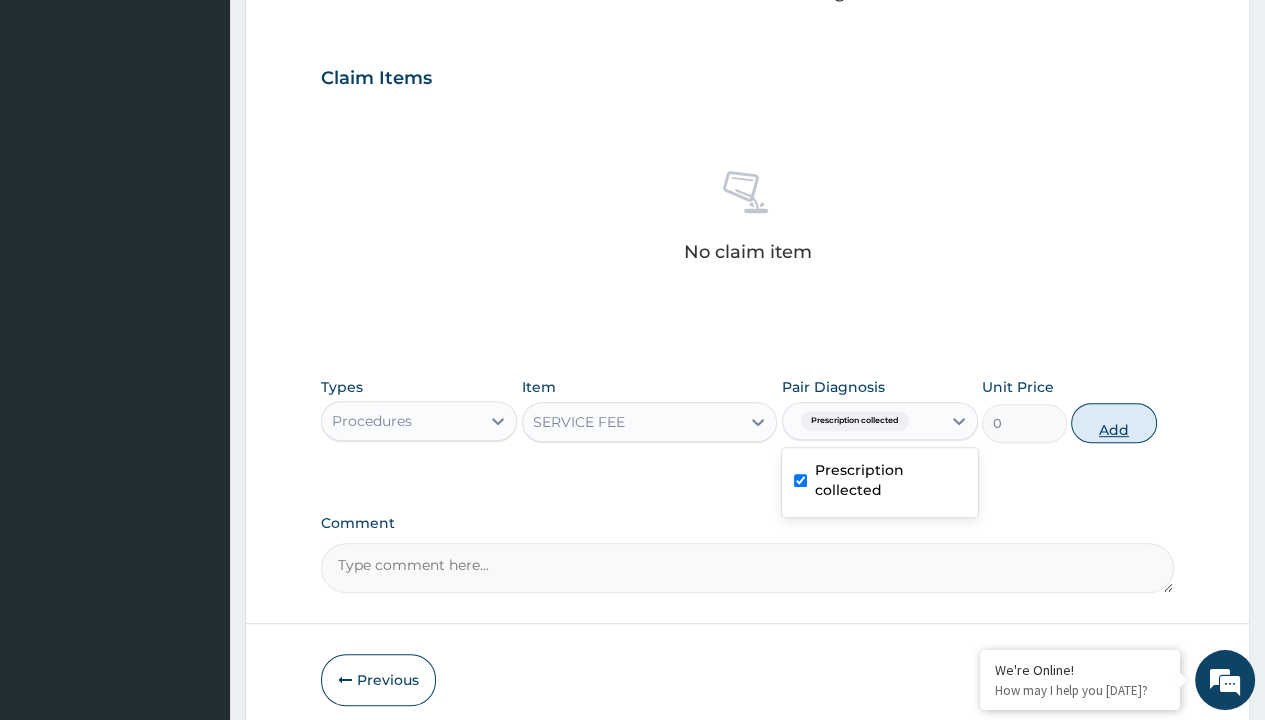 scroll, scrollTop: 0, scrollLeft: 0, axis: both 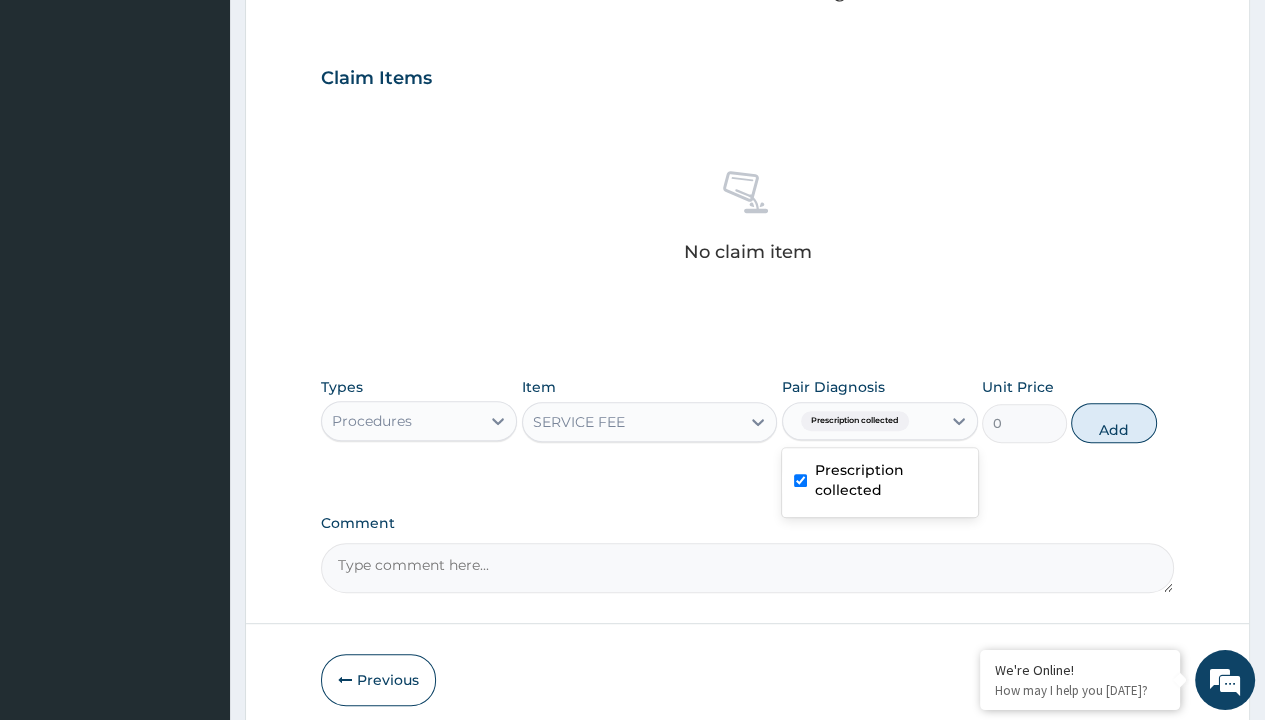 click on "Step  2  of 2 PA Code / Prescription Code Enter Code(Secondary Care Only) Encounter Date [DATE] Important Notice Please enter PA codes before entering items that are not attached to a PA code   All diagnoses entered must be linked to a claim item. Diagnosis & Claim Items that are visible but inactive cannot be edited because they were imported from an already approved PA code. Diagnosis Prescription collected Confirmed NB: All diagnosis must be linked to a claim item Claim Items No claim item Types Procedures Item SERVICE FEE Pair Diagnosis option Prescription collected, selected. option Prescription collected selected, 1 of 1. 1 result available. Use Up and Down to choose options, press Enter to select the currently focused option, press Escape to exit the menu, press Tab to select the option and exit the menu. Prescription collected Prescription collected Unit Price 0 Add Comment     Previous   Submit" at bounding box center (747, 101) 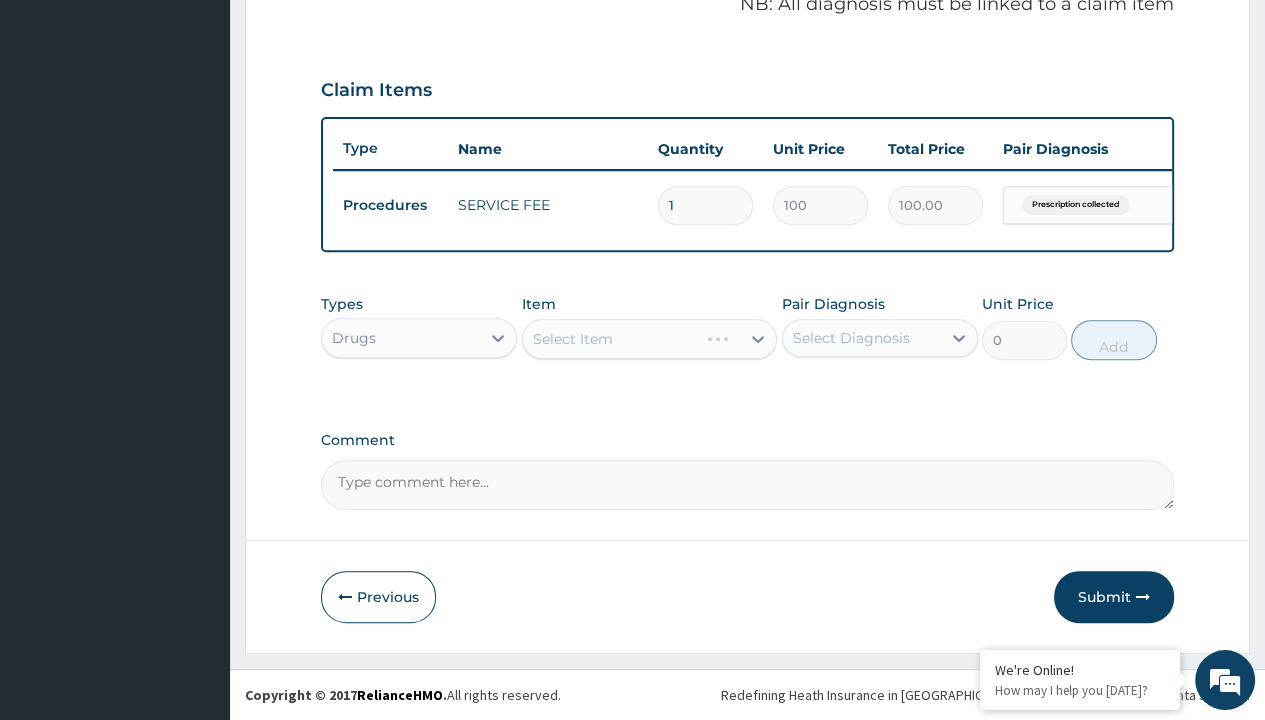 click on "Select Item" at bounding box center (573, 339) 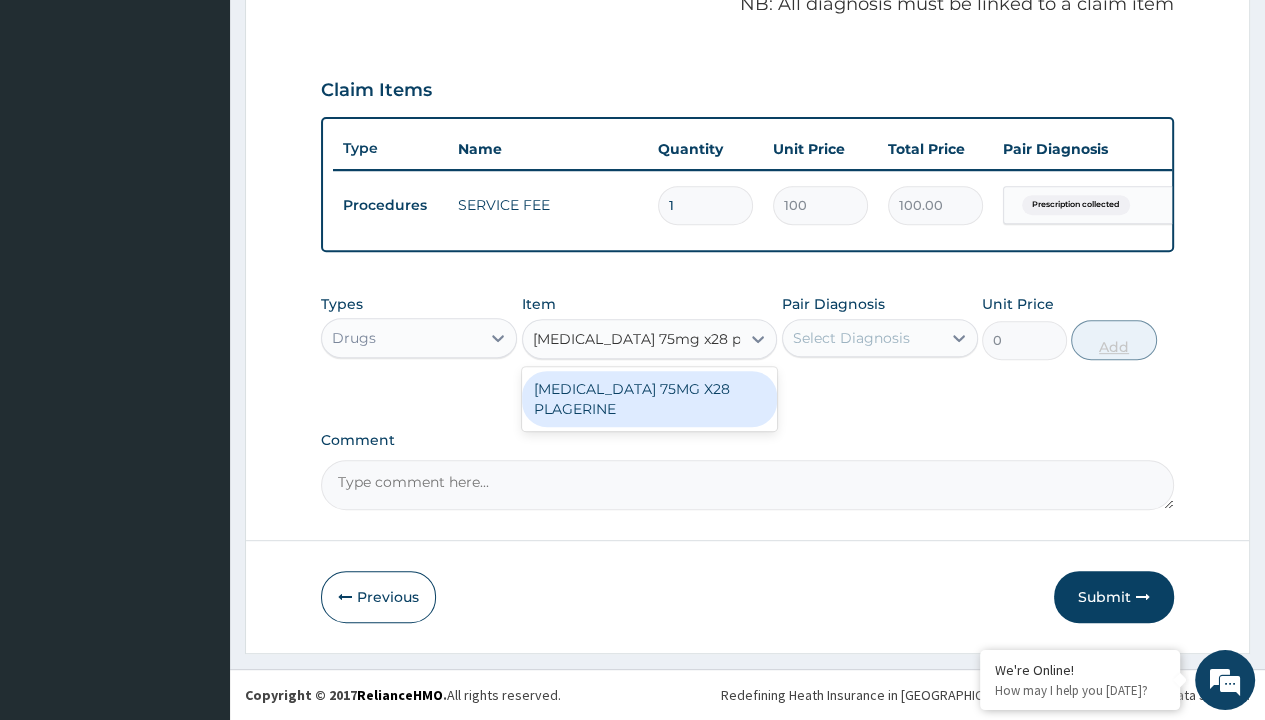 click on "[MEDICAL_DATA] 75MG X28 PLAGERINE" at bounding box center [650, 399] 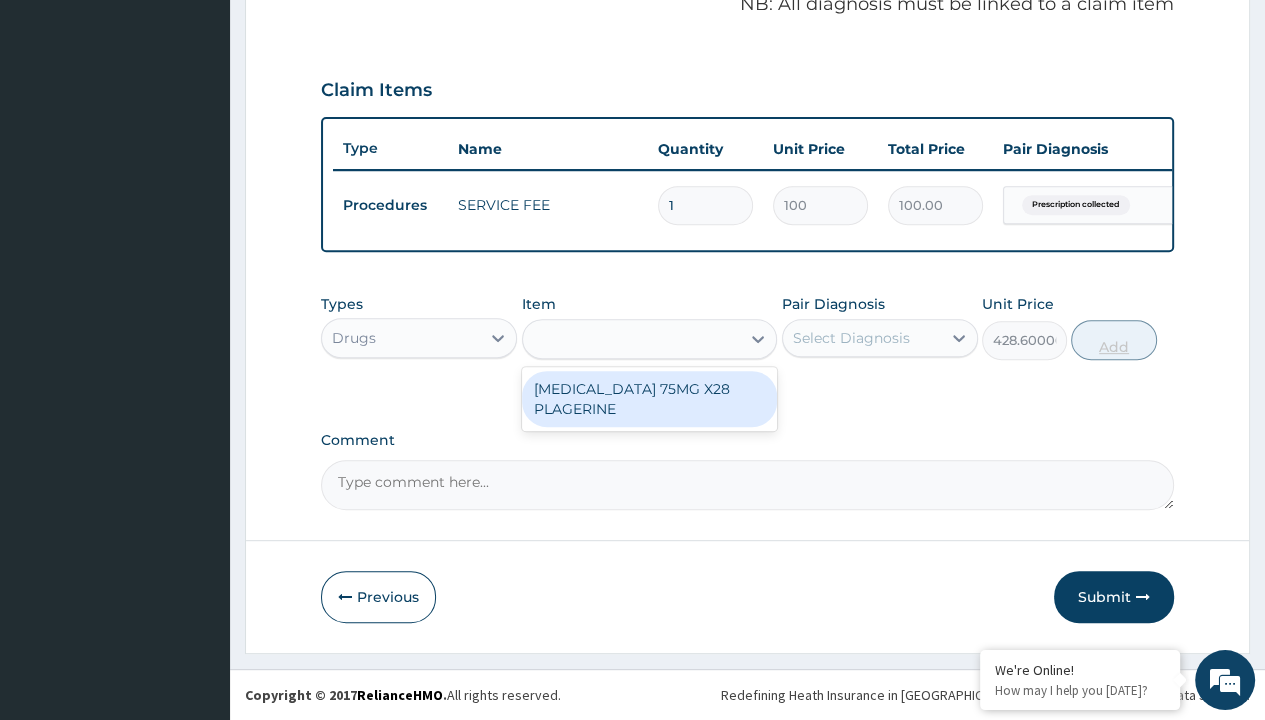 click on "Prescription collected" at bounding box center (409, -74) 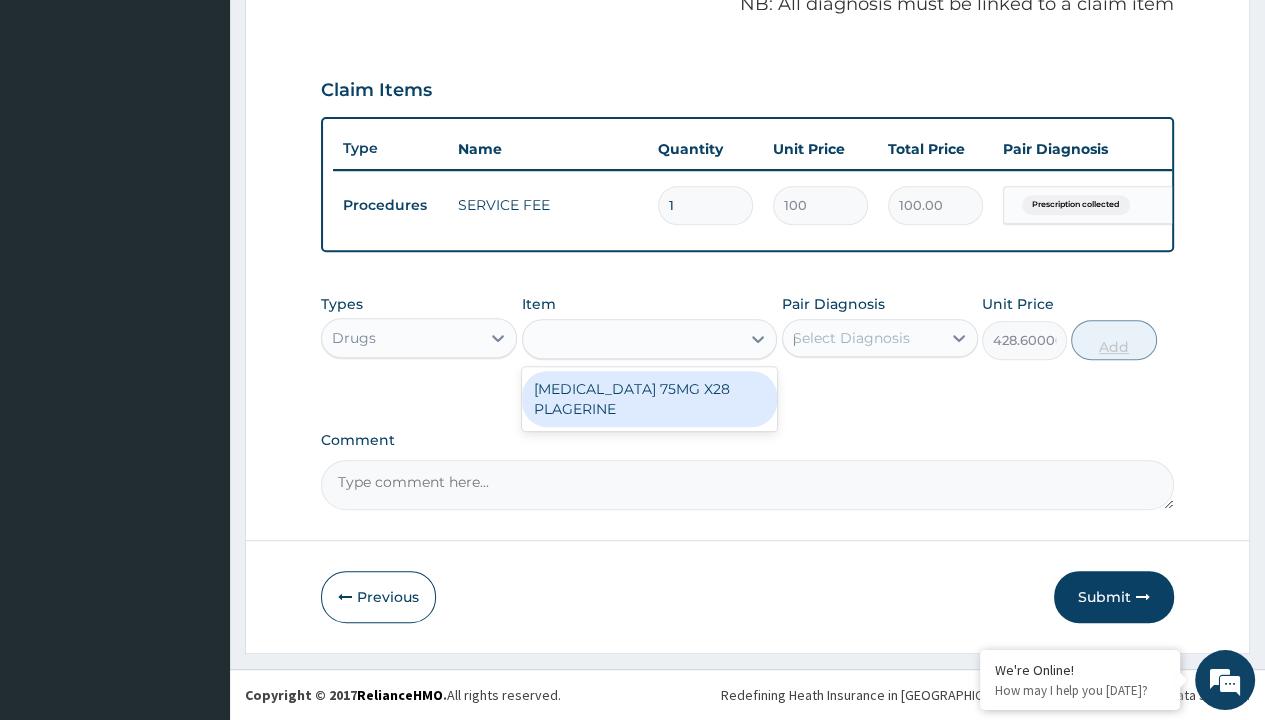 type 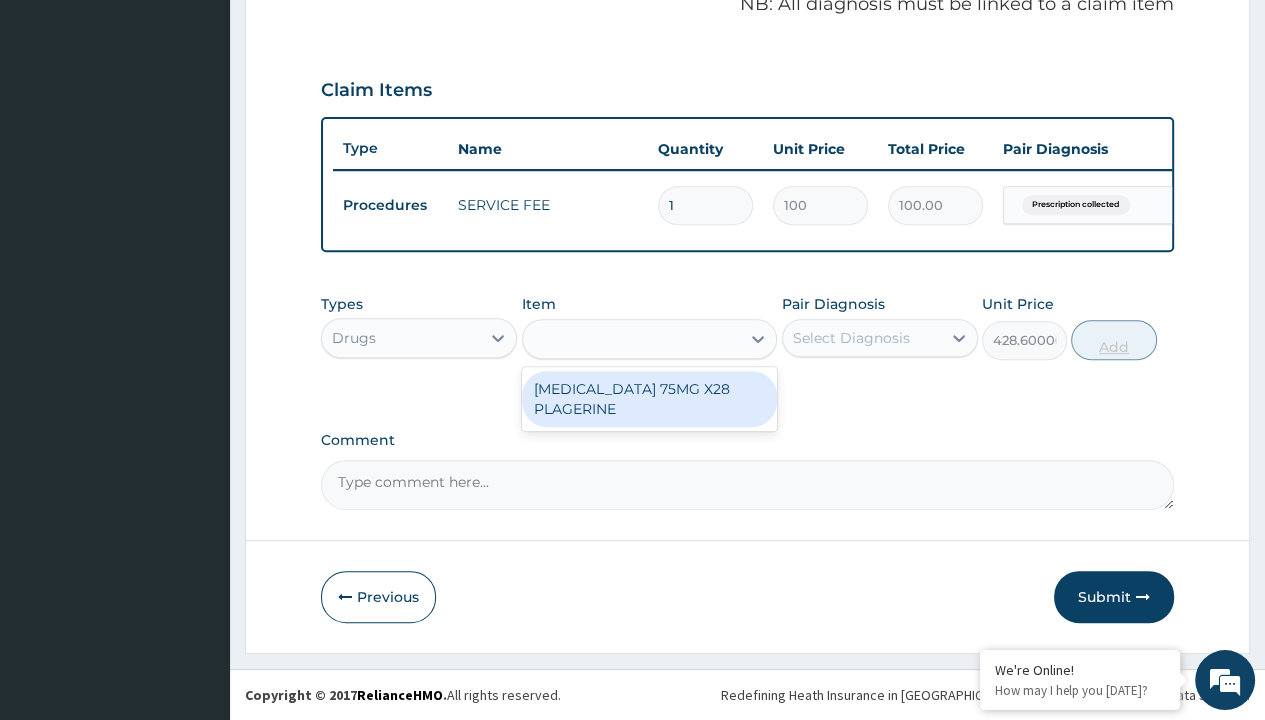 click on "Add" at bounding box center (1113, 340) 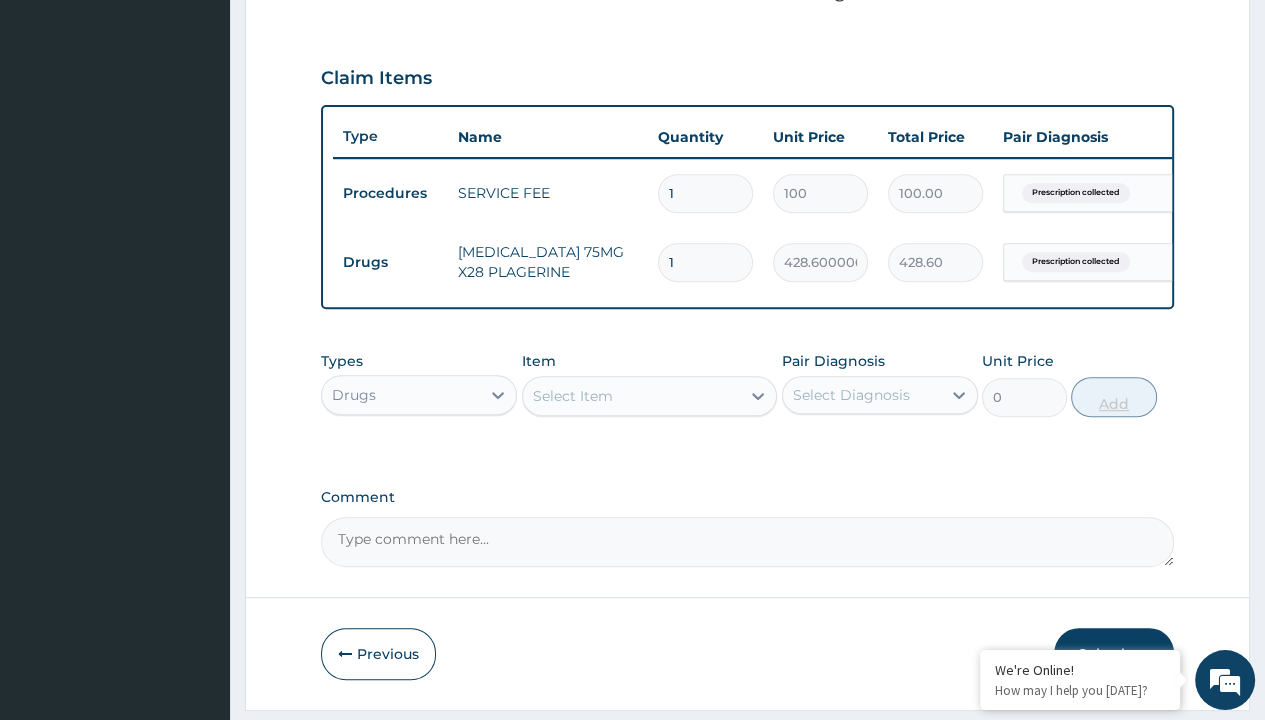 scroll, scrollTop: 0, scrollLeft: 0, axis: both 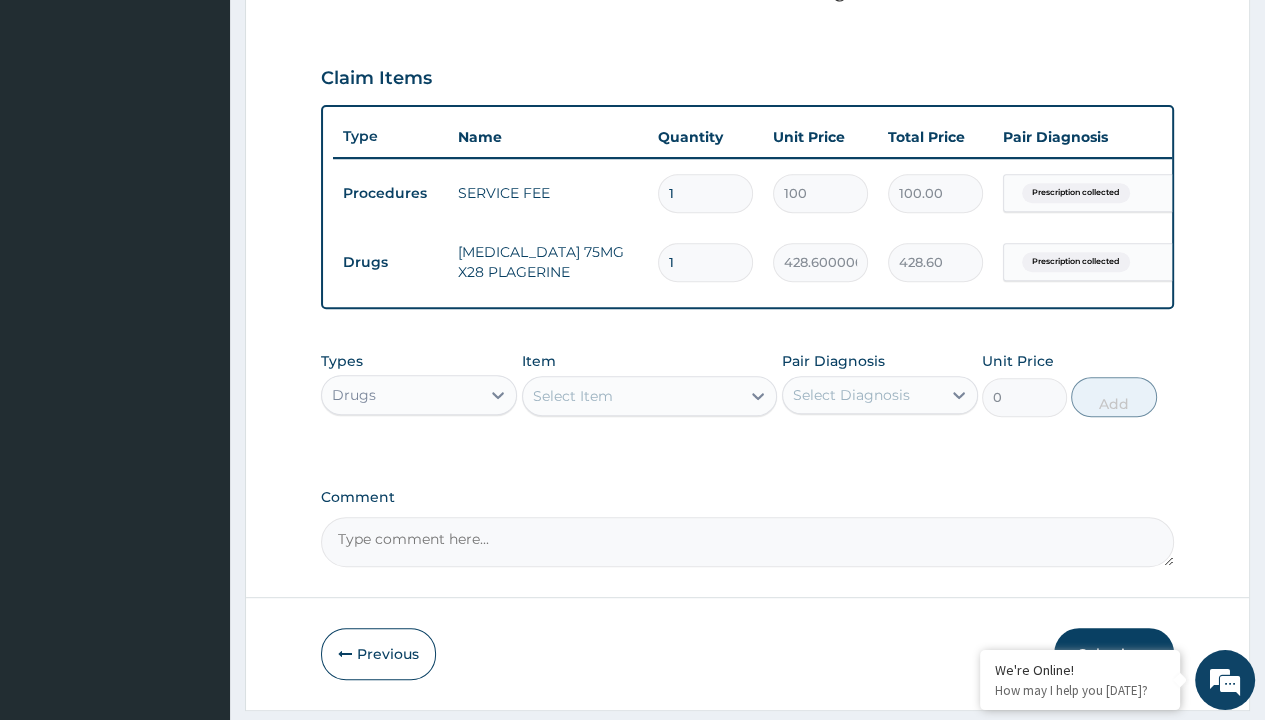 type on "28" 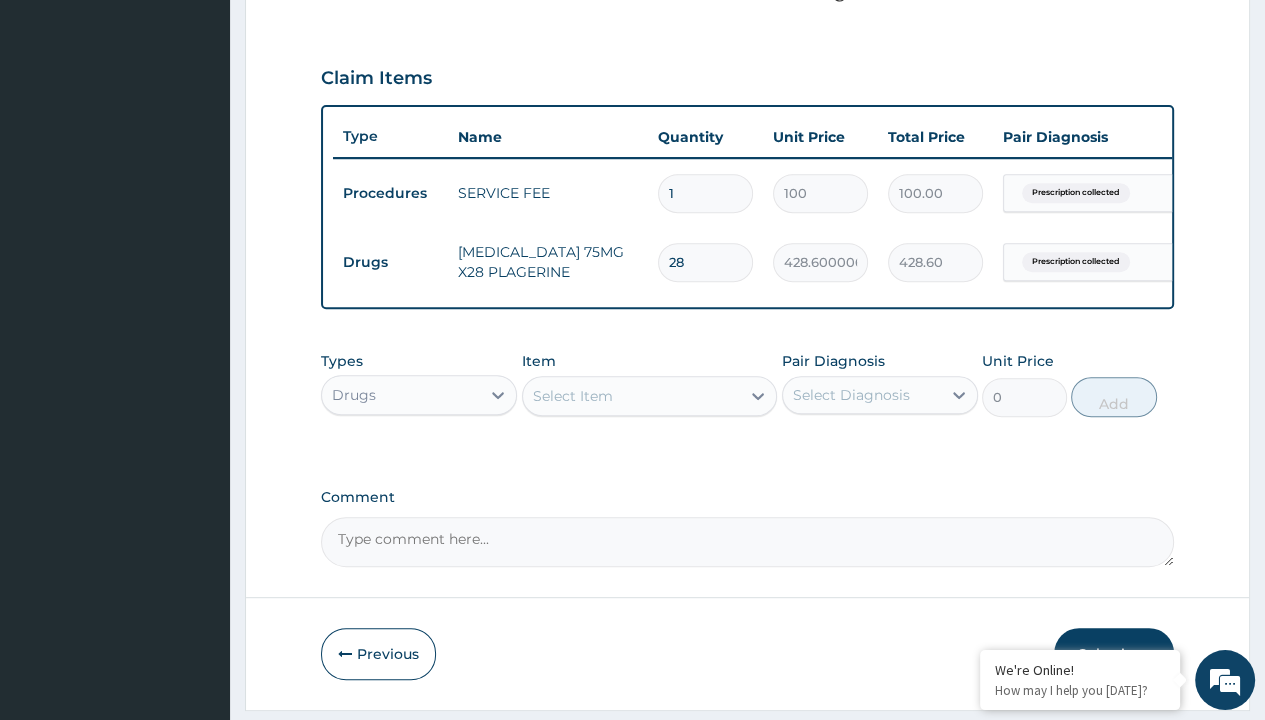 click on "Step  2  of 2 PA Code / Prescription Code Enter Code(Secondary Care Only) Encounter Date 02-07-2025 Important Notice Please enter PA codes before entering items that are not attached to a PA code   All diagnoses entered must be linked to a claim item. Diagnosis & Claim Items that are visible but inactive cannot be edited because they were imported from an already approved PA code. Diagnosis Prescription collected Confirmed NB: All diagnosis must be linked to a claim item Claim Items Type Name Quantity Unit Price Total Price Pair Diagnosis Actions Procedures SERVICE FEE 1 100 100.00 Prescription collected Delete Drugs CLOPIDOGREL 75MG X28 PLAGERINE 28 428.6000061035156 428.60 Prescription collected Delete Types Drugs Item Select Item Pair Diagnosis Select Diagnosis Unit Price 0 Add Comment     Previous   Submit" at bounding box center (747, 88) 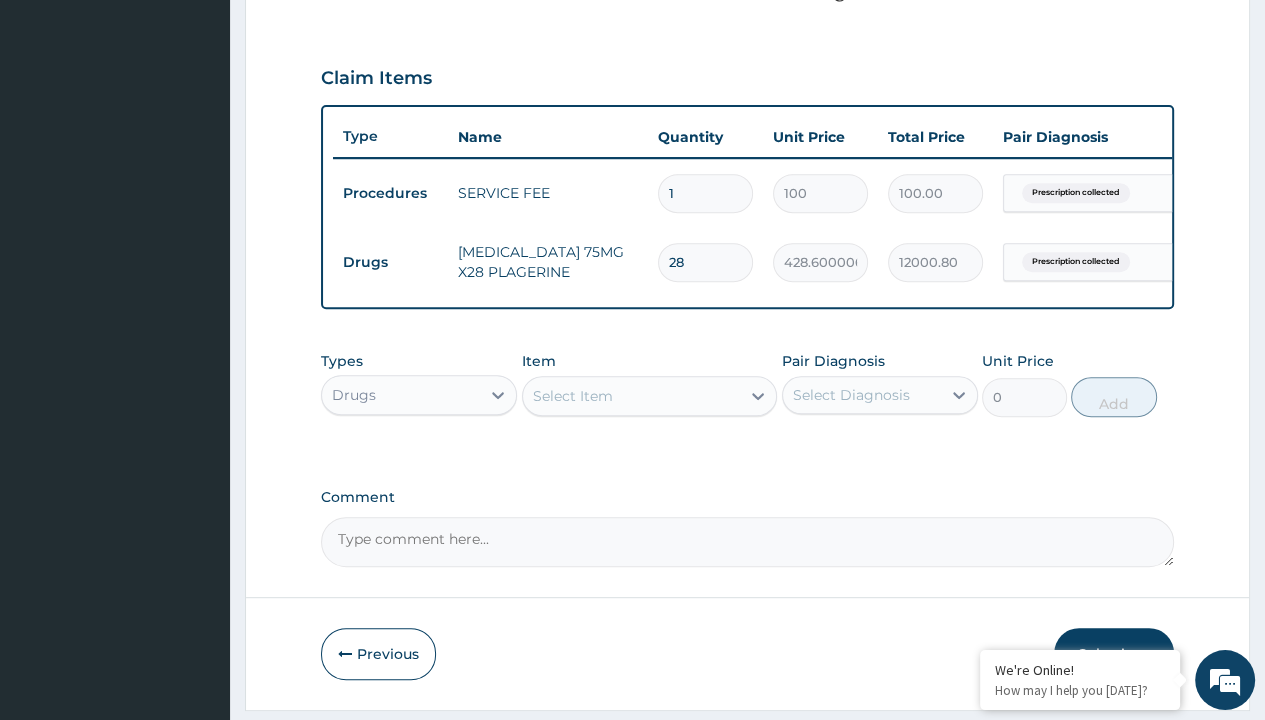 click on "Drugs" at bounding box center (390, 262) 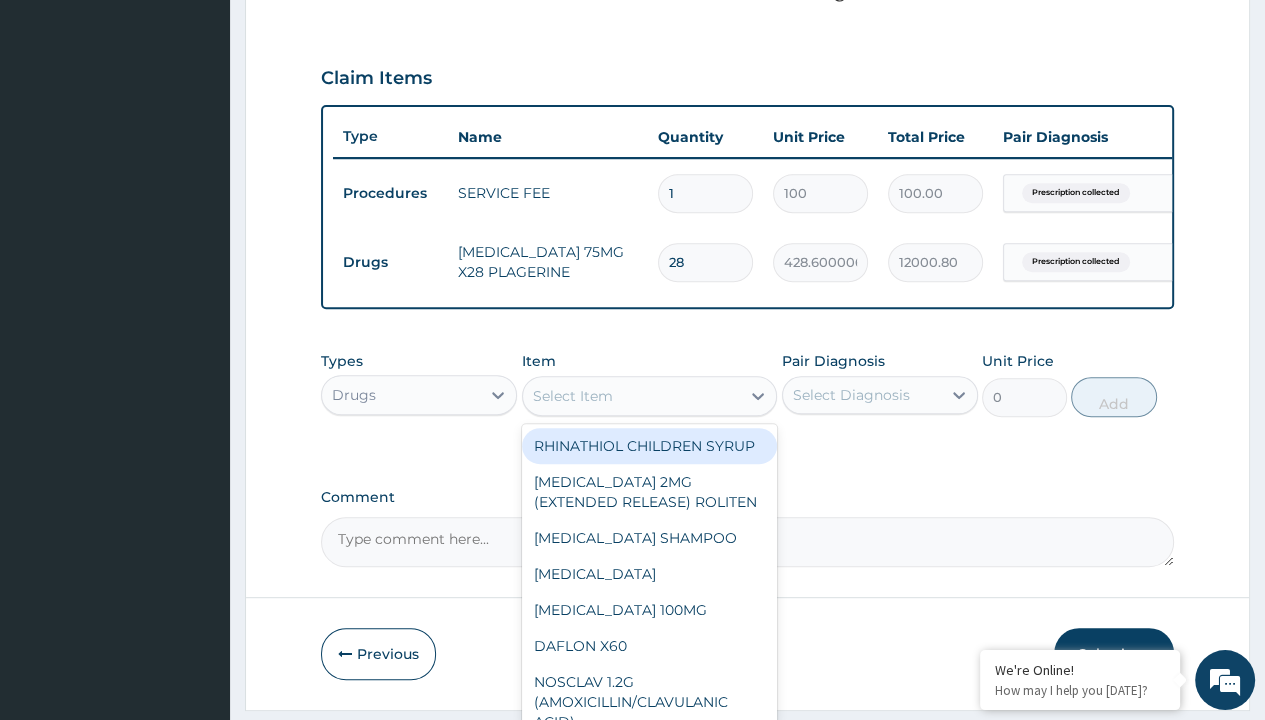 scroll, scrollTop: 0, scrollLeft: 0, axis: both 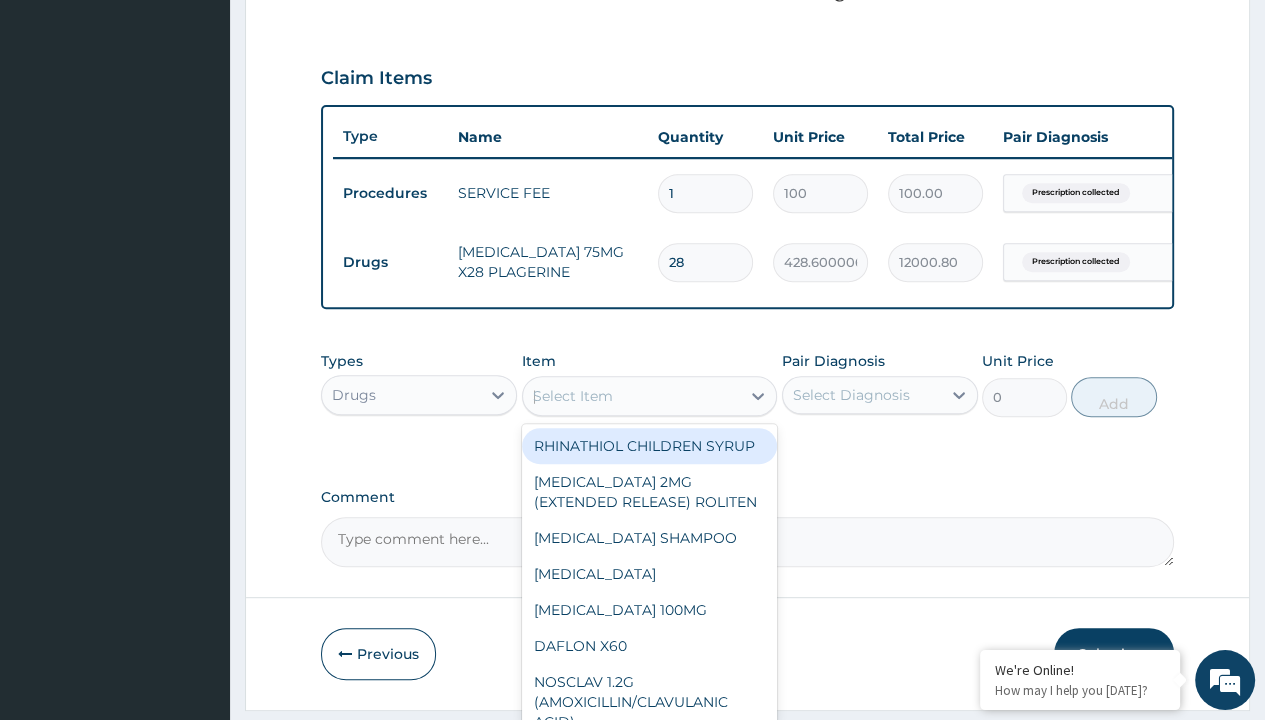 click on "[MEDICAL_DATA] 25MG (TEVA)/PACK" at bounding box center [650, 45676] 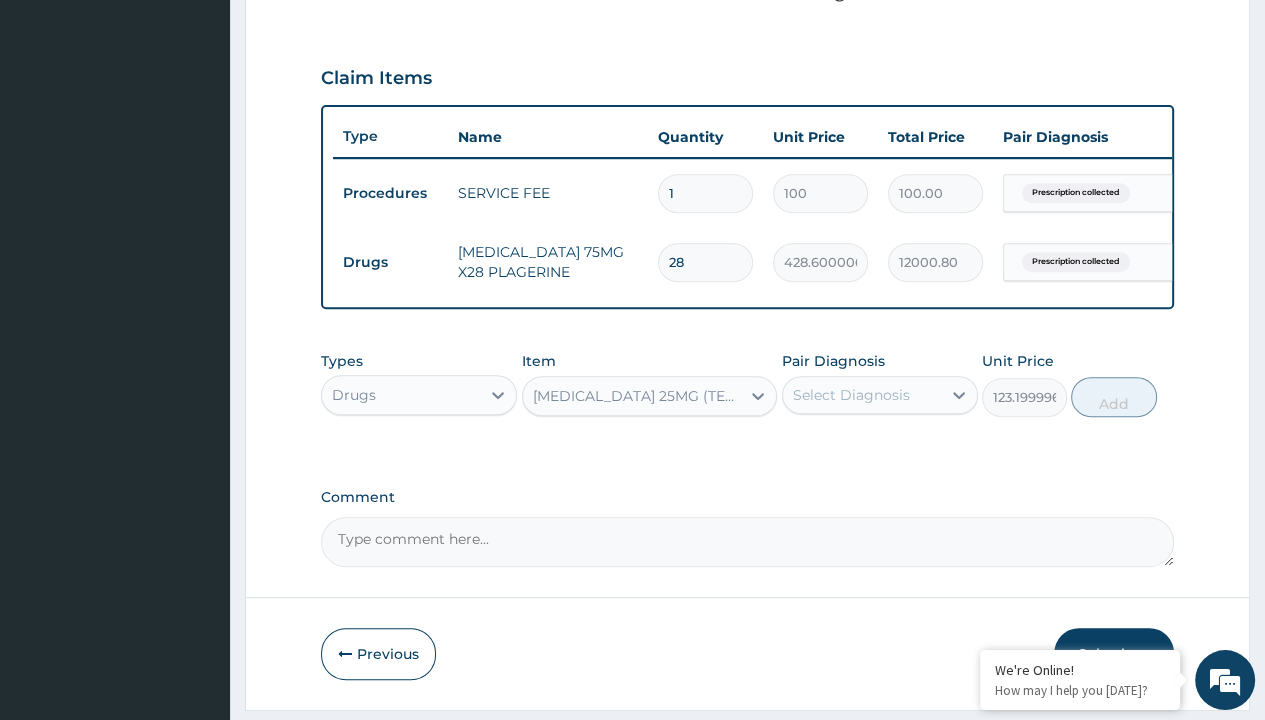 scroll, scrollTop: 0, scrollLeft: 0, axis: both 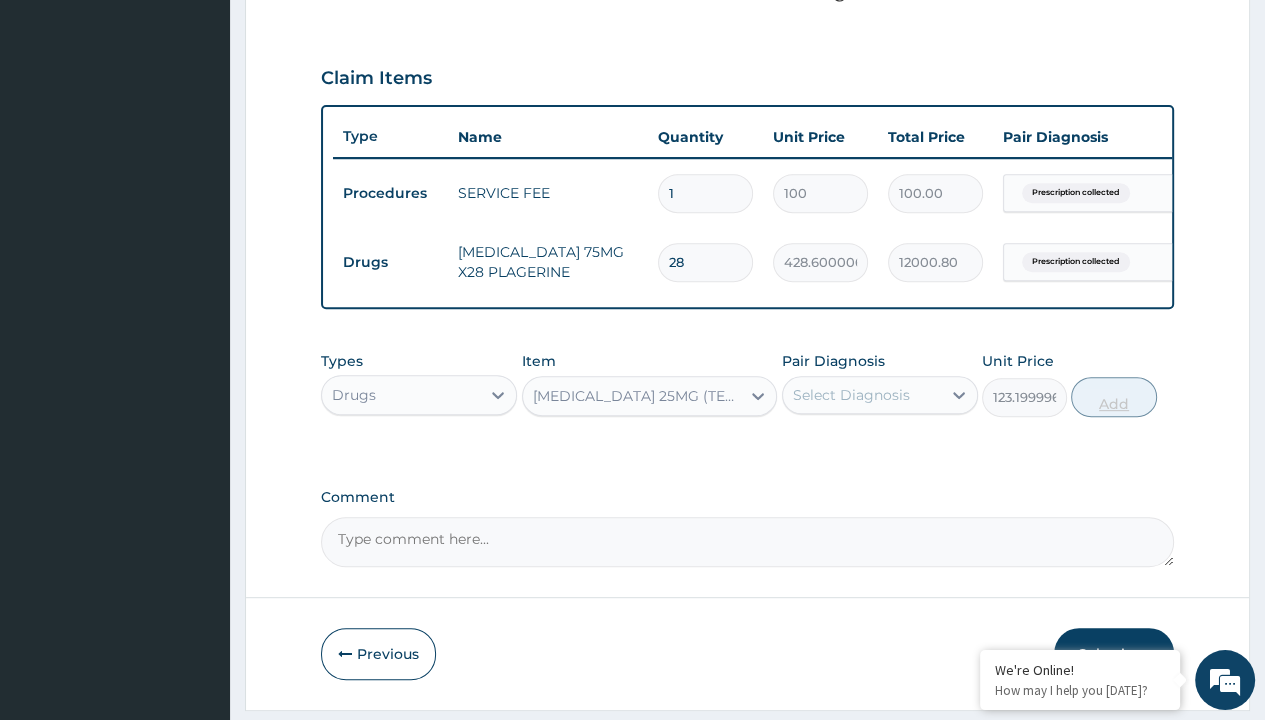 click on "Prescription collected" at bounding box center (409, -86) 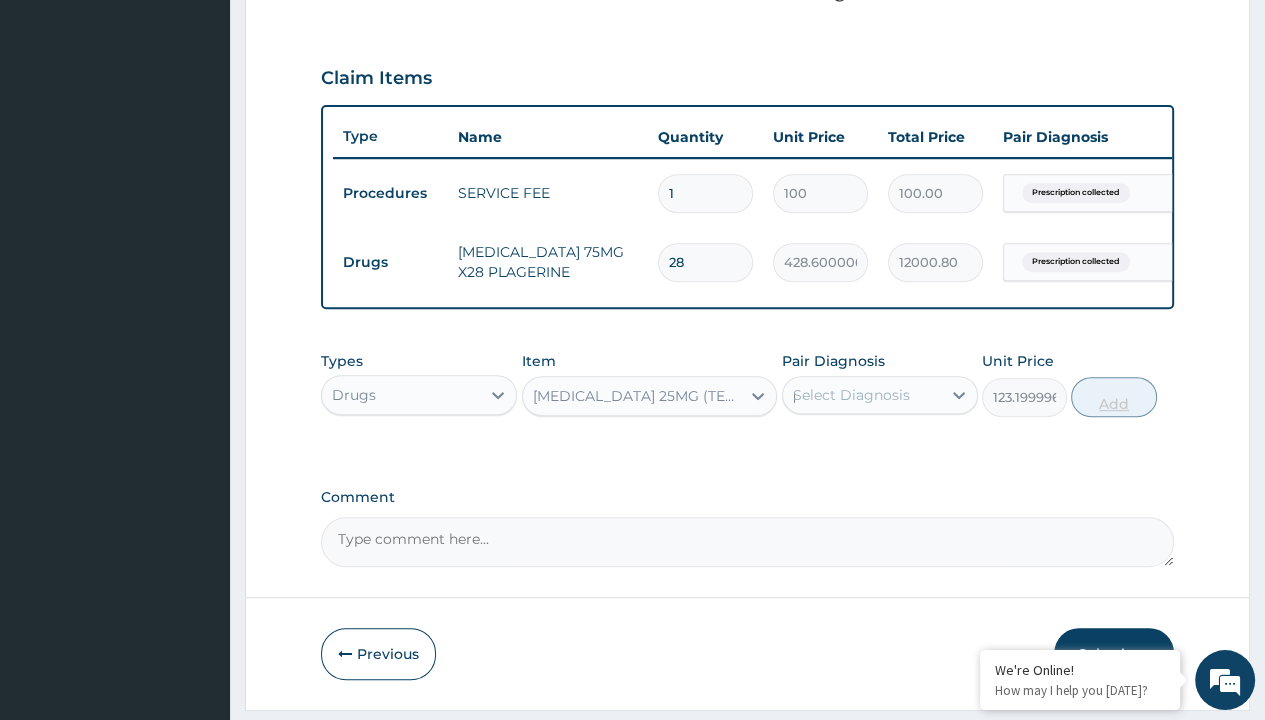 type 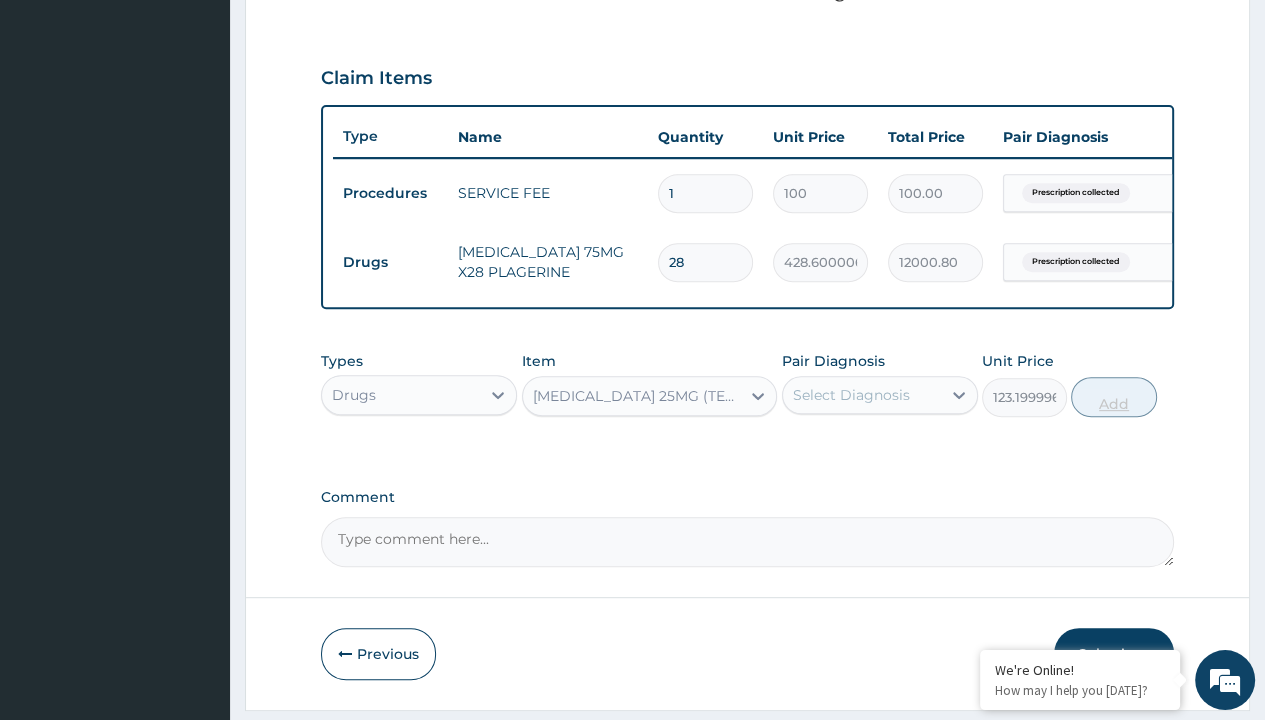 click on "Add" at bounding box center [1113, 397] 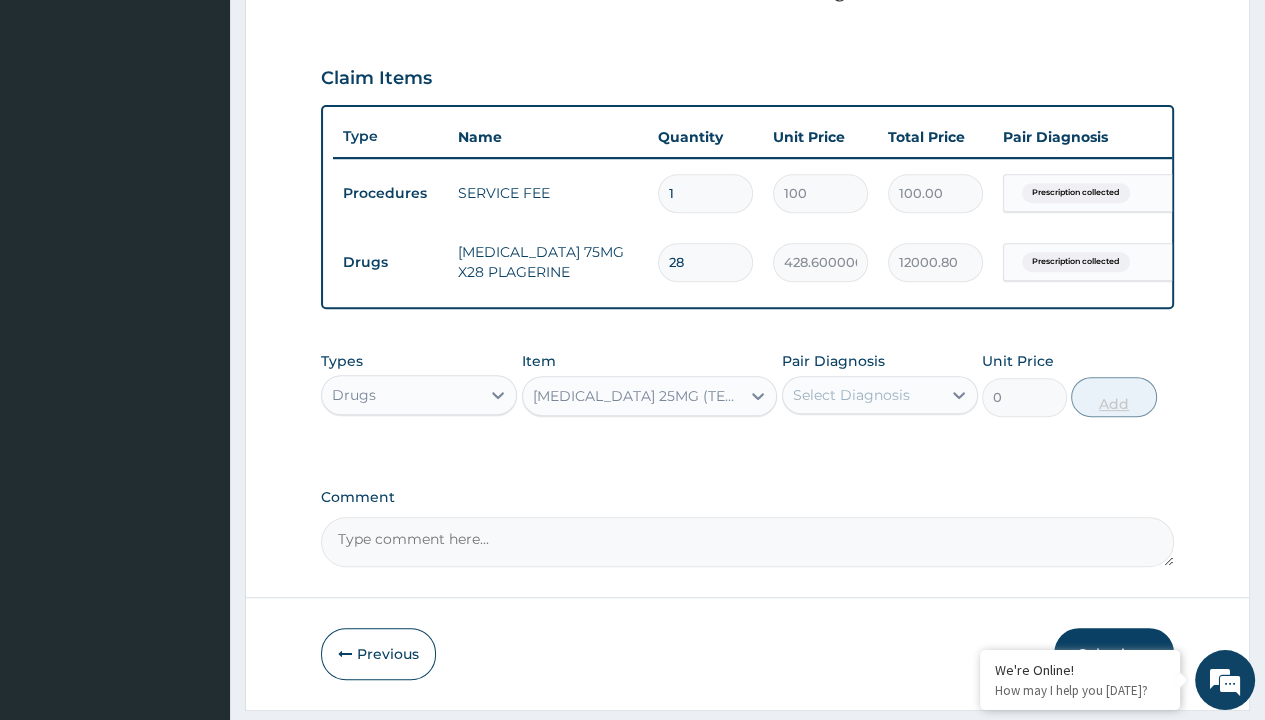 scroll, scrollTop: 708, scrollLeft: 0, axis: vertical 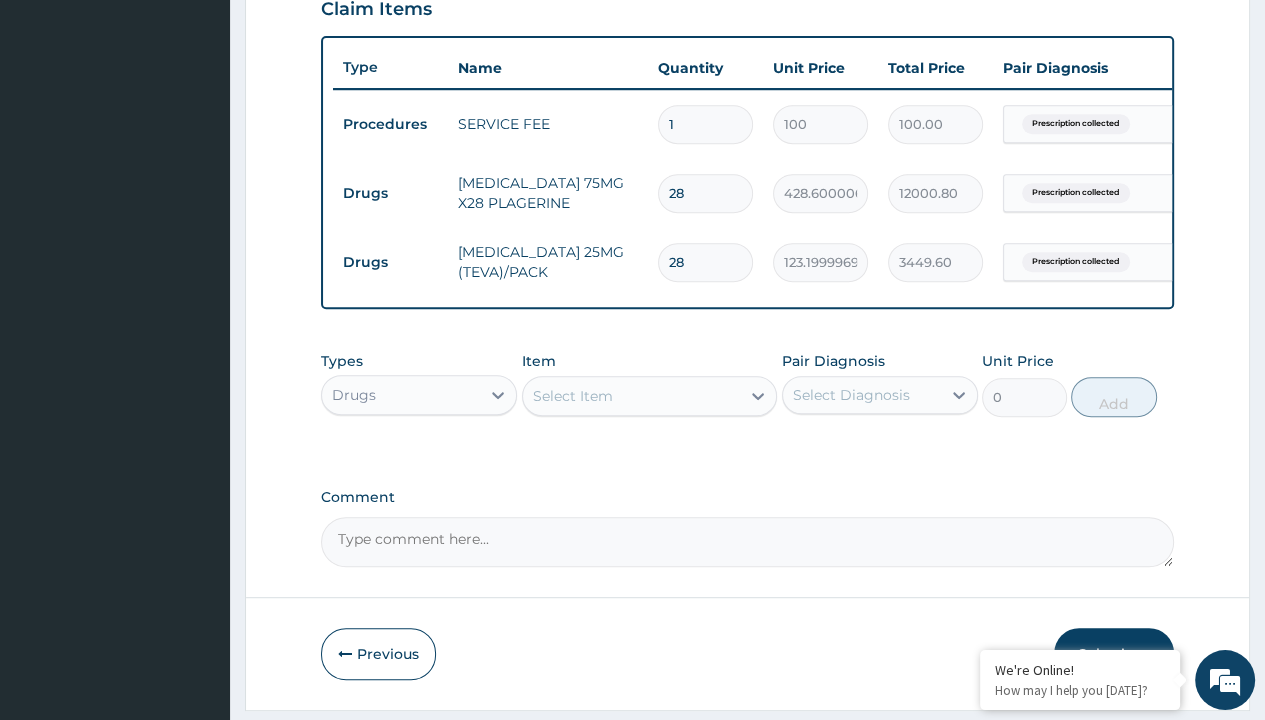 click on "Submit" at bounding box center [1114, 654] 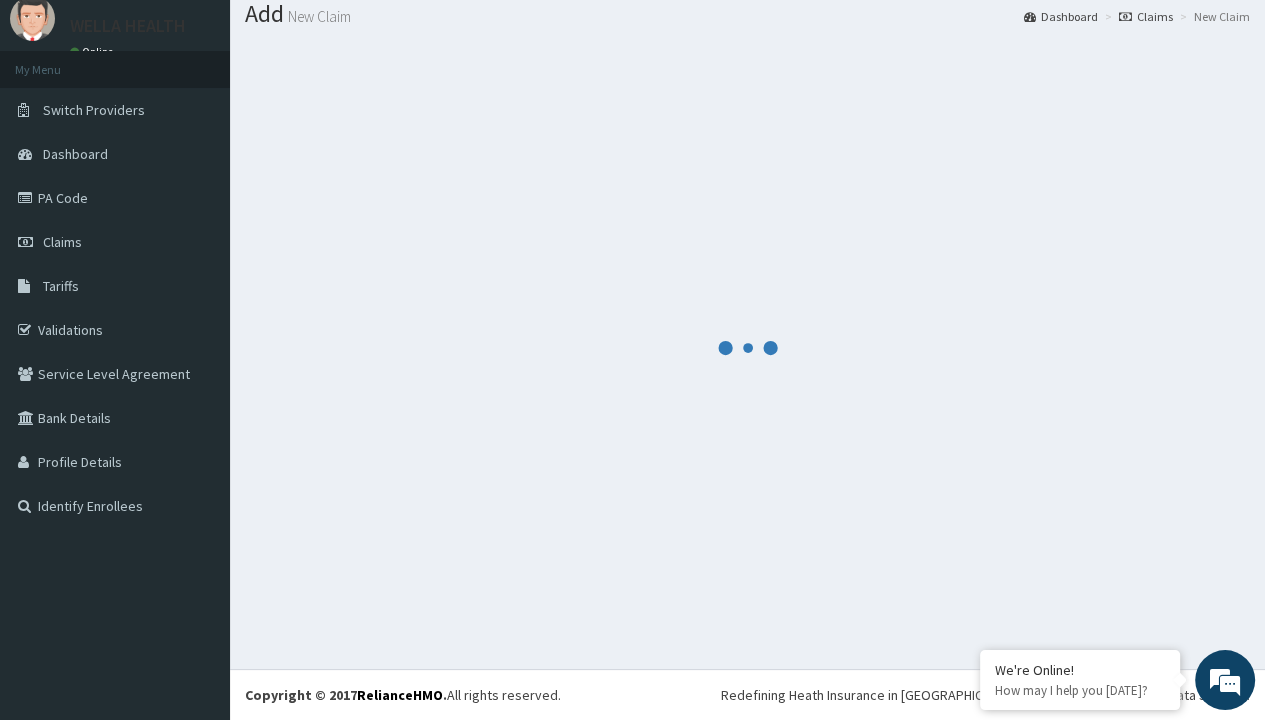 scroll, scrollTop: 776, scrollLeft: 0, axis: vertical 